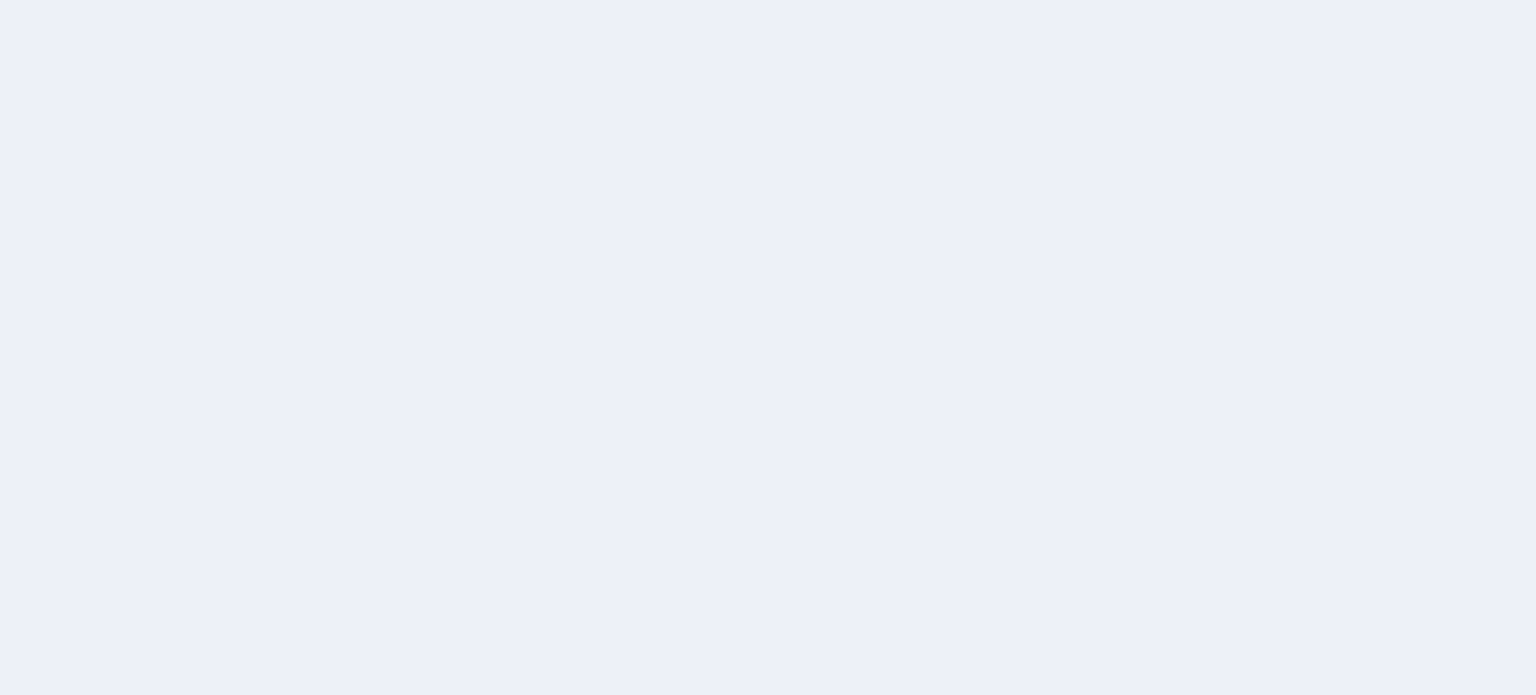 scroll, scrollTop: 0, scrollLeft: 0, axis: both 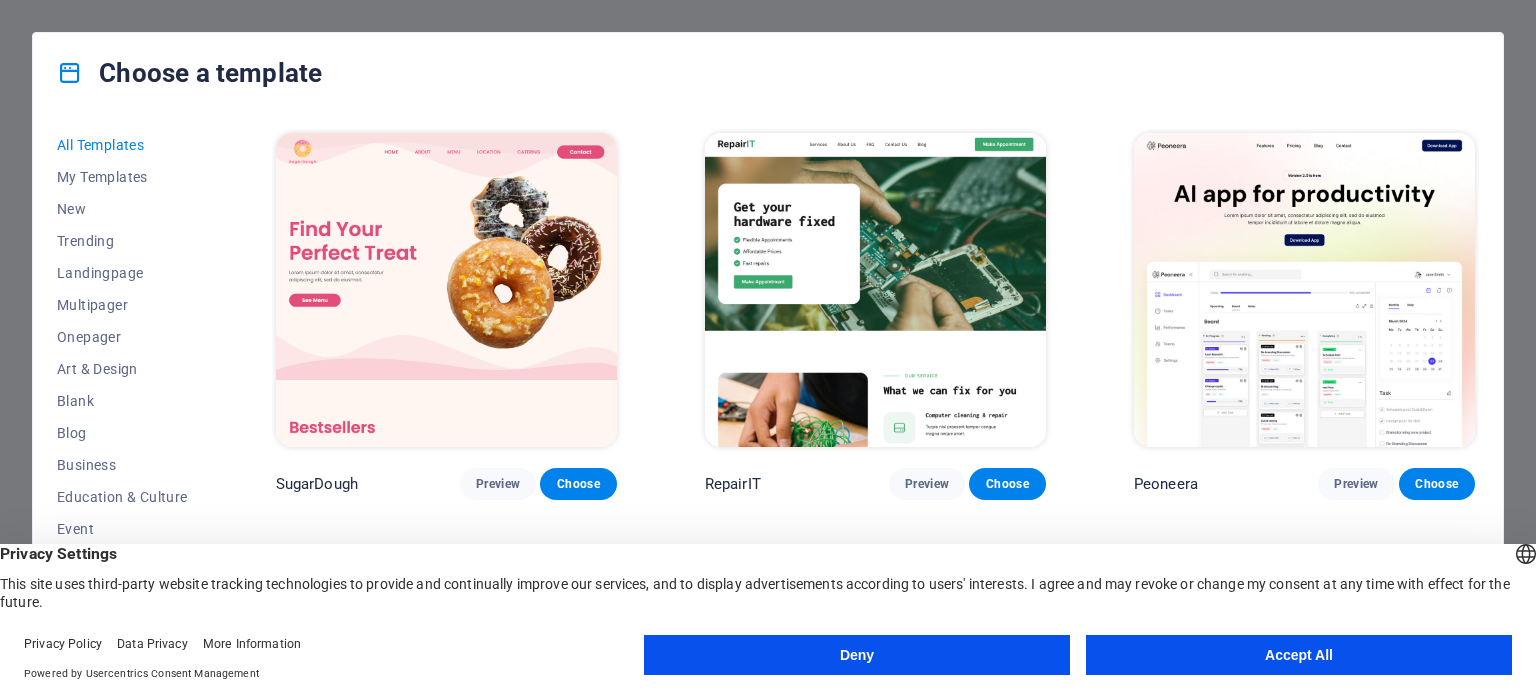 click on "Accept All" at bounding box center (1299, 655) 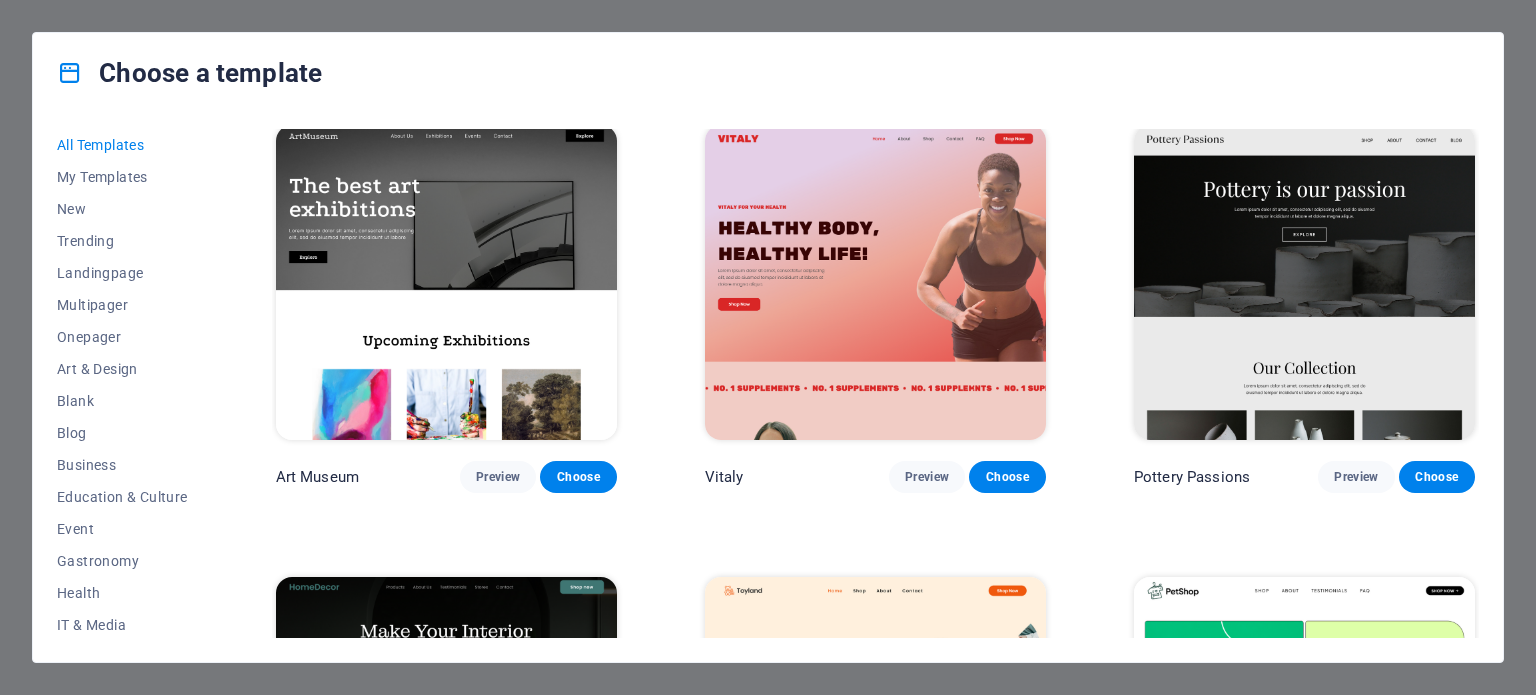scroll, scrollTop: 460, scrollLeft: 0, axis: vertical 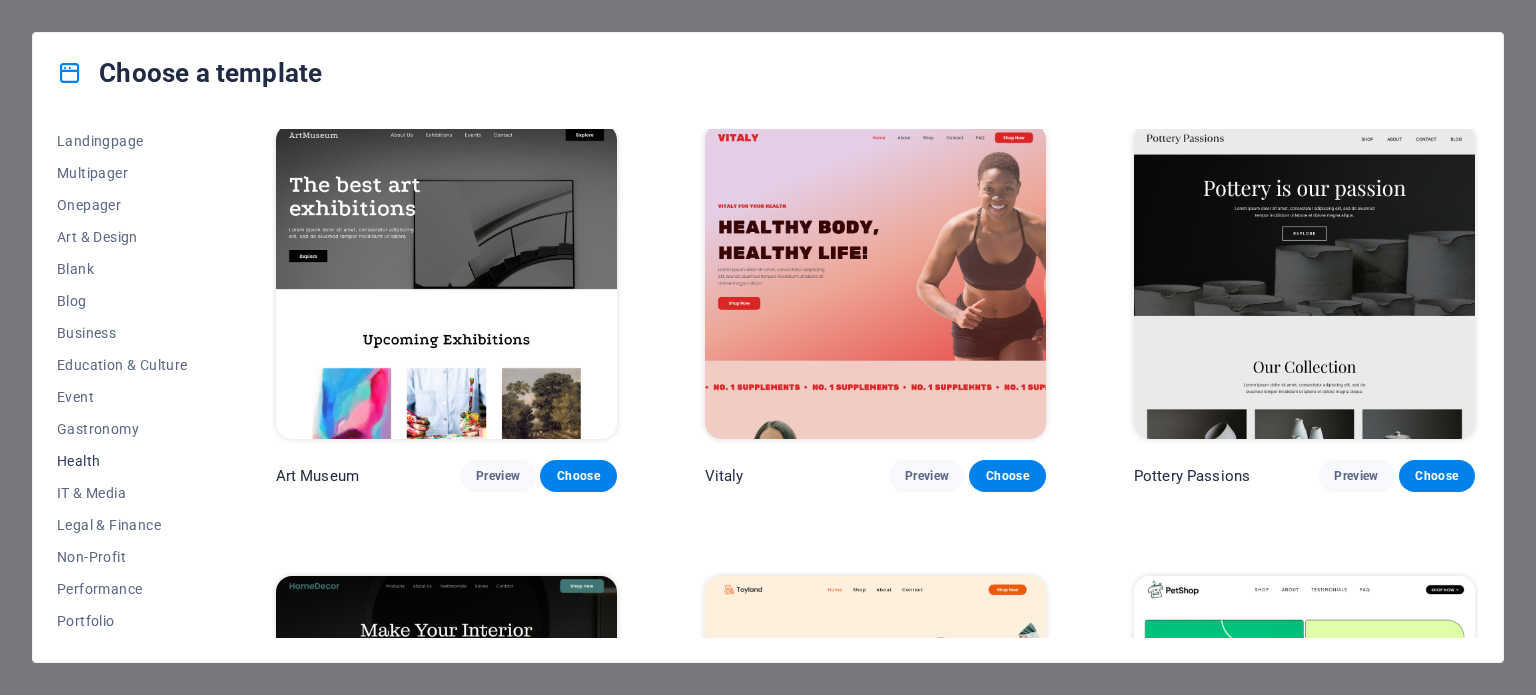 click on "Health" at bounding box center (122, 461) 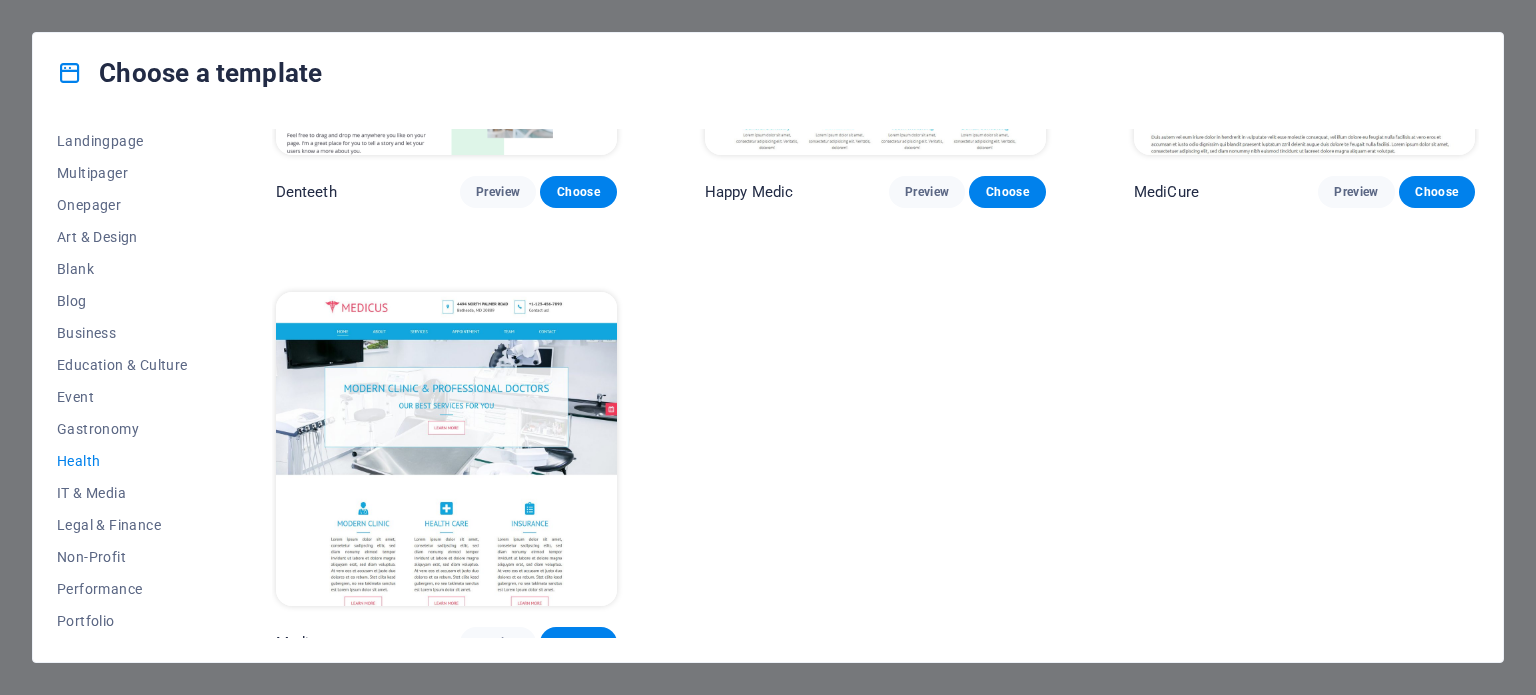 scroll, scrollTop: 758, scrollLeft: 0, axis: vertical 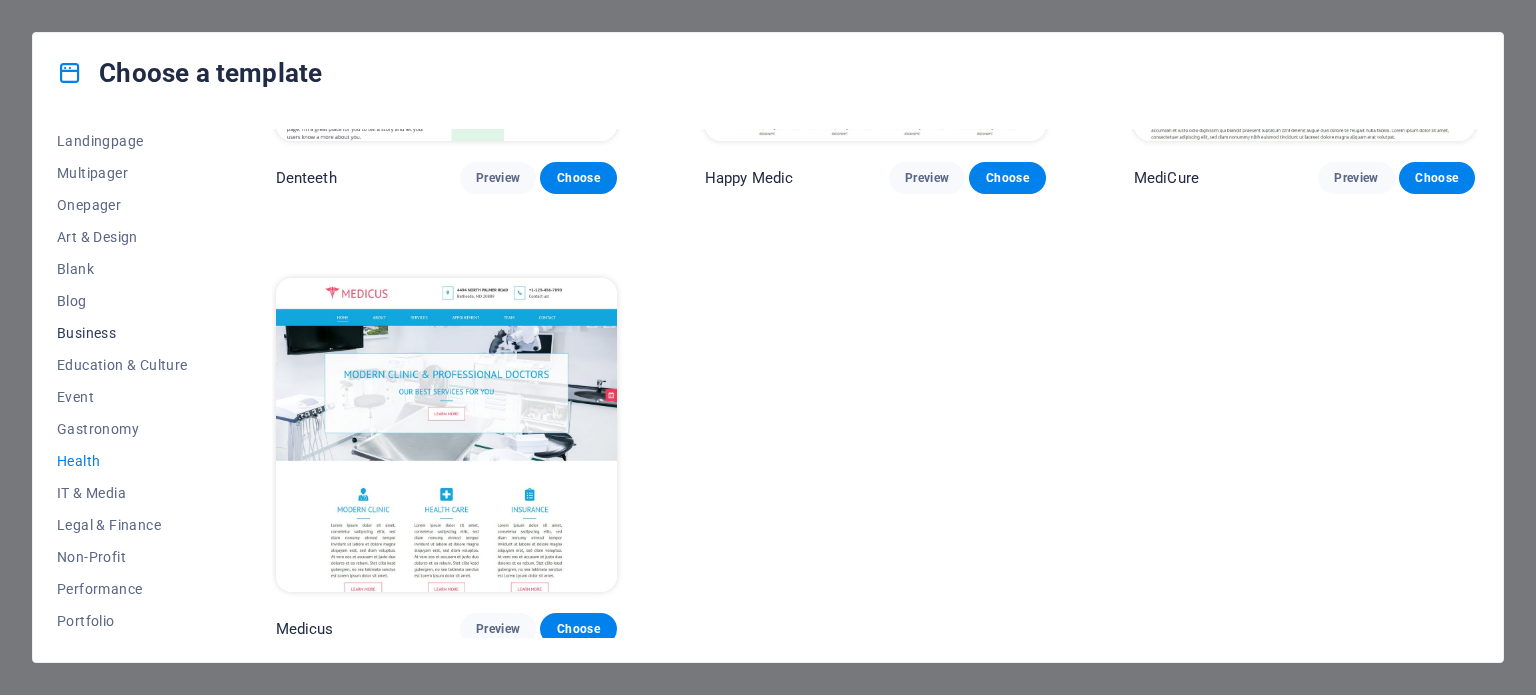 click on "Business" at bounding box center (122, 333) 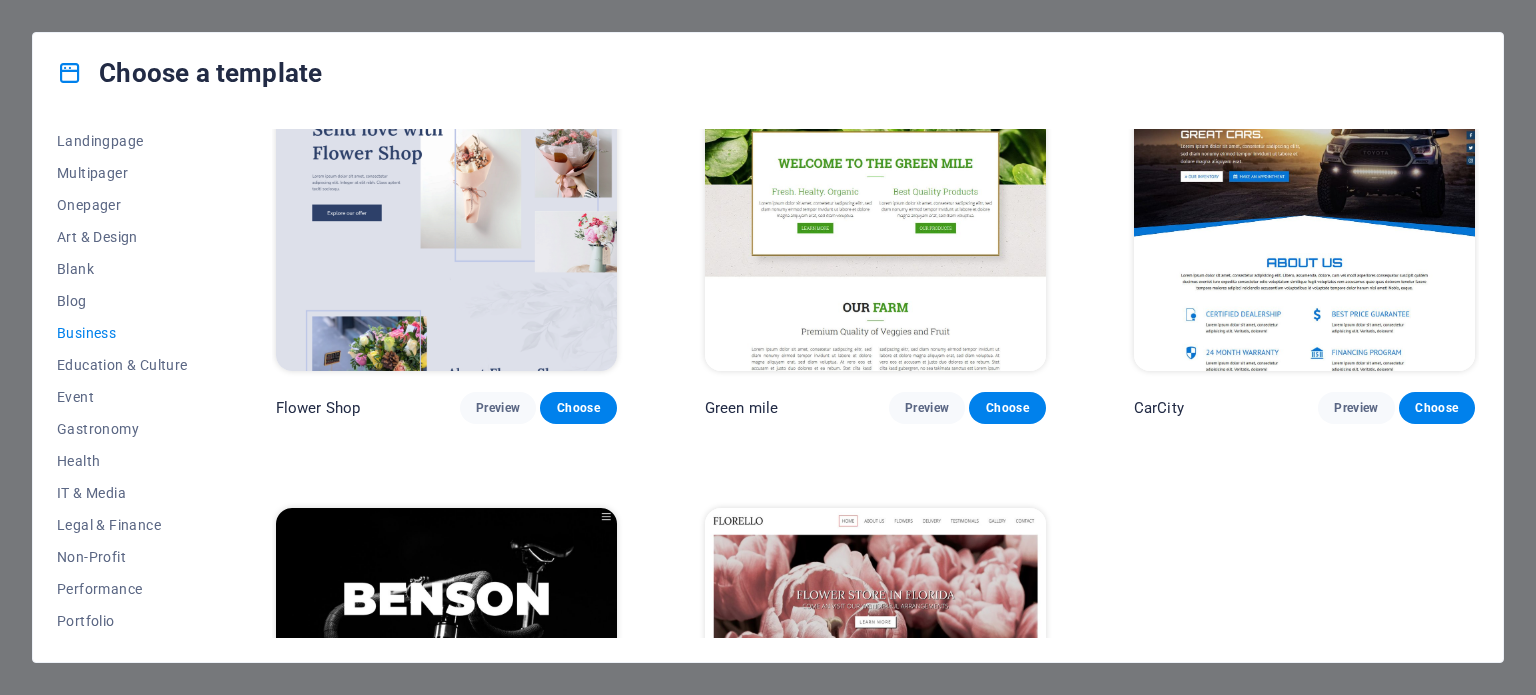 scroll, scrollTop: 758, scrollLeft: 0, axis: vertical 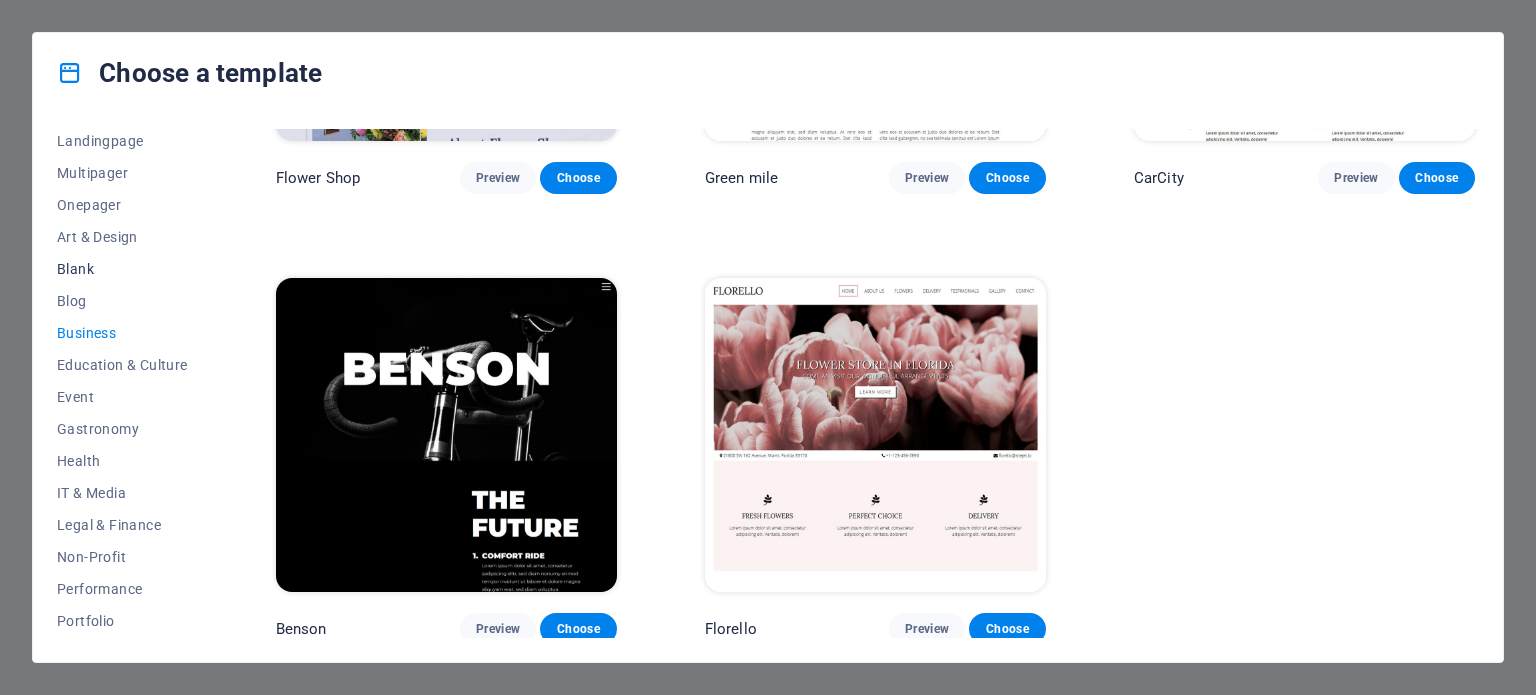 click on "Blank" at bounding box center (122, 269) 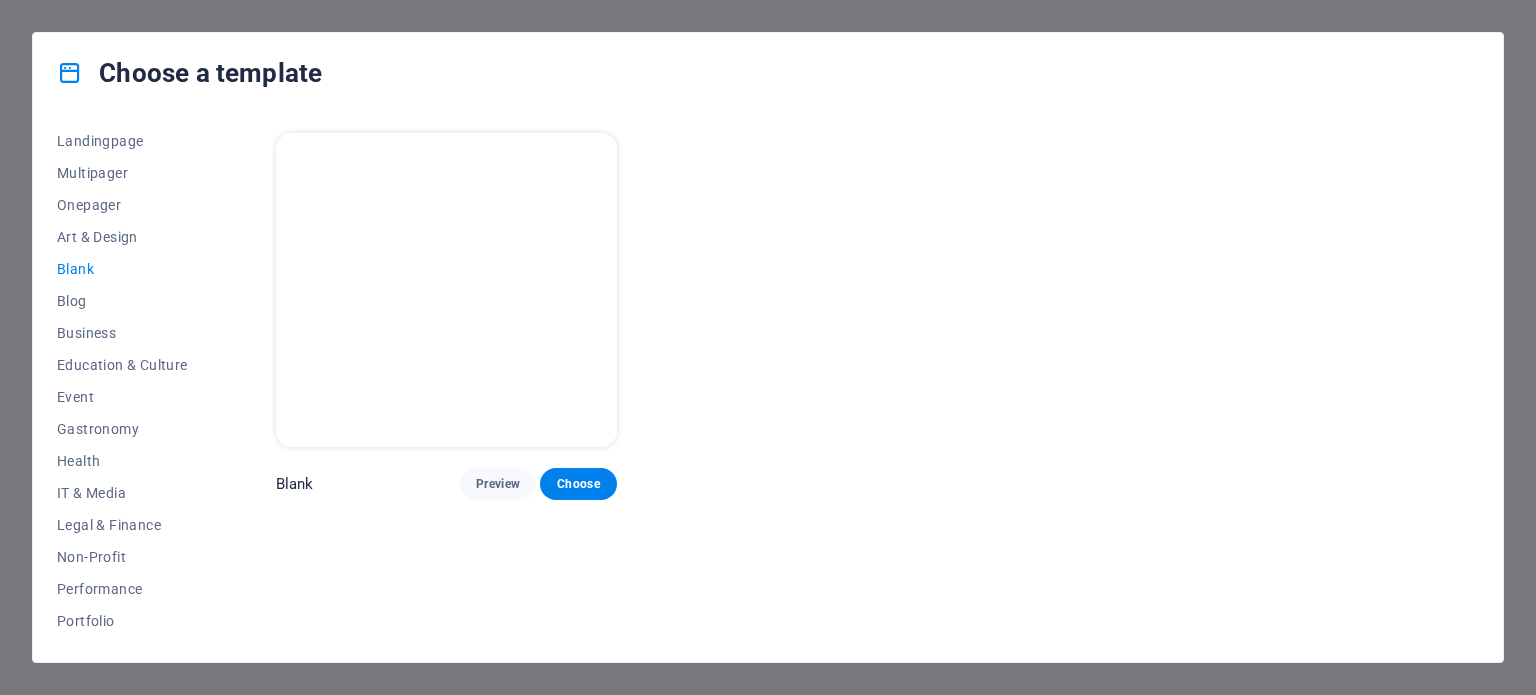 scroll, scrollTop: 0, scrollLeft: 0, axis: both 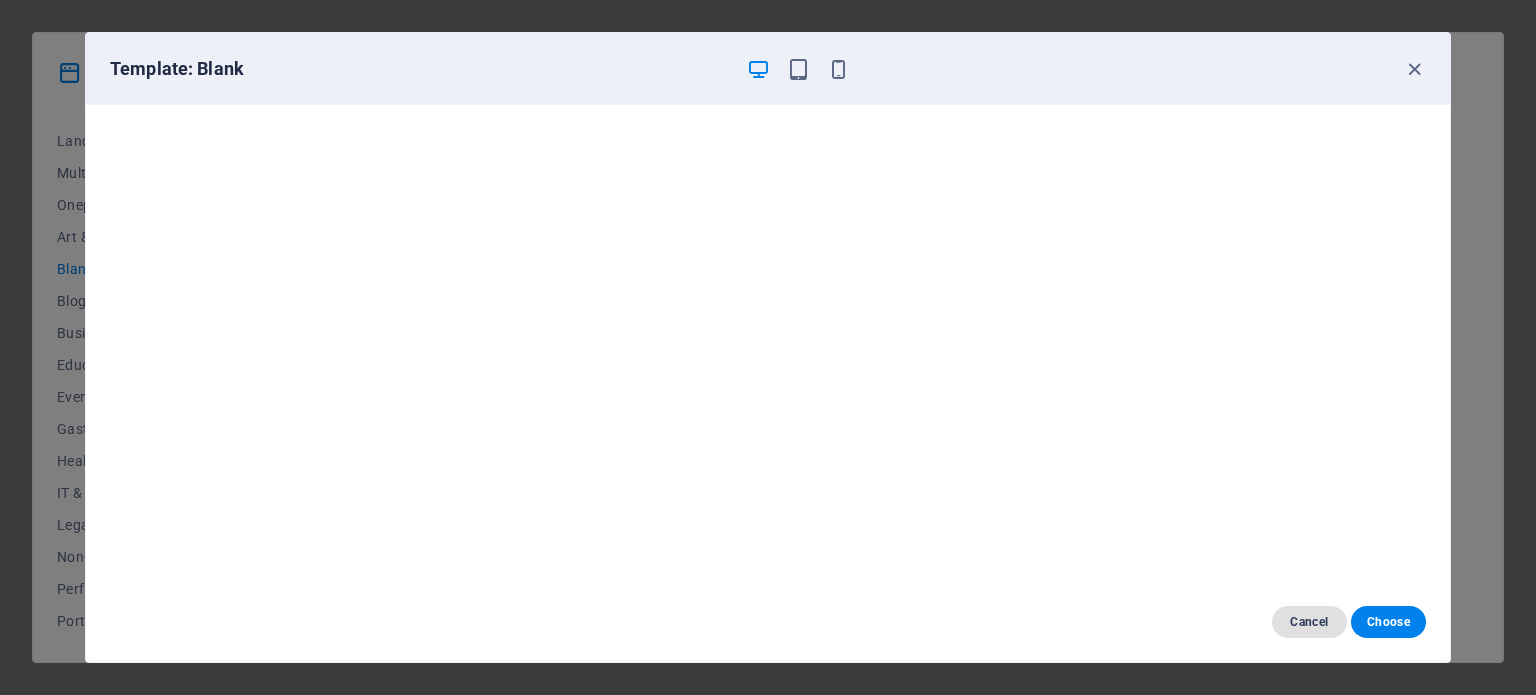 click on "Cancel" at bounding box center (1309, 622) 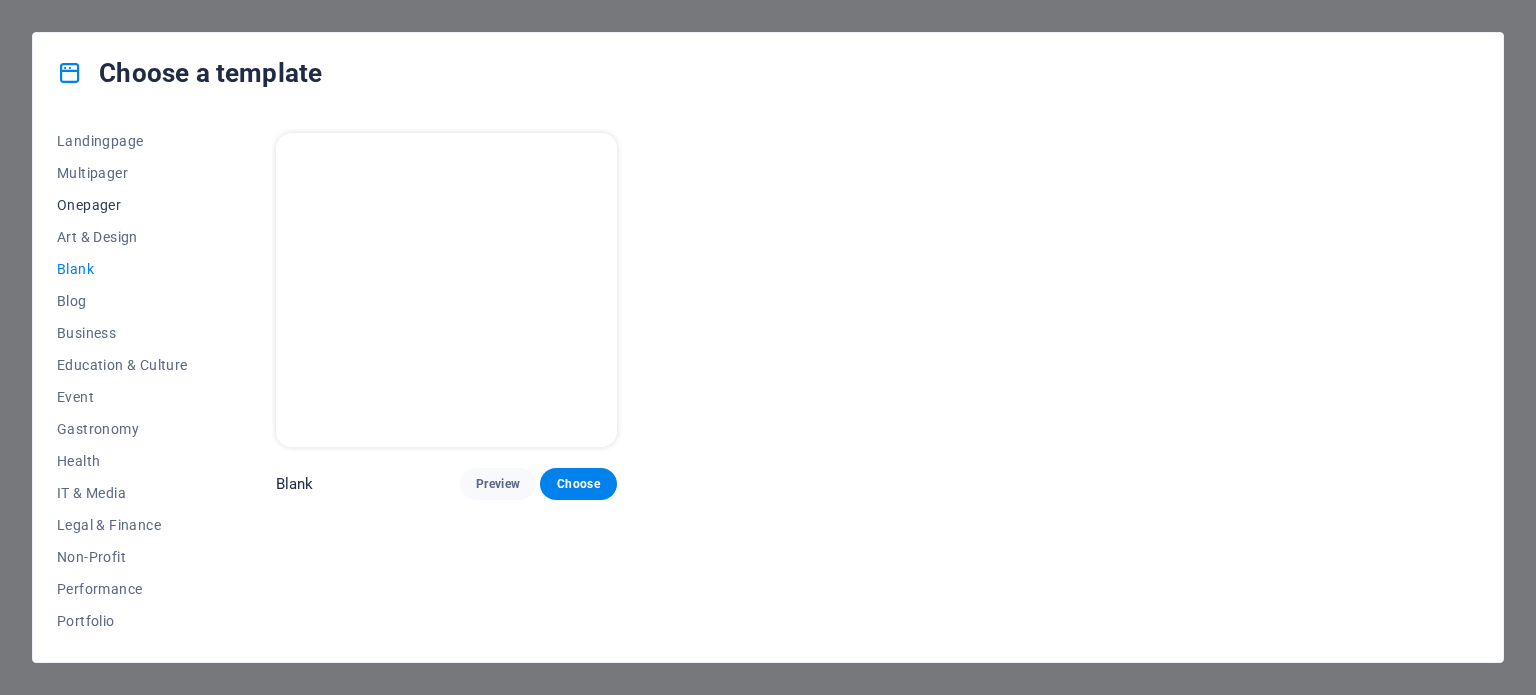 click on "Onepager" at bounding box center [122, 205] 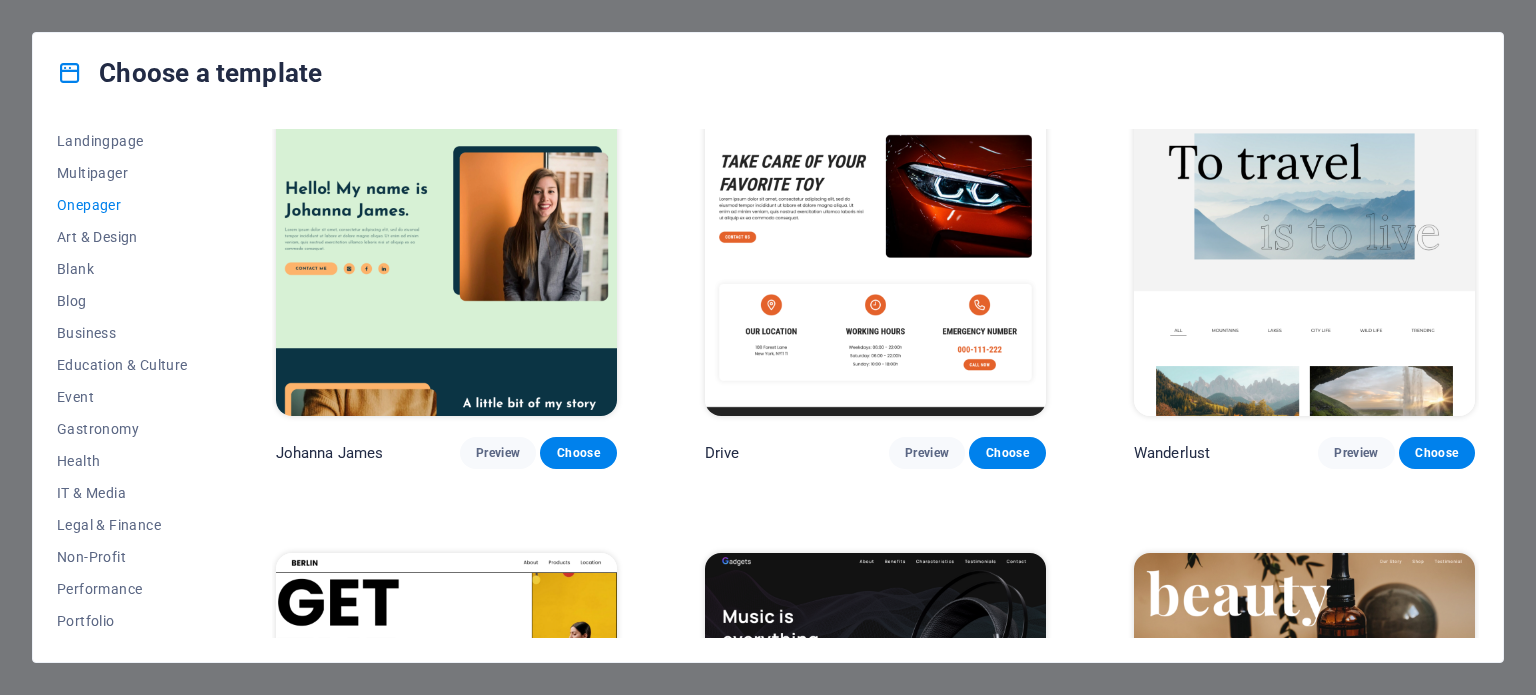 scroll, scrollTop: 1836, scrollLeft: 0, axis: vertical 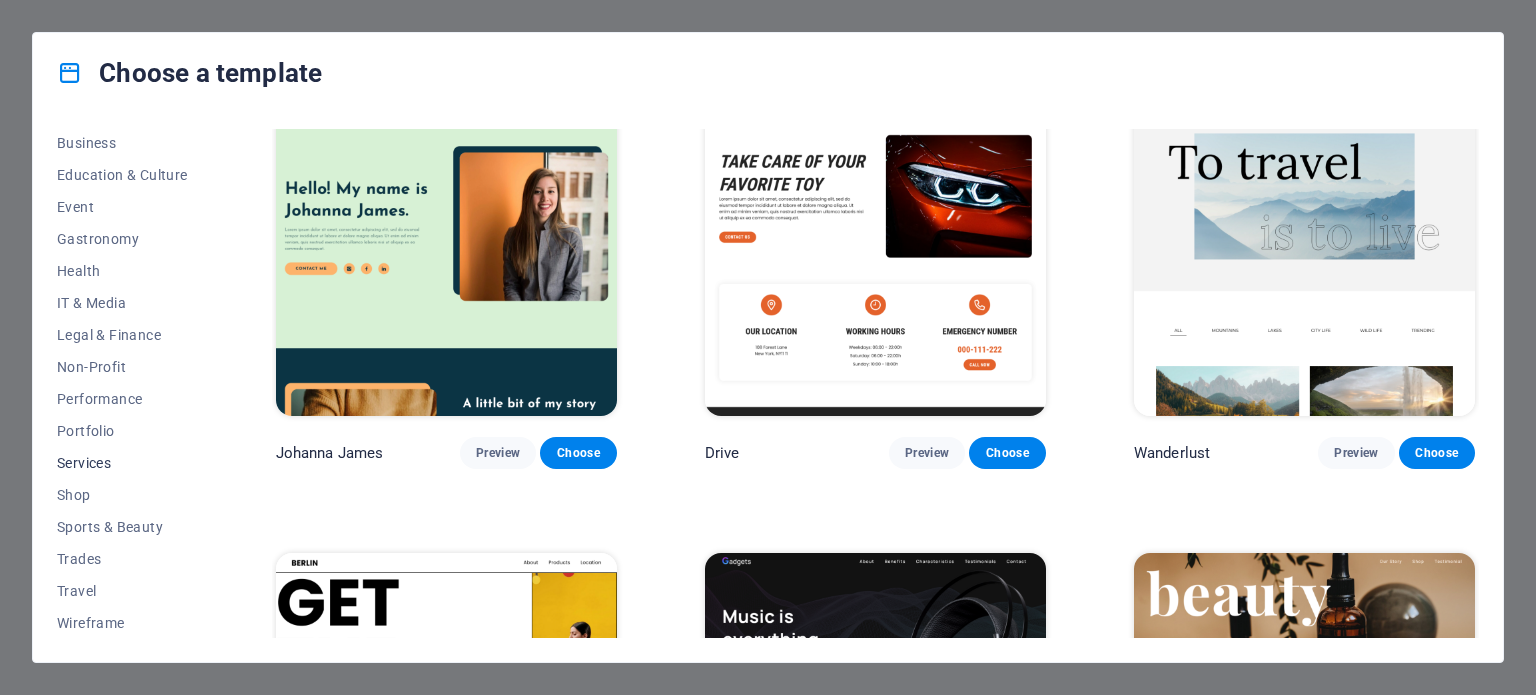 click on "Services" at bounding box center [122, 463] 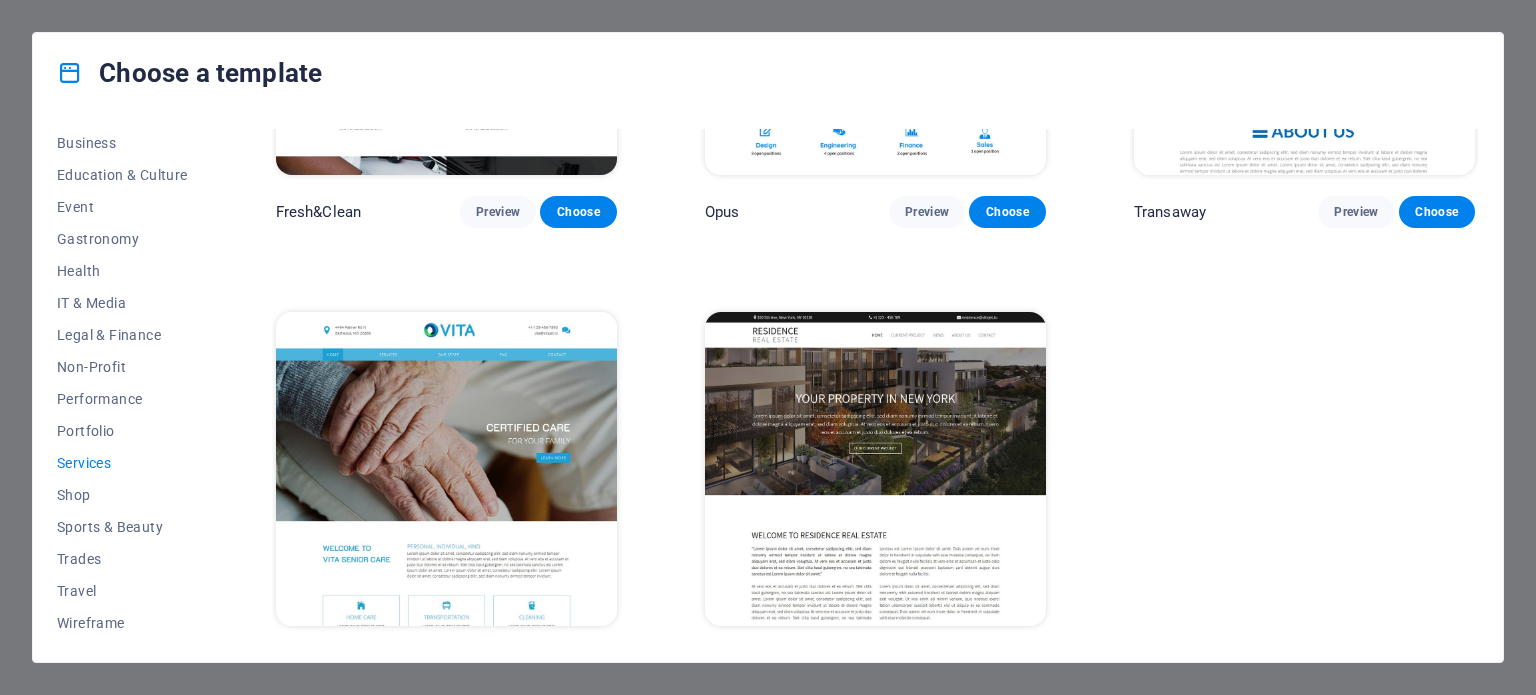 scroll, scrollTop: 2556, scrollLeft: 0, axis: vertical 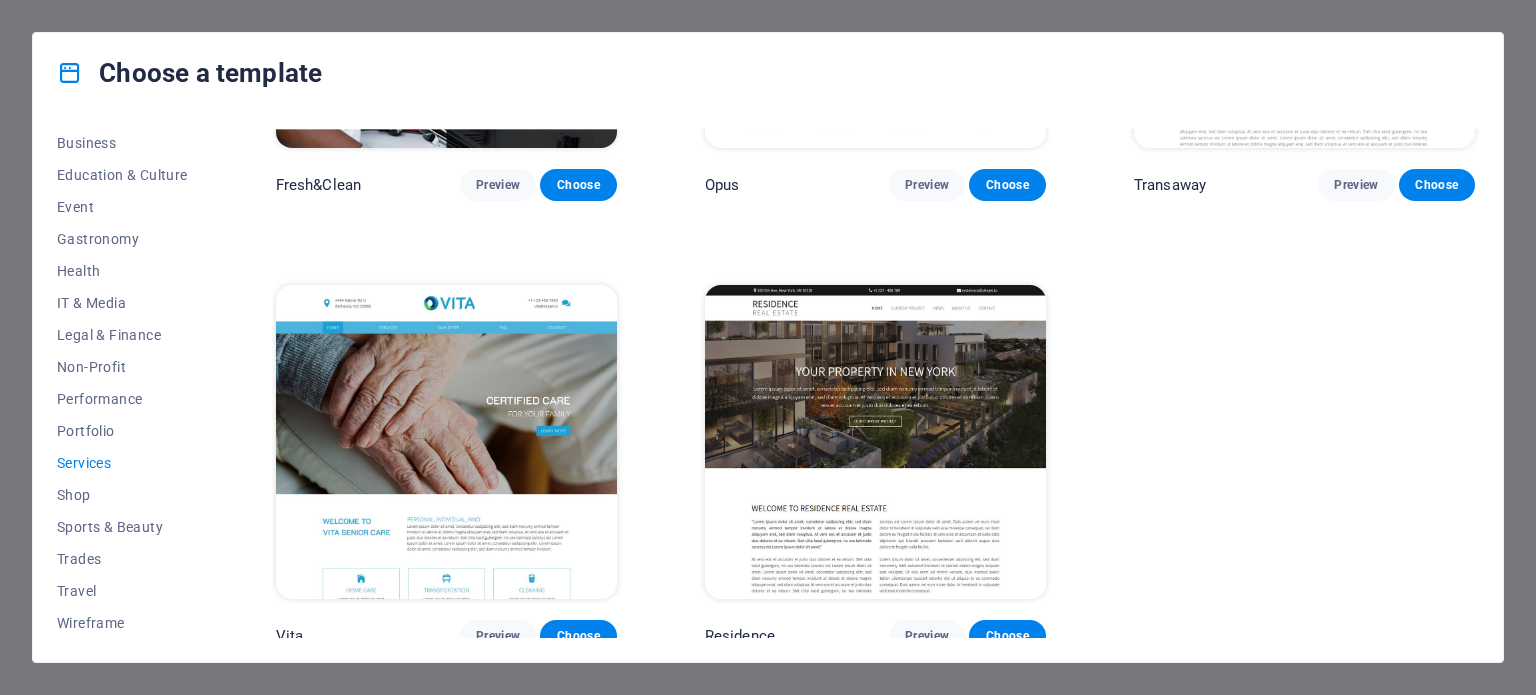 click on "RepairIT Preview Choose Transportable Preview Choose Health & Food Preview Choose UrbanNest Interiors Preview Choose Cleaner Preview Choose Pets Care Preview Choose Drive Preview Choose Estator Preview Choose CoachLife Preview Choose Priodas Preview Choose CleanCar Preview Choose Protector Preview Choose Morris Real Estate Preview Choose Alerta Preview Choose Funus Preview Choose Fresh&Clean Preview Choose Opus Preview Choose Transaway Preview Choose Vita Preview Choose Residence Preview Choose" at bounding box center (875, -888) 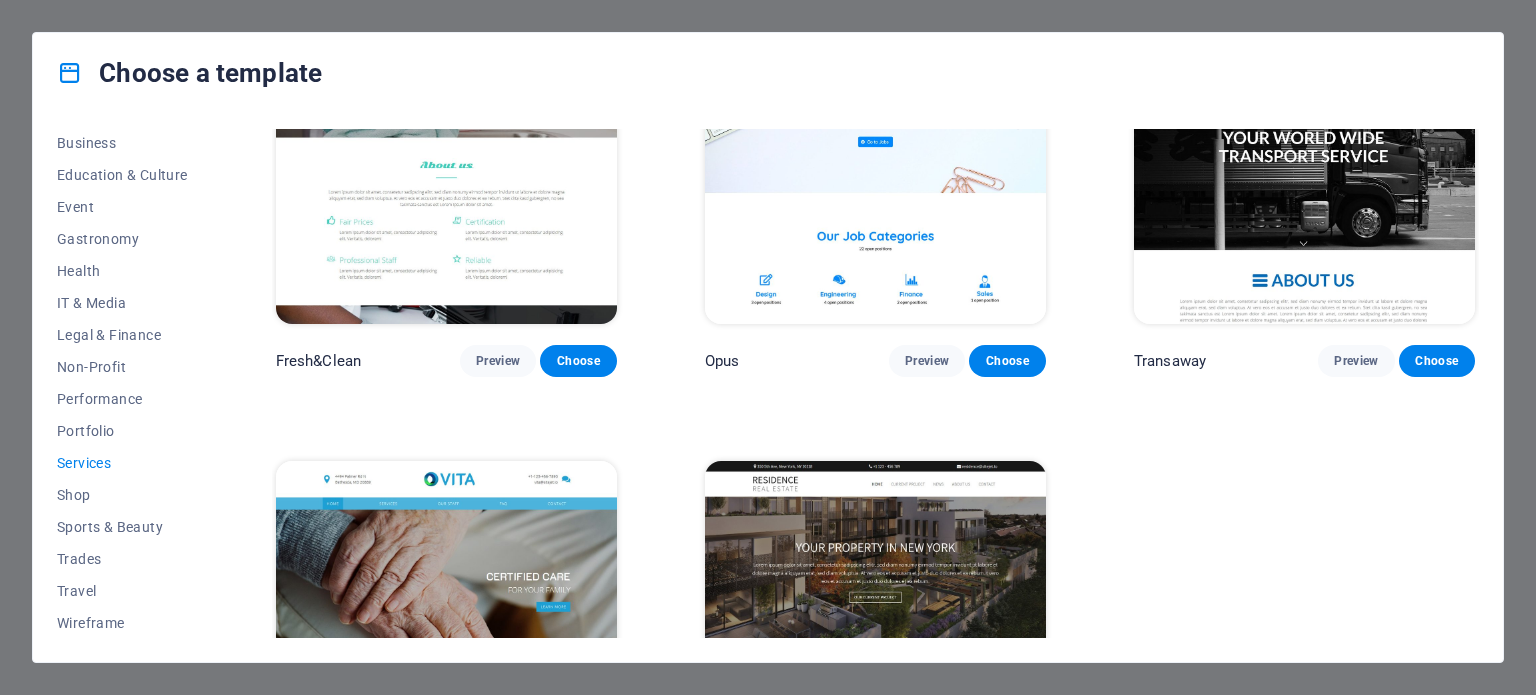 scroll, scrollTop: 2556, scrollLeft: 0, axis: vertical 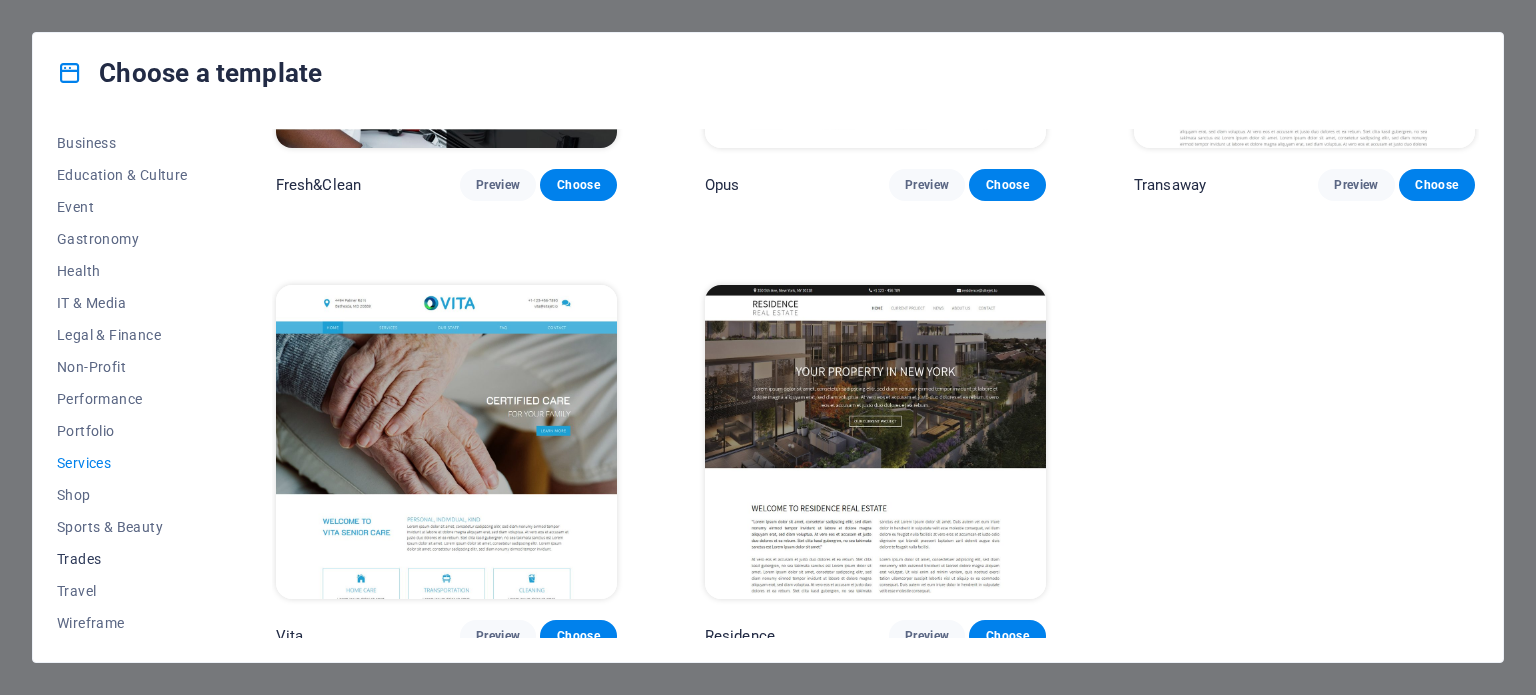 click on "Trades" at bounding box center (122, 559) 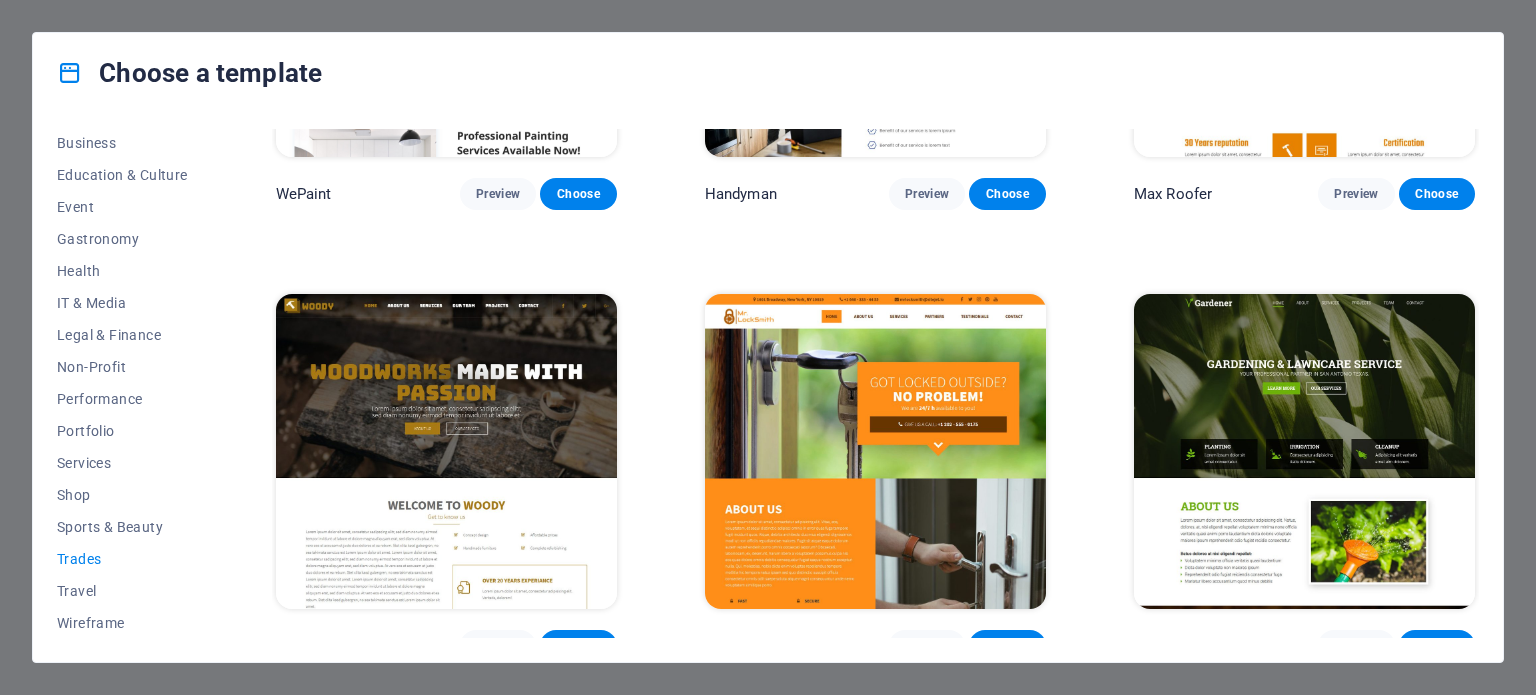 scroll, scrollTop: 758, scrollLeft: 0, axis: vertical 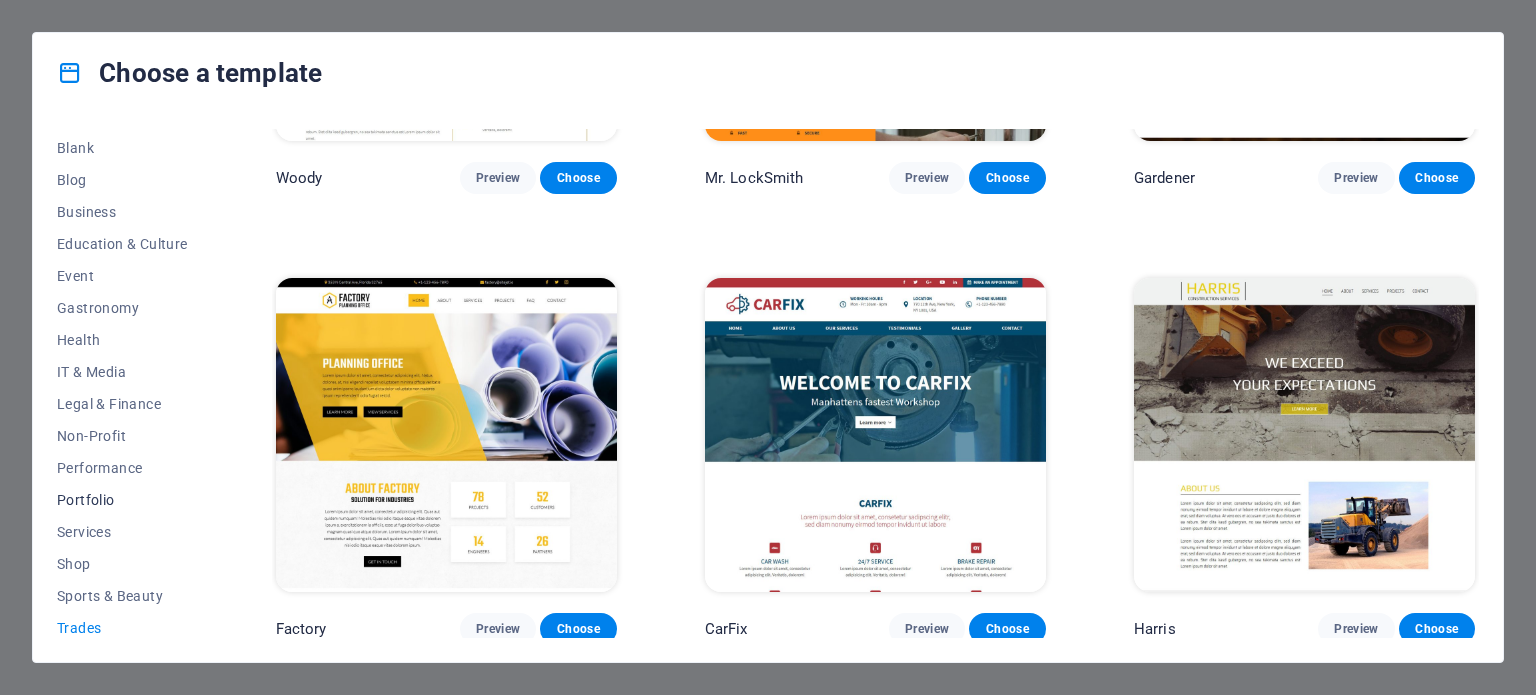 click on "Portfolio" at bounding box center [122, 500] 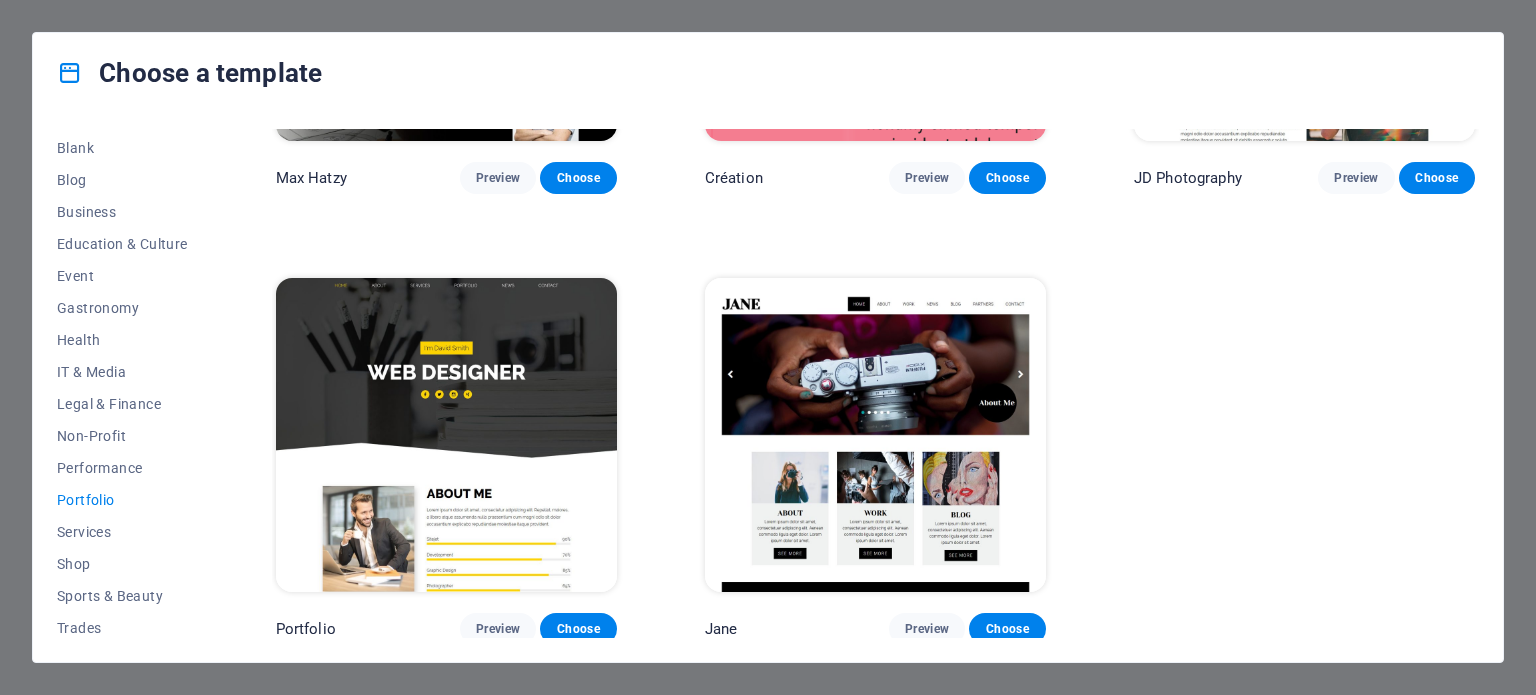 scroll, scrollTop: 758, scrollLeft: 0, axis: vertical 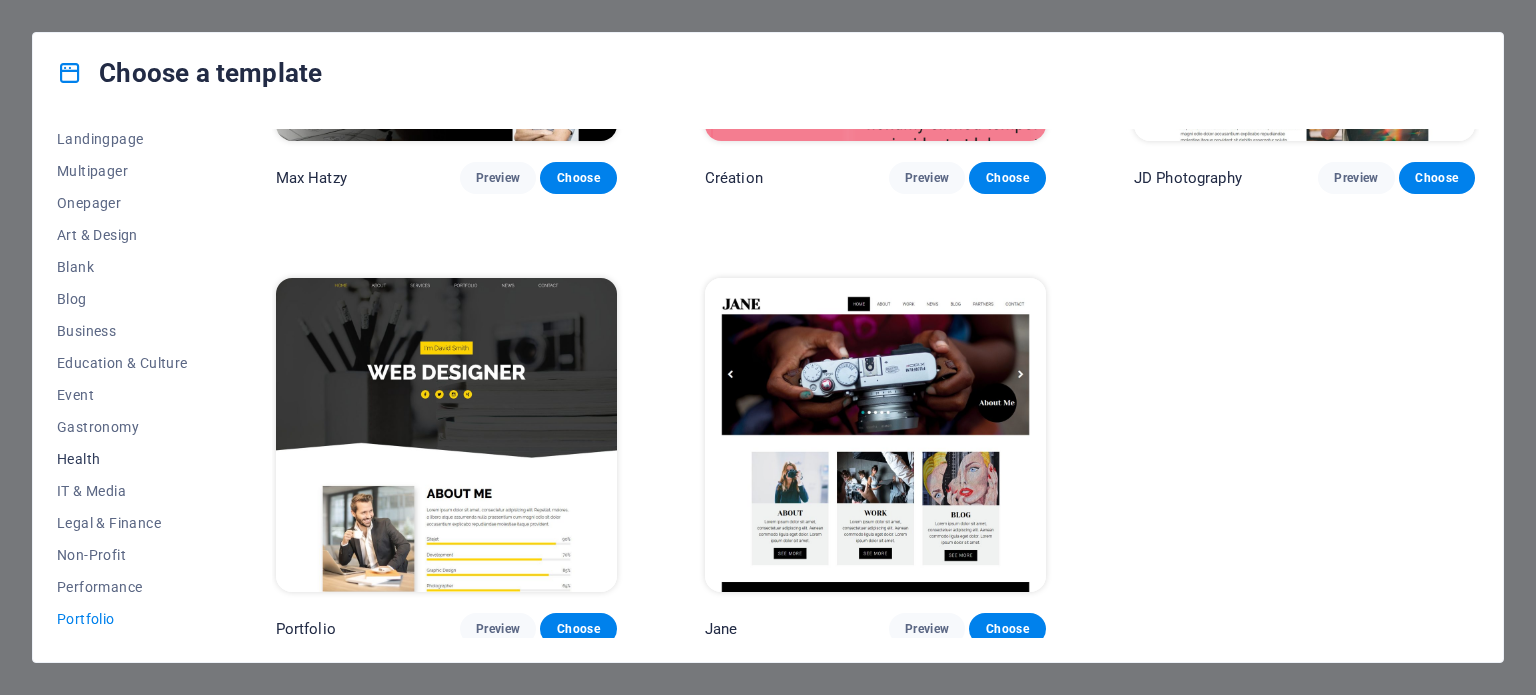 click on "Health" at bounding box center [122, 459] 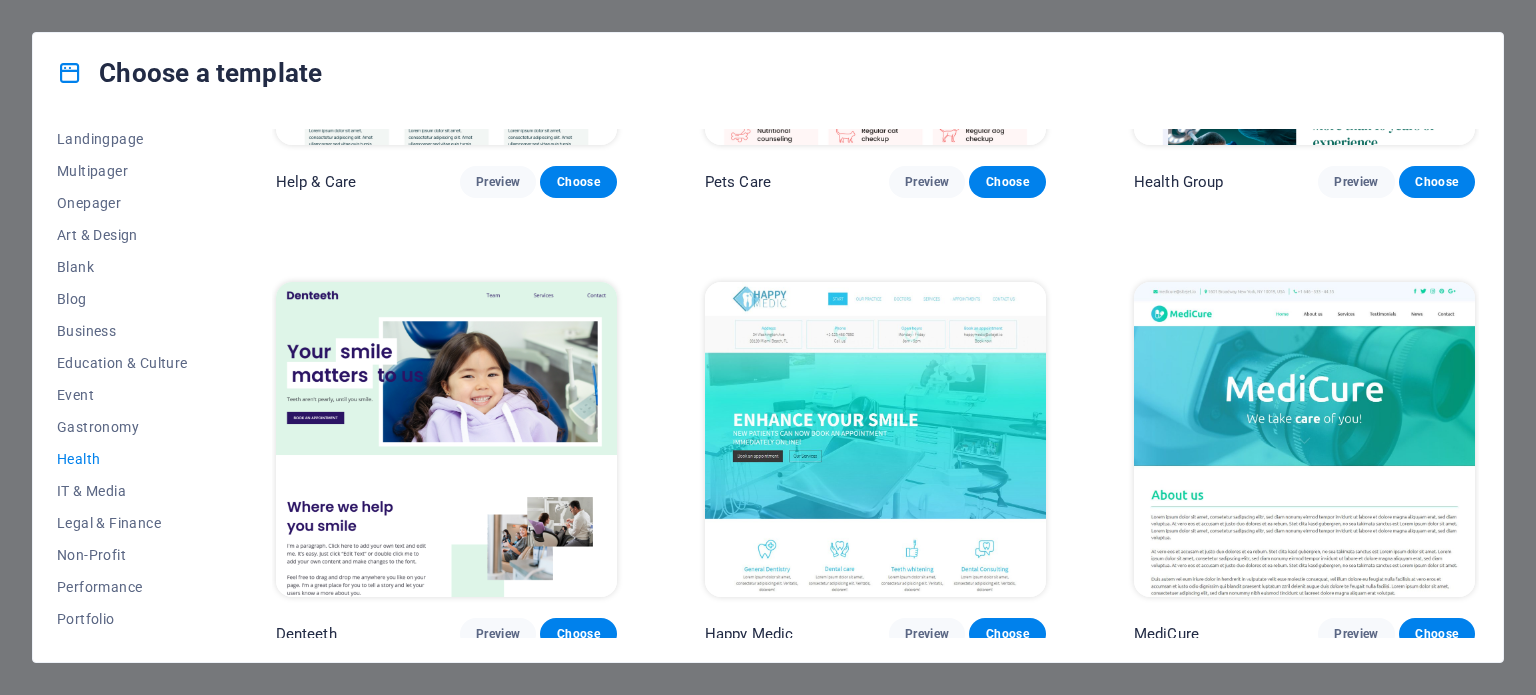 scroll, scrollTop: 308, scrollLeft: 0, axis: vertical 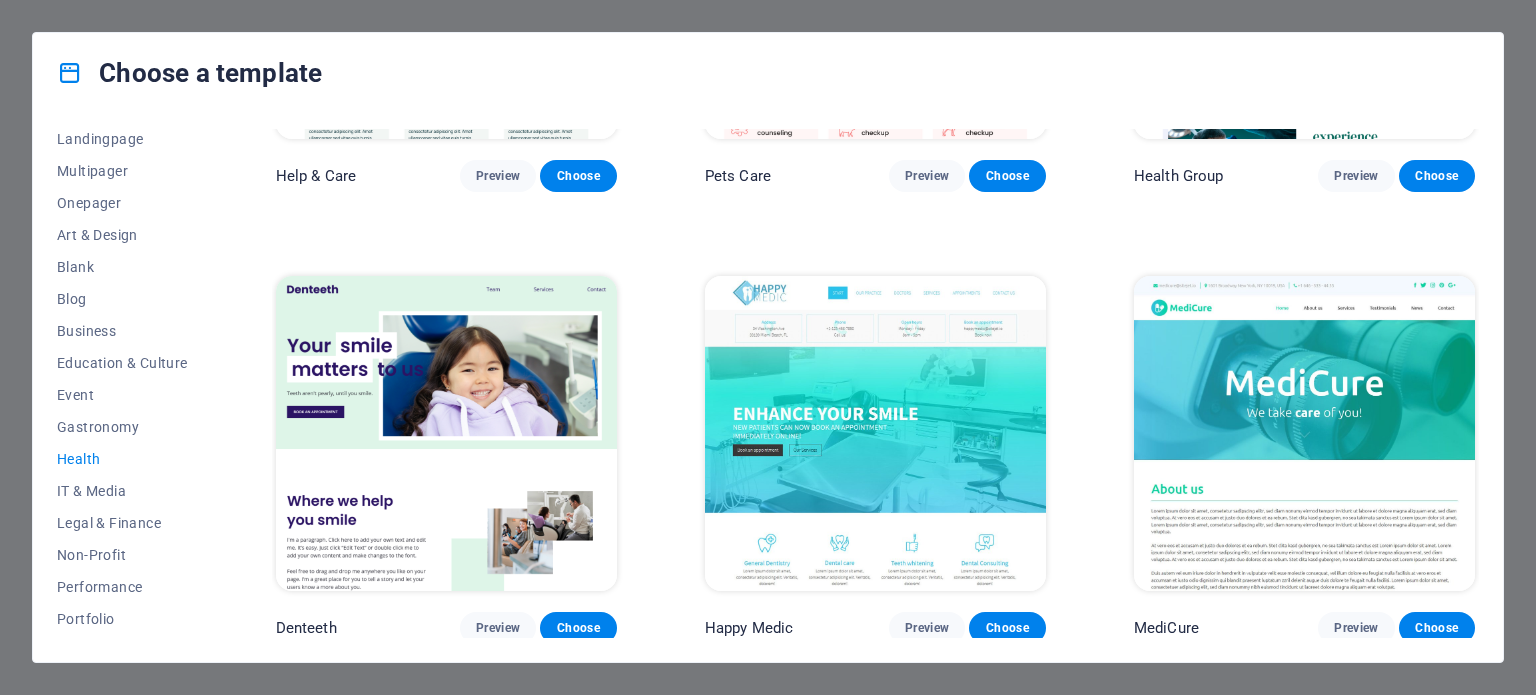 click on "Help & Care Preview Choose Pets Care Preview Choose Health Group Preview Choose Denteeth Preview Choose Happy Medic Preview Choose MediCure Preview Choose Medicus Preview Choose" at bounding box center (875, 458) 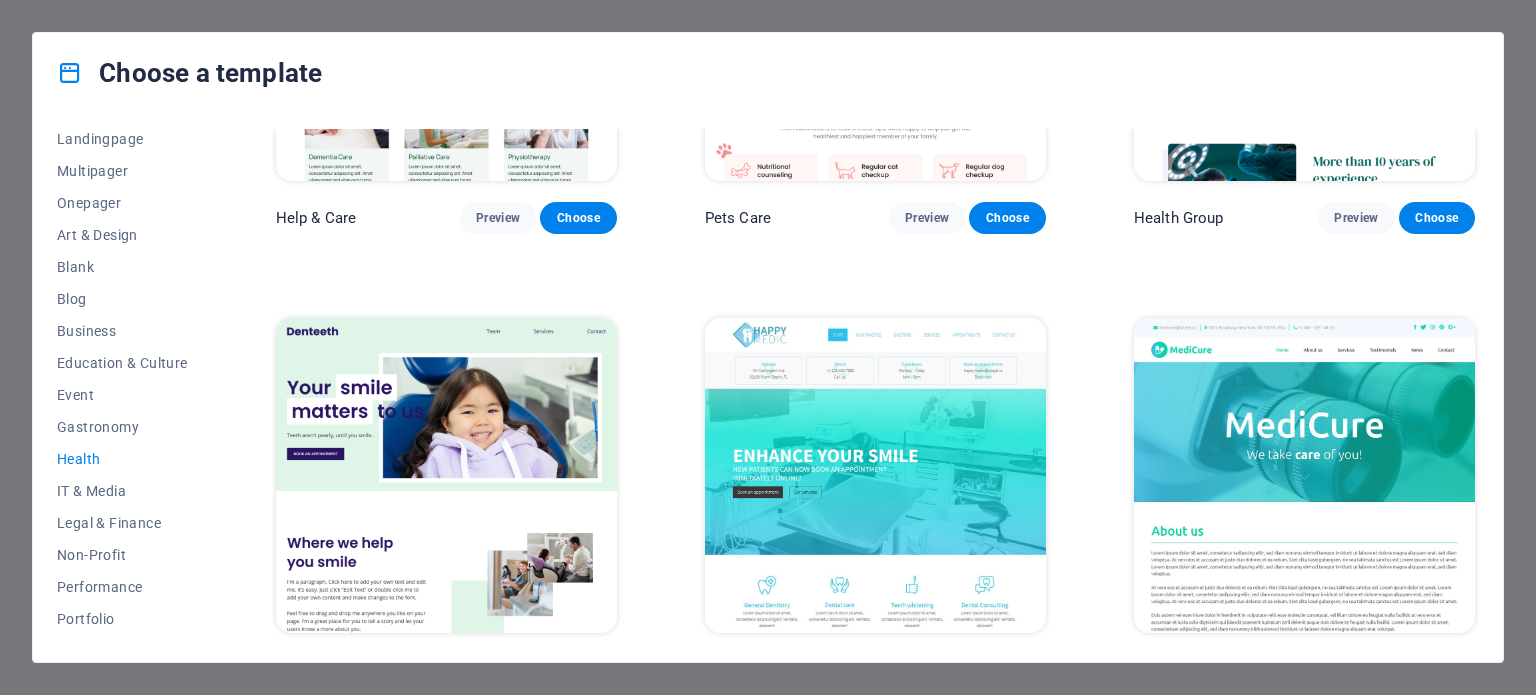scroll, scrollTop: 262, scrollLeft: 0, axis: vertical 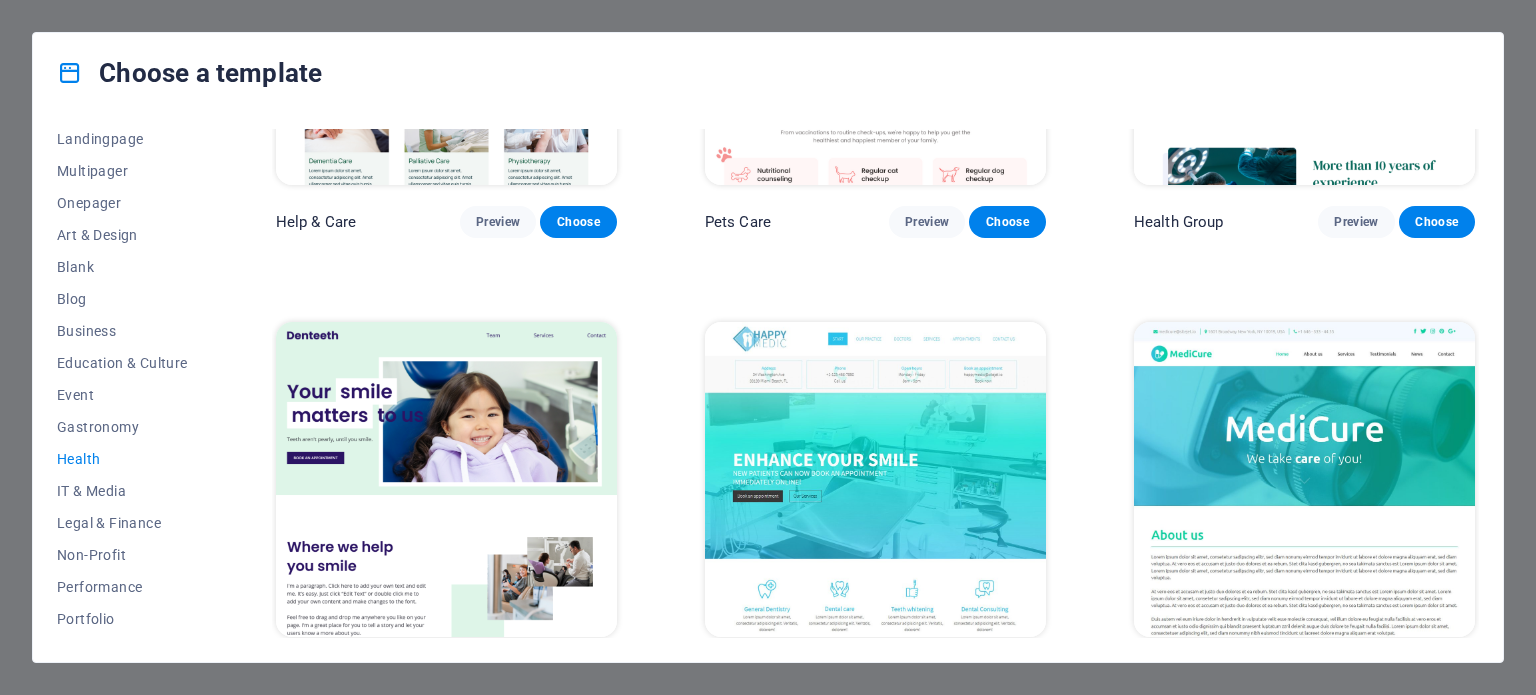 click at bounding box center [1304, 479] 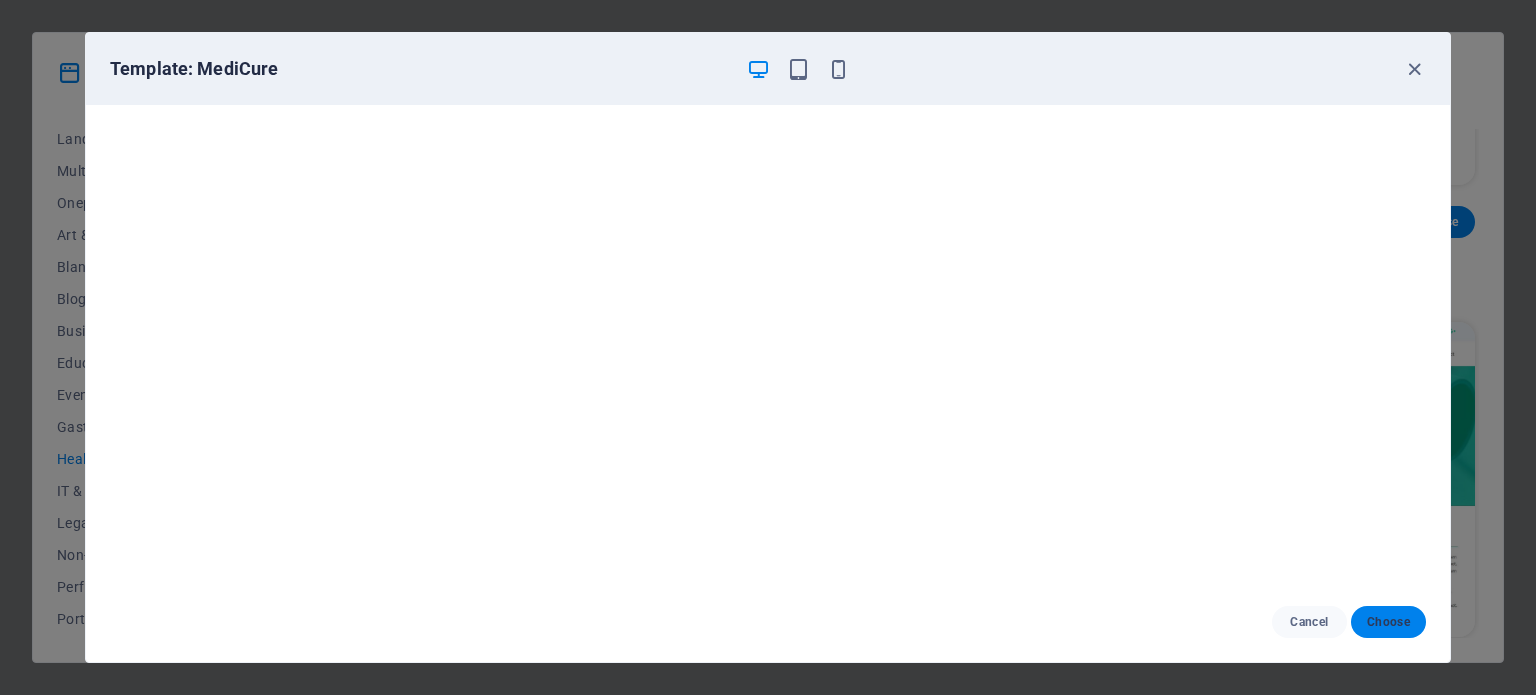 click on "Choose" at bounding box center (1388, 622) 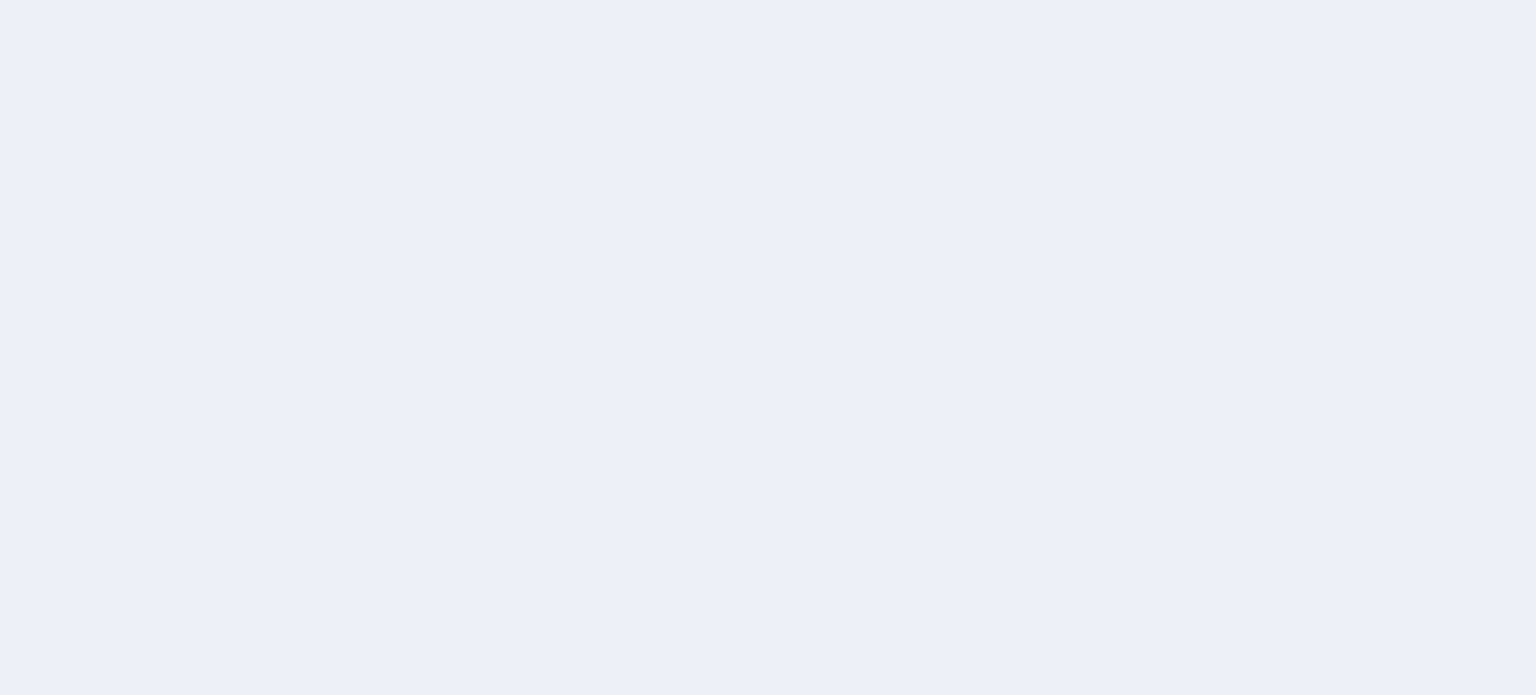 scroll, scrollTop: 0, scrollLeft: 0, axis: both 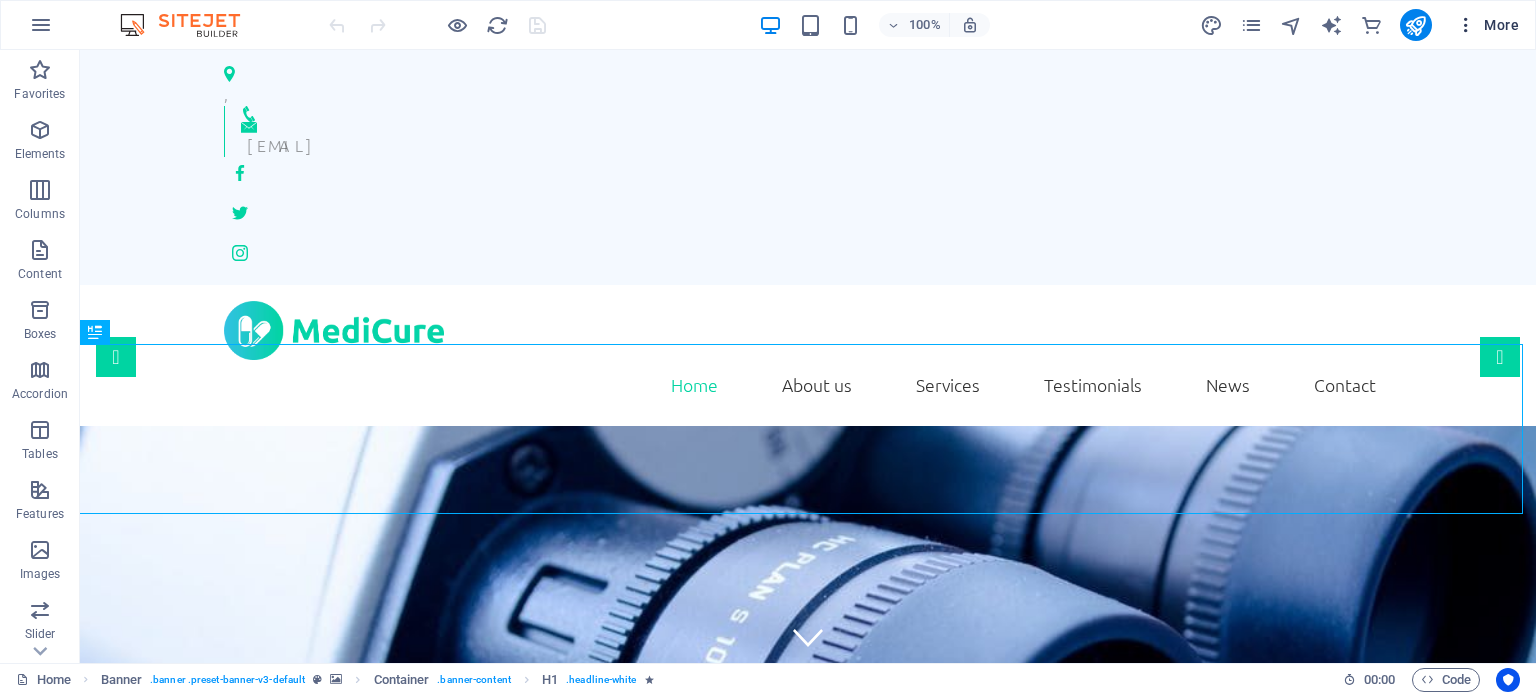 click at bounding box center [1466, 25] 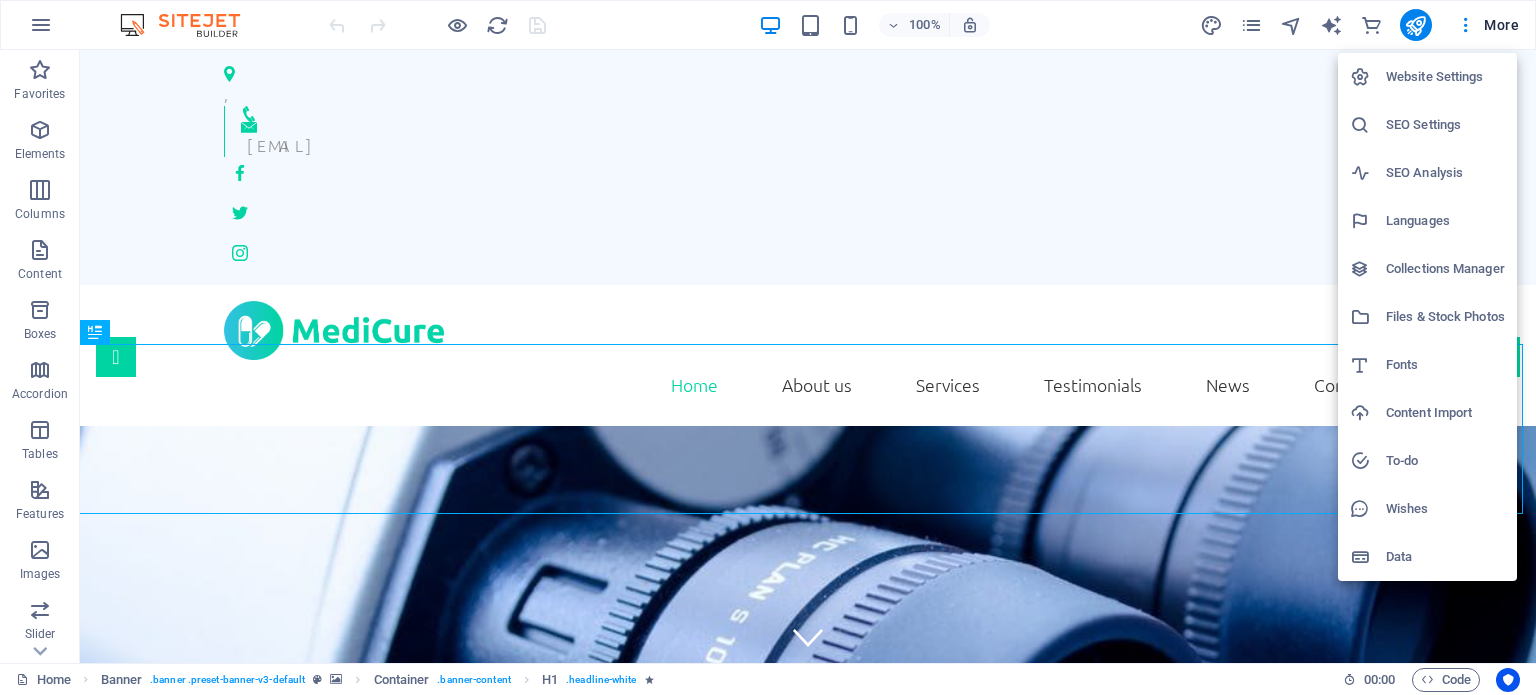click on "Website Settings" at bounding box center (1445, 77) 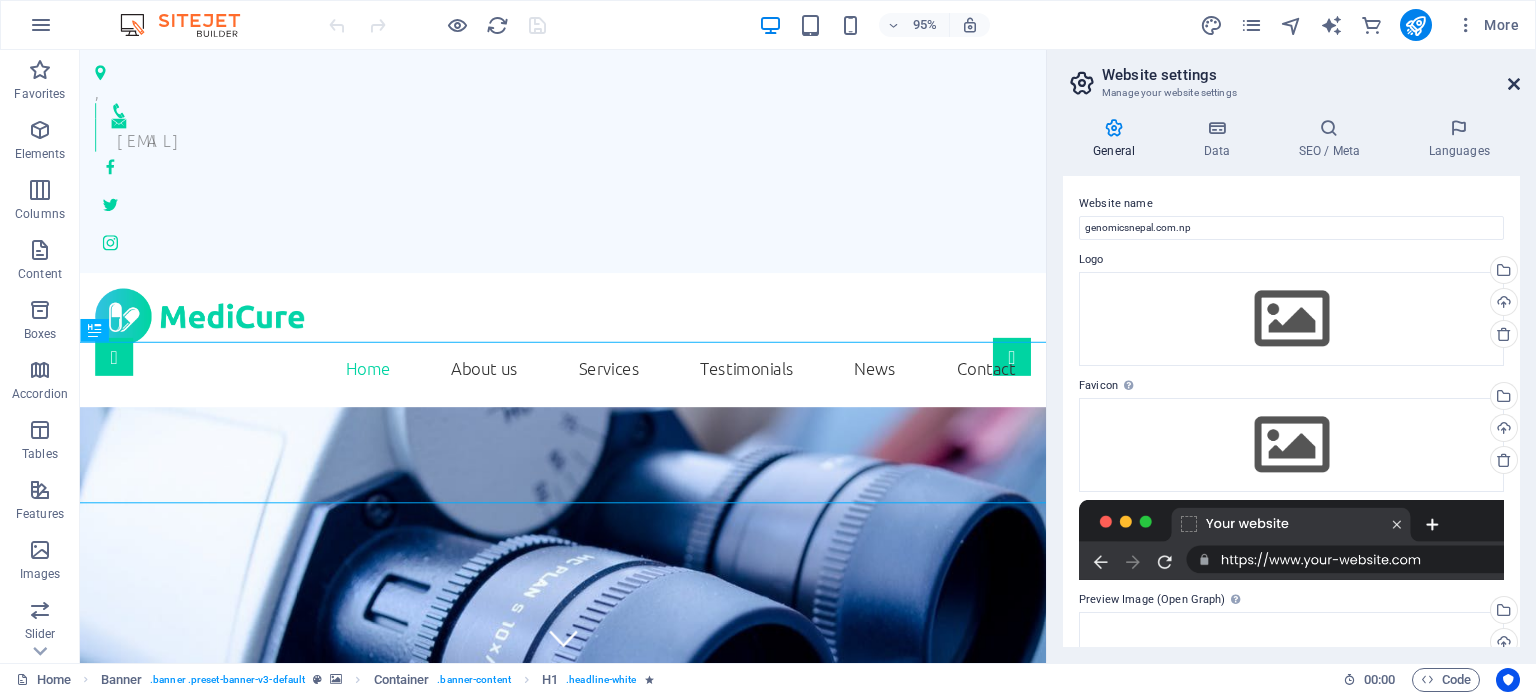 click at bounding box center [1514, 84] 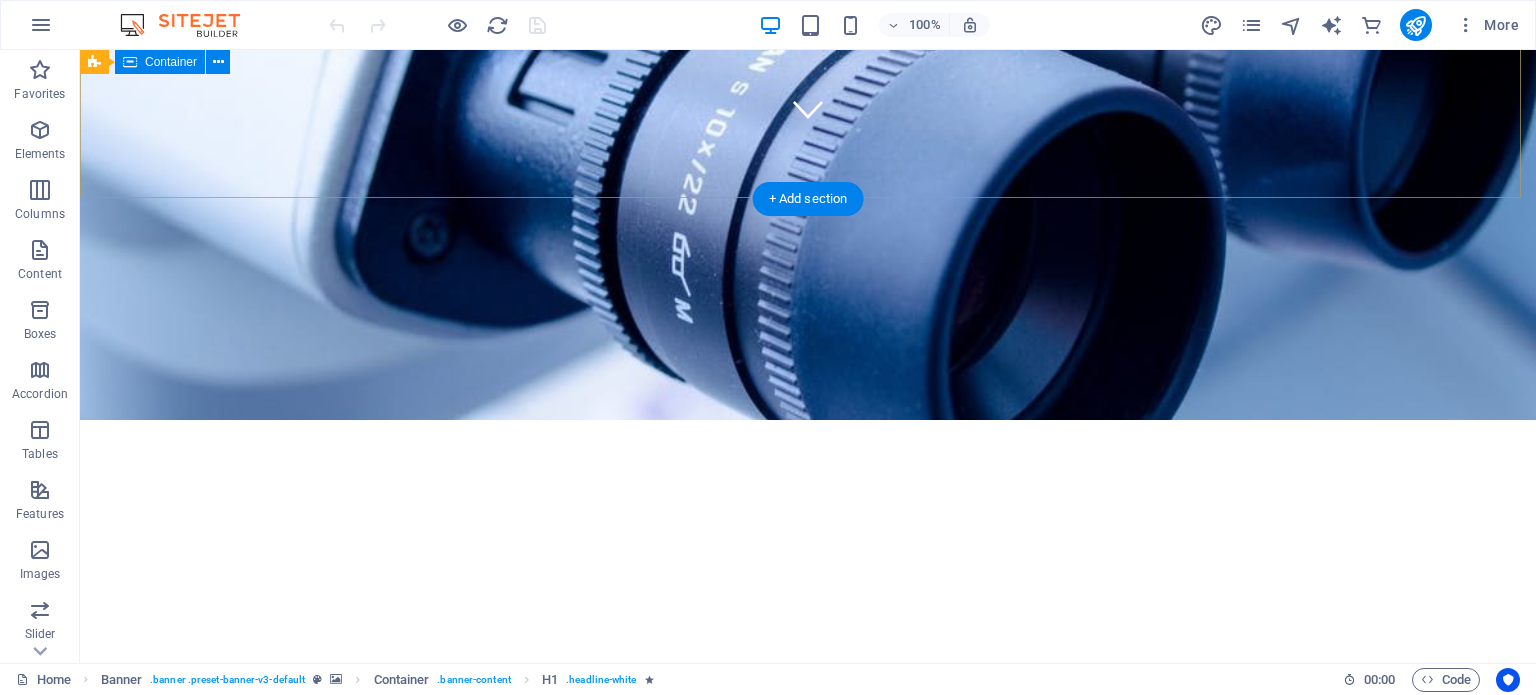 scroll, scrollTop: 530, scrollLeft: 0, axis: vertical 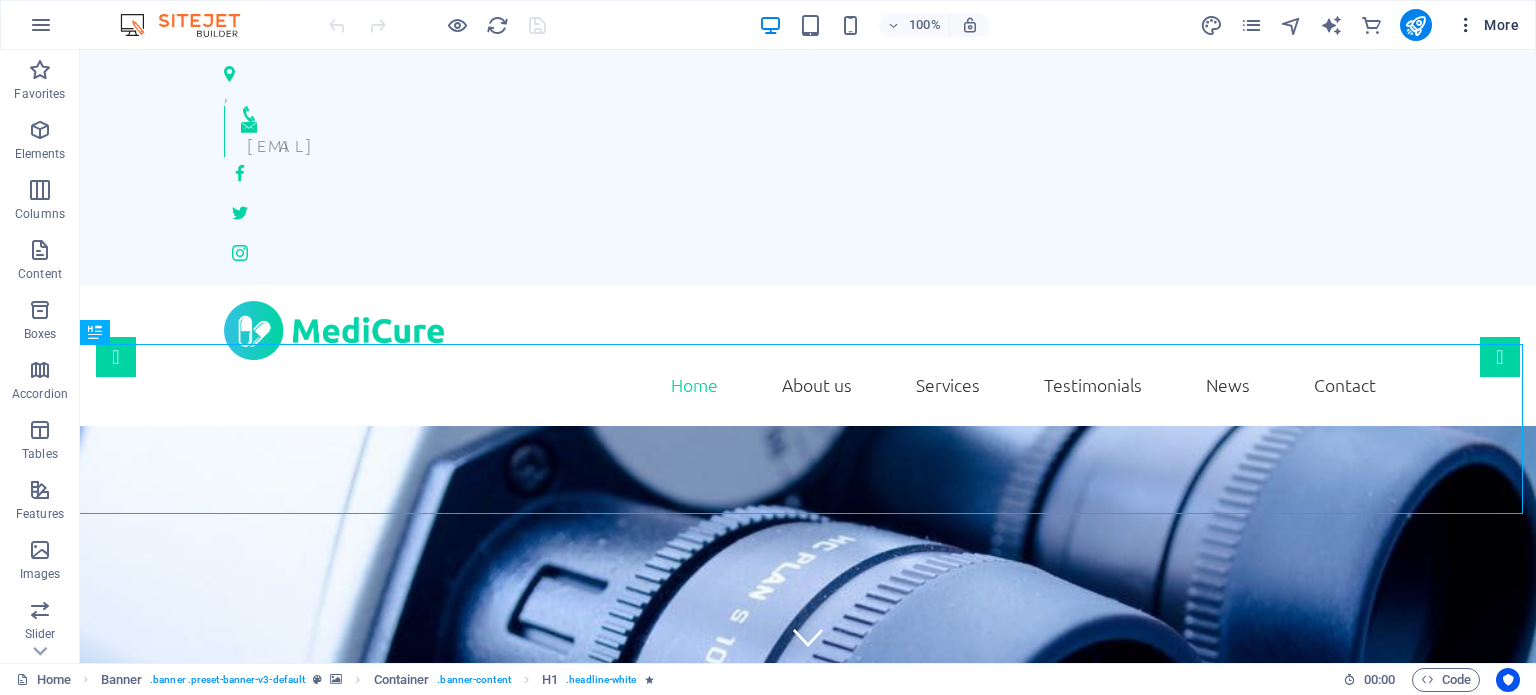 click at bounding box center [1466, 25] 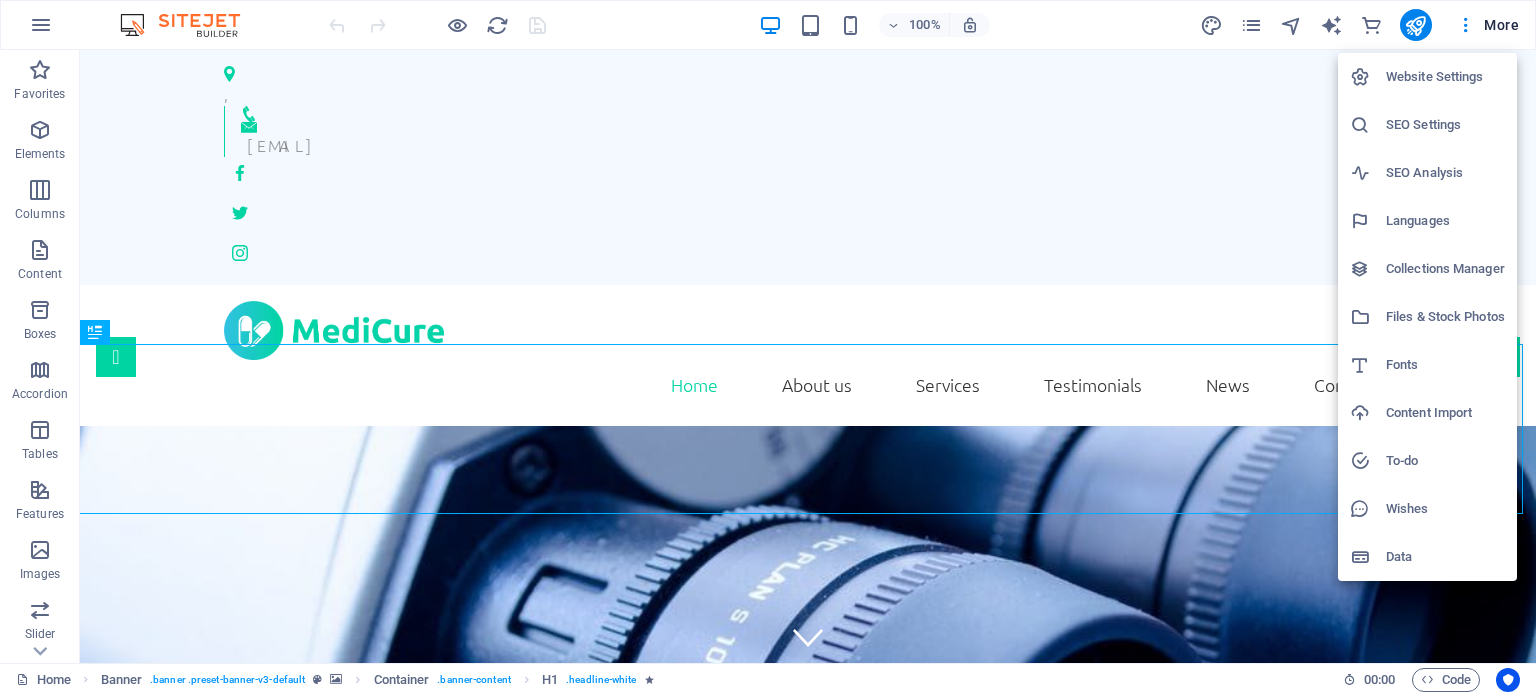 click at bounding box center [768, 347] 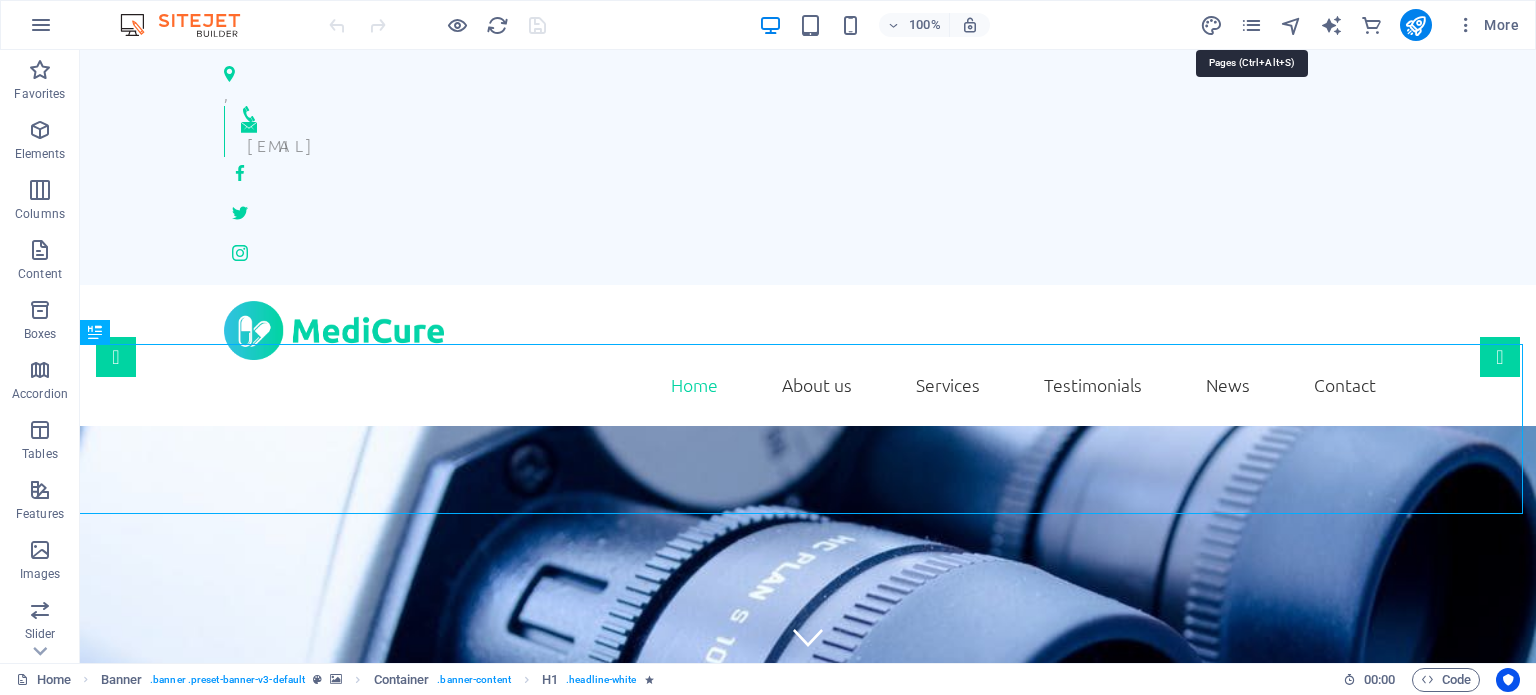 click at bounding box center [1251, 25] 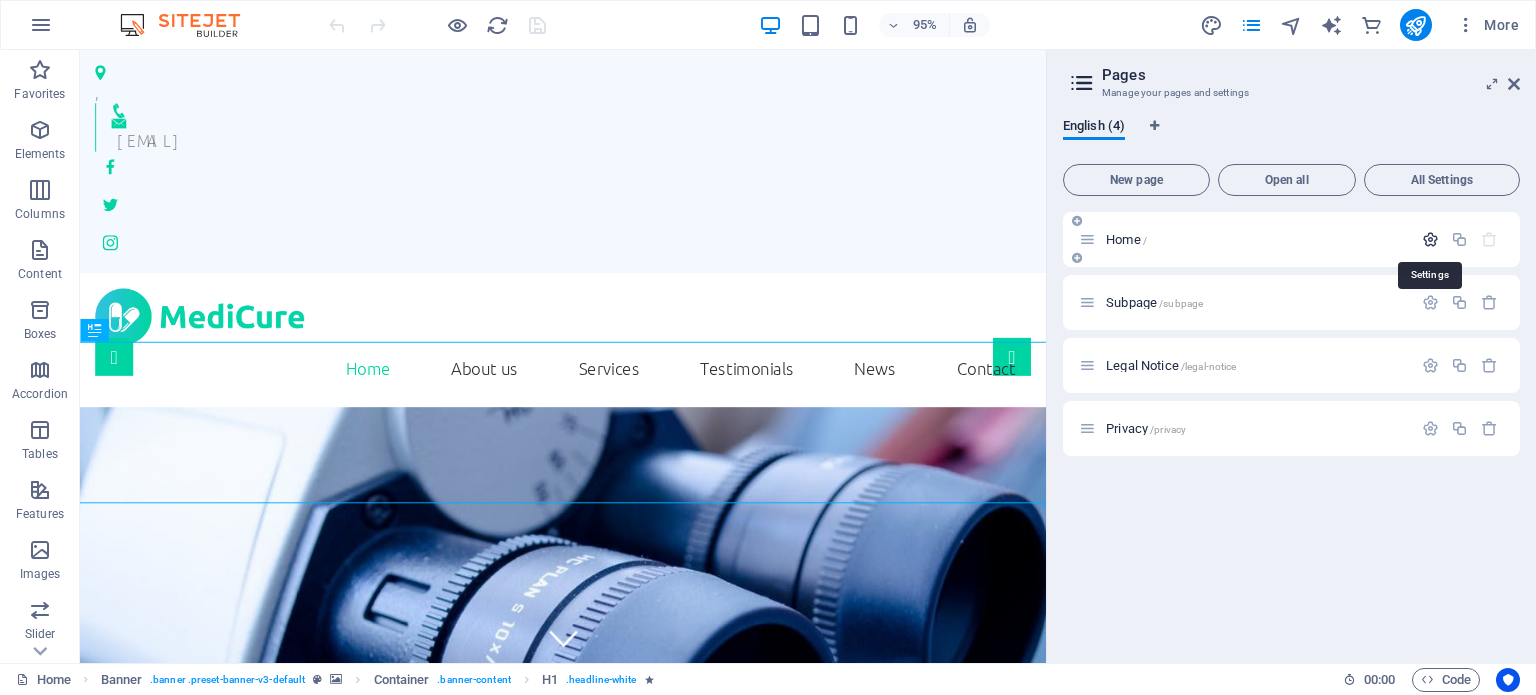 click at bounding box center (1430, 239) 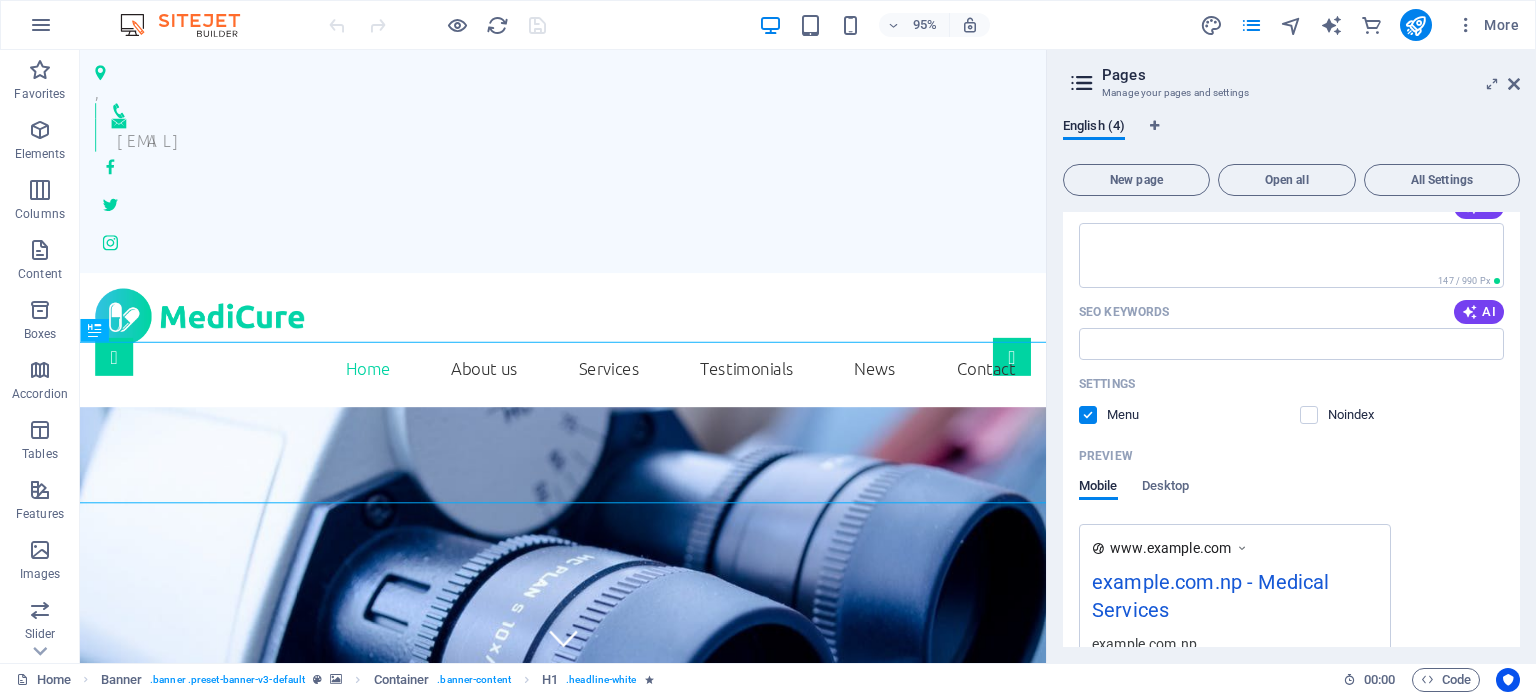 scroll, scrollTop: 294, scrollLeft: 0, axis: vertical 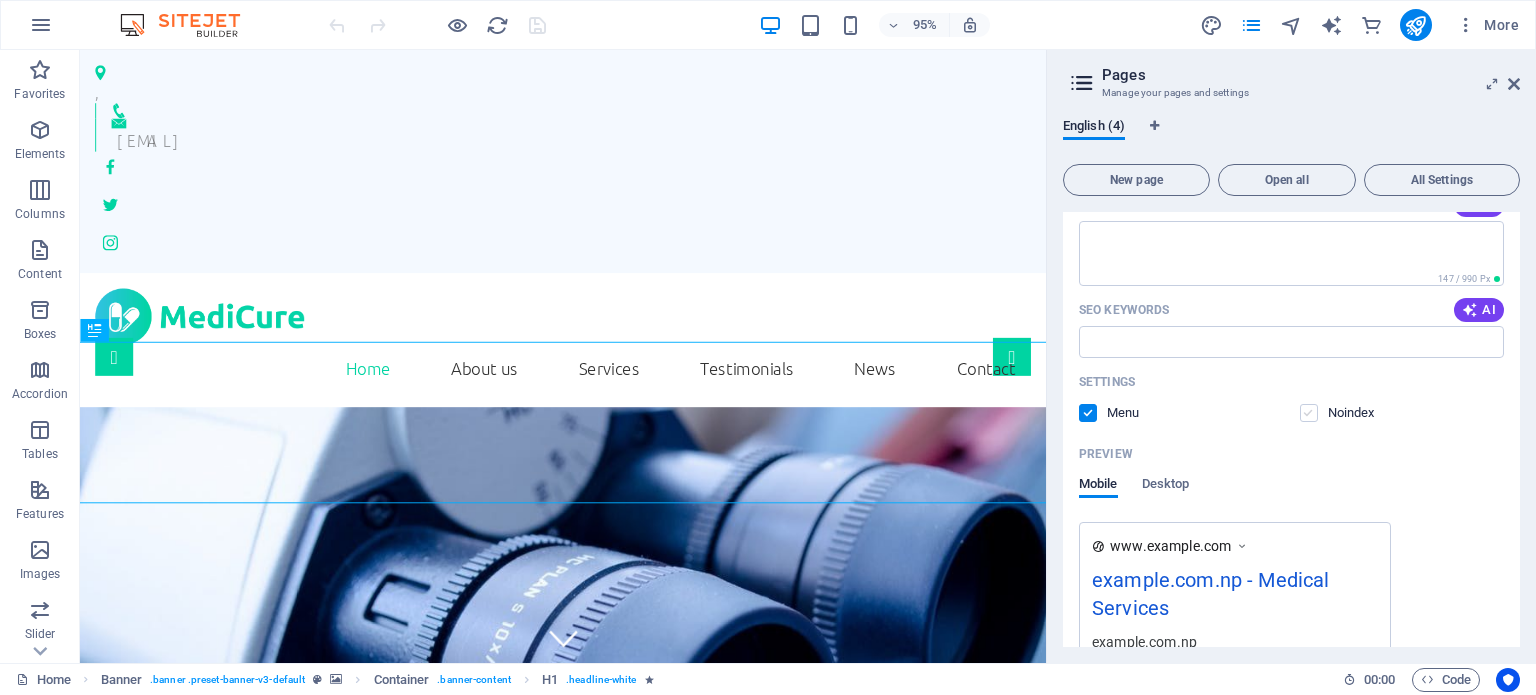click at bounding box center [1309, 413] 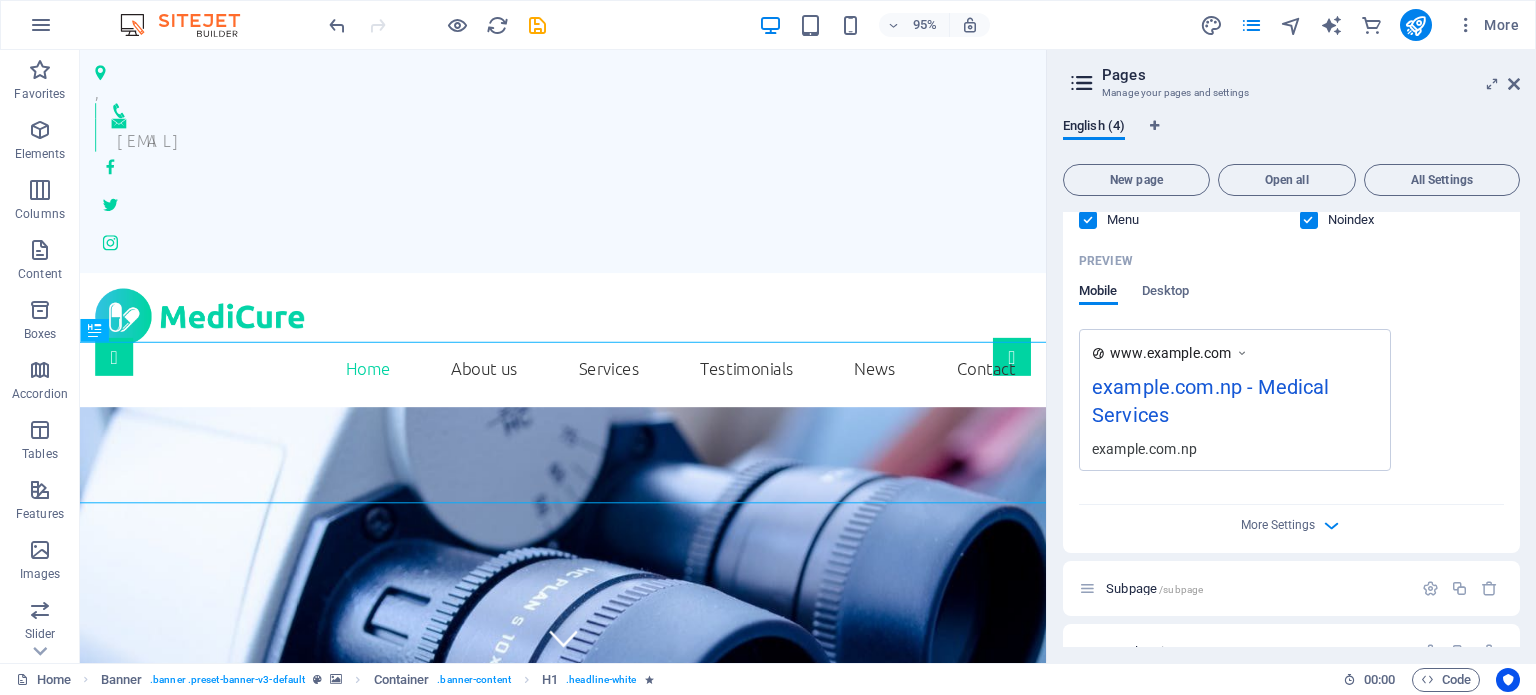 scroll, scrollTop: 589, scrollLeft: 0, axis: vertical 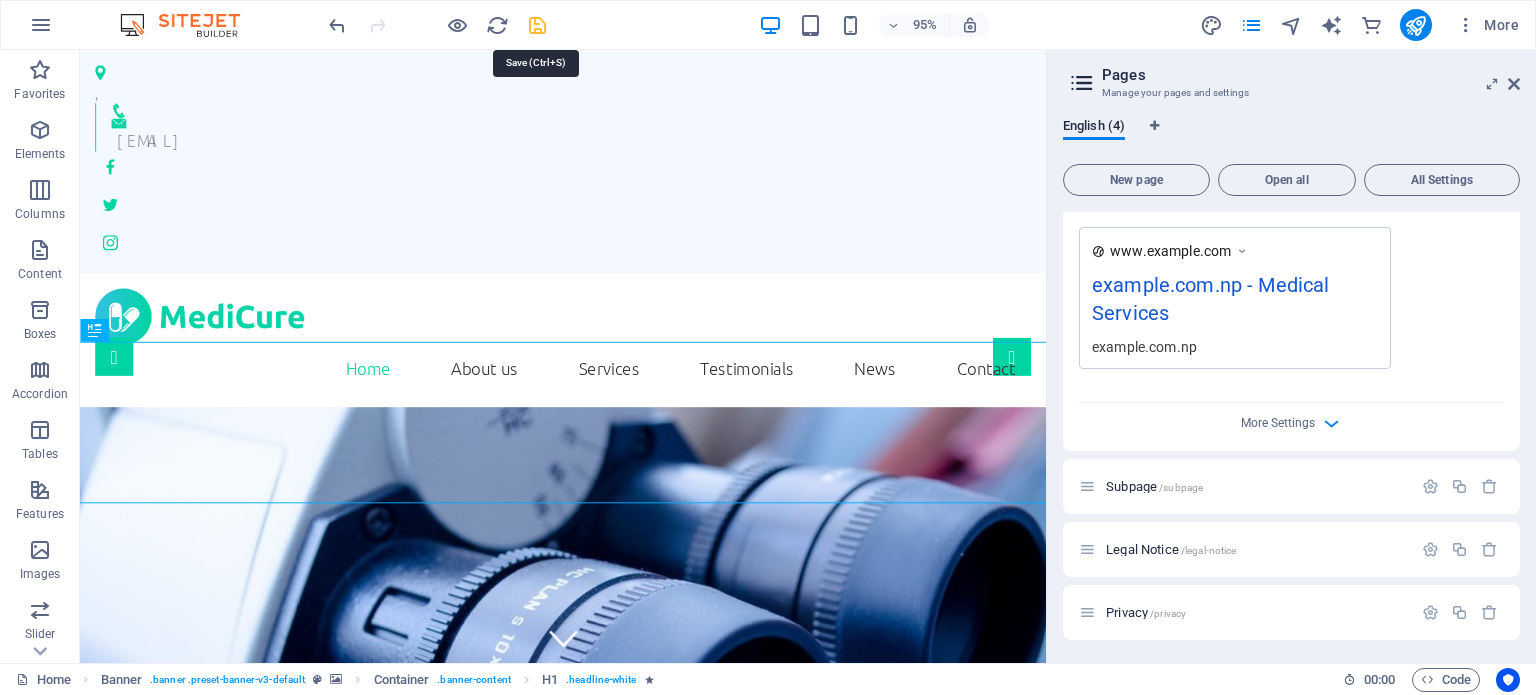 click at bounding box center (537, 25) 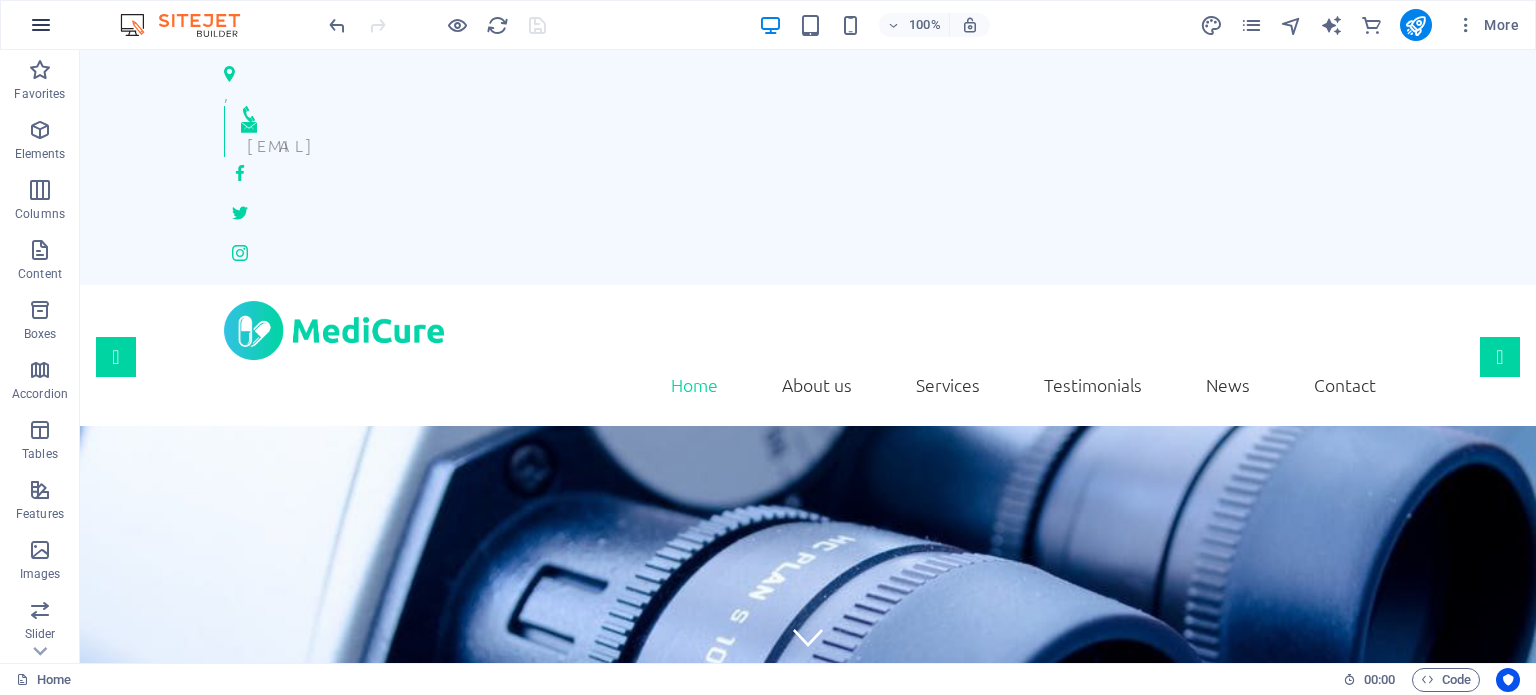 click at bounding box center [41, 25] 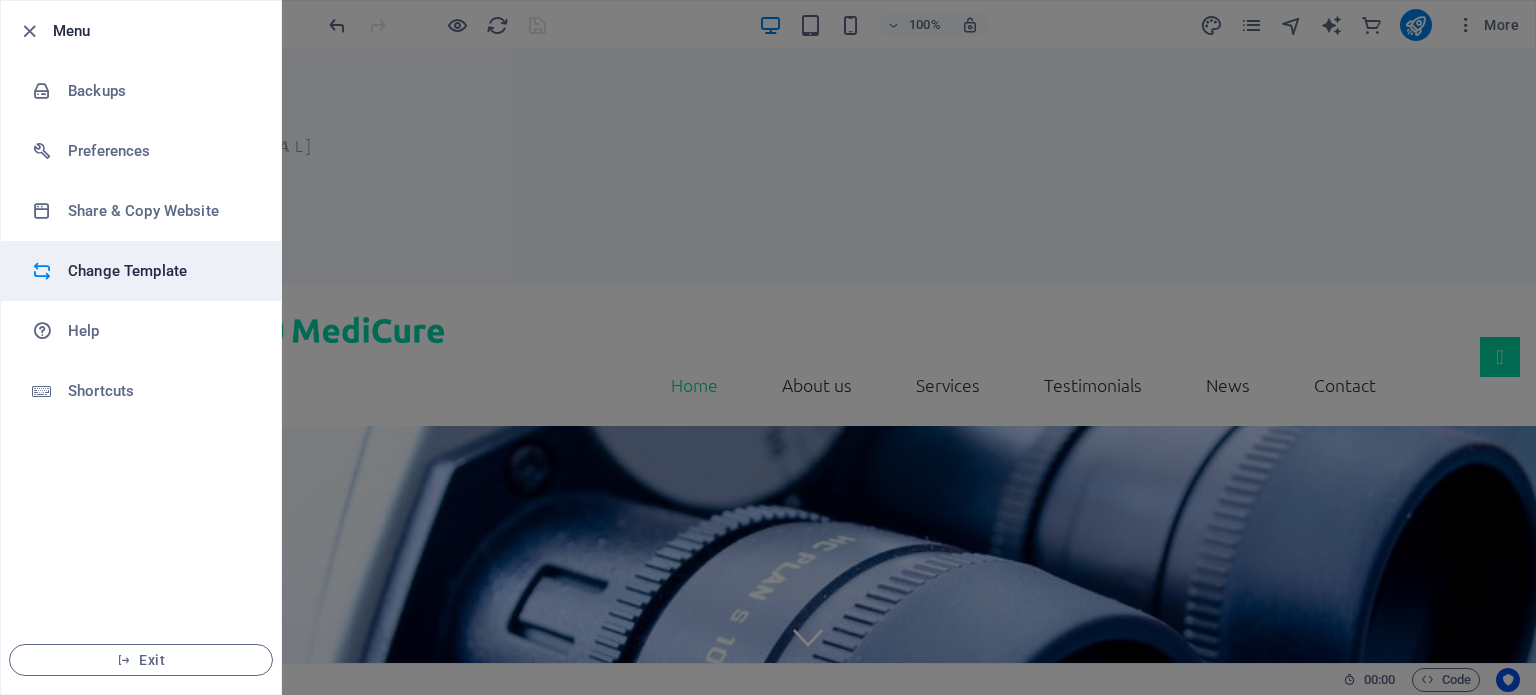 click on "Change Template" at bounding box center [160, 271] 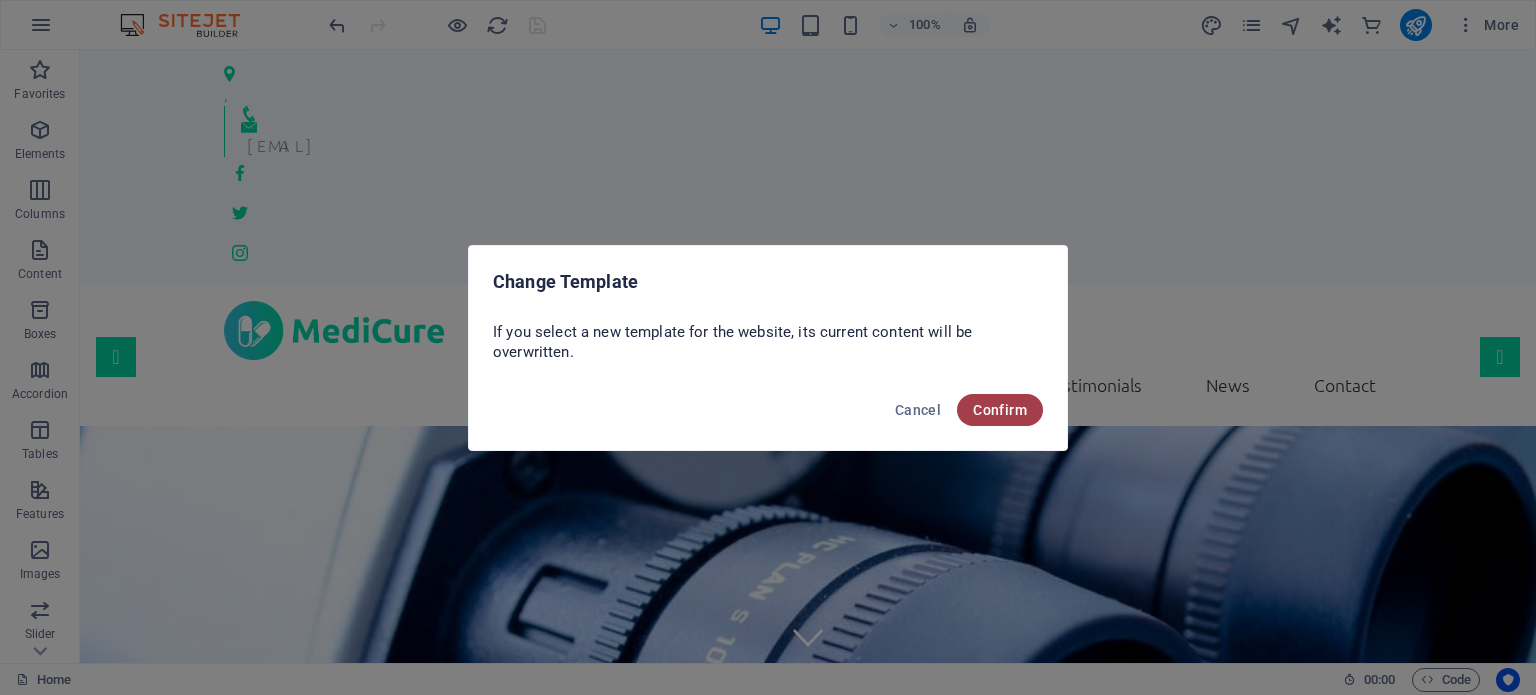click on "Confirm" at bounding box center (1000, 410) 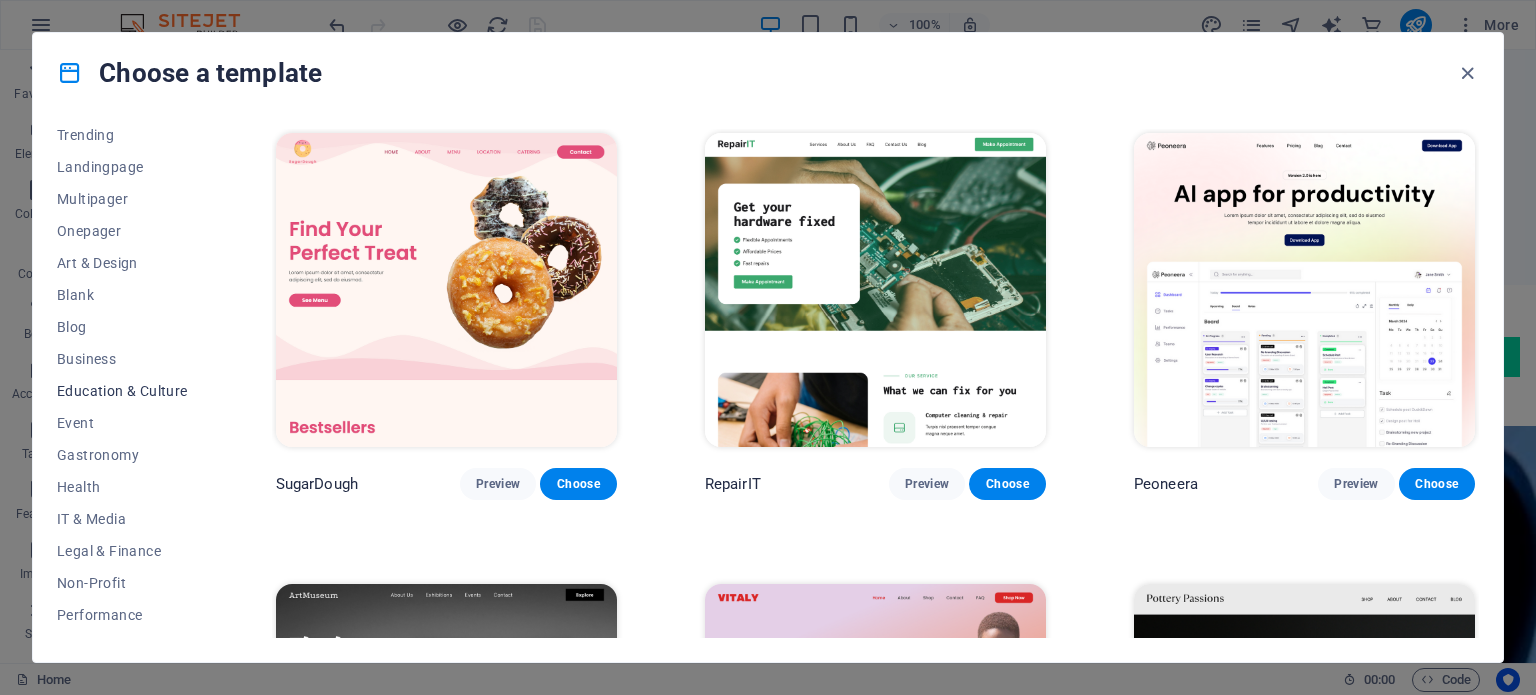 scroll, scrollTop: 106, scrollLeft: 0, axis: vertical 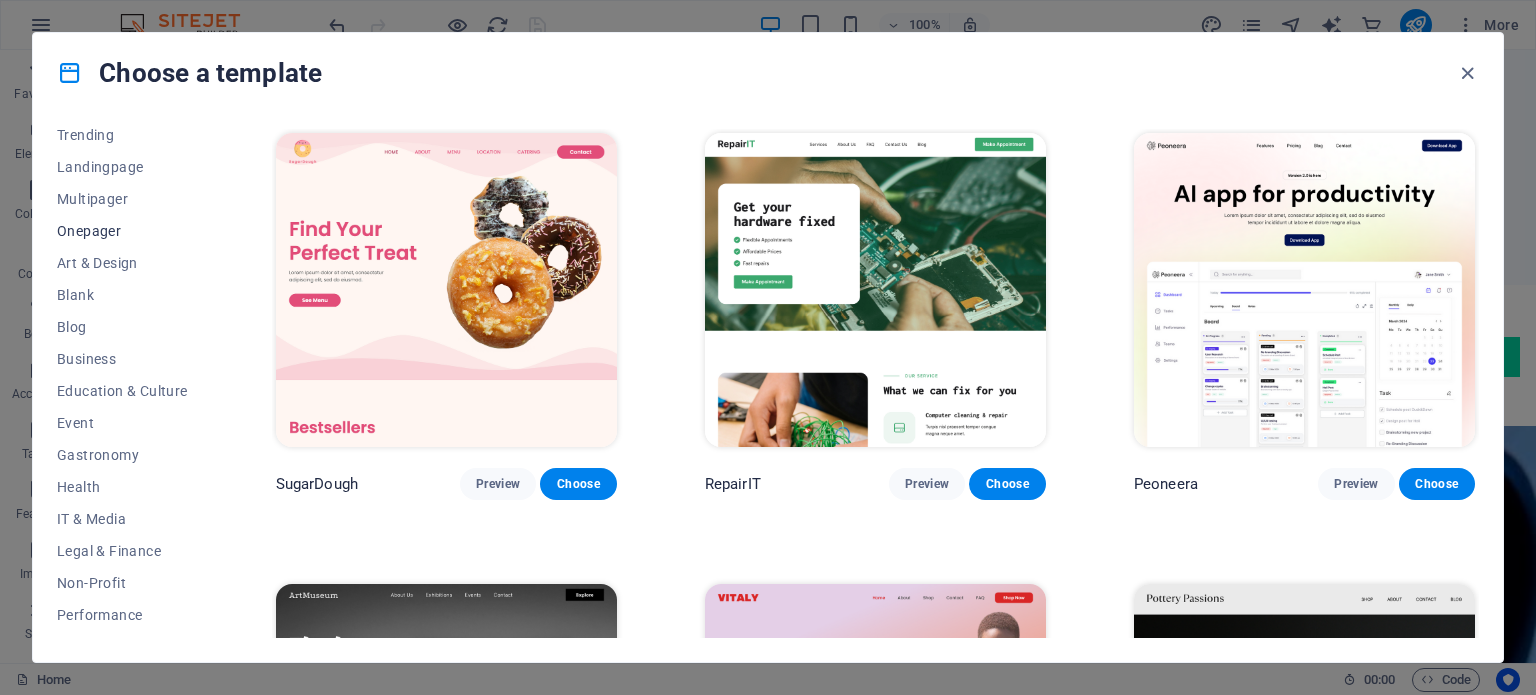 click on "Onepager" at bounding box center (122, 231) 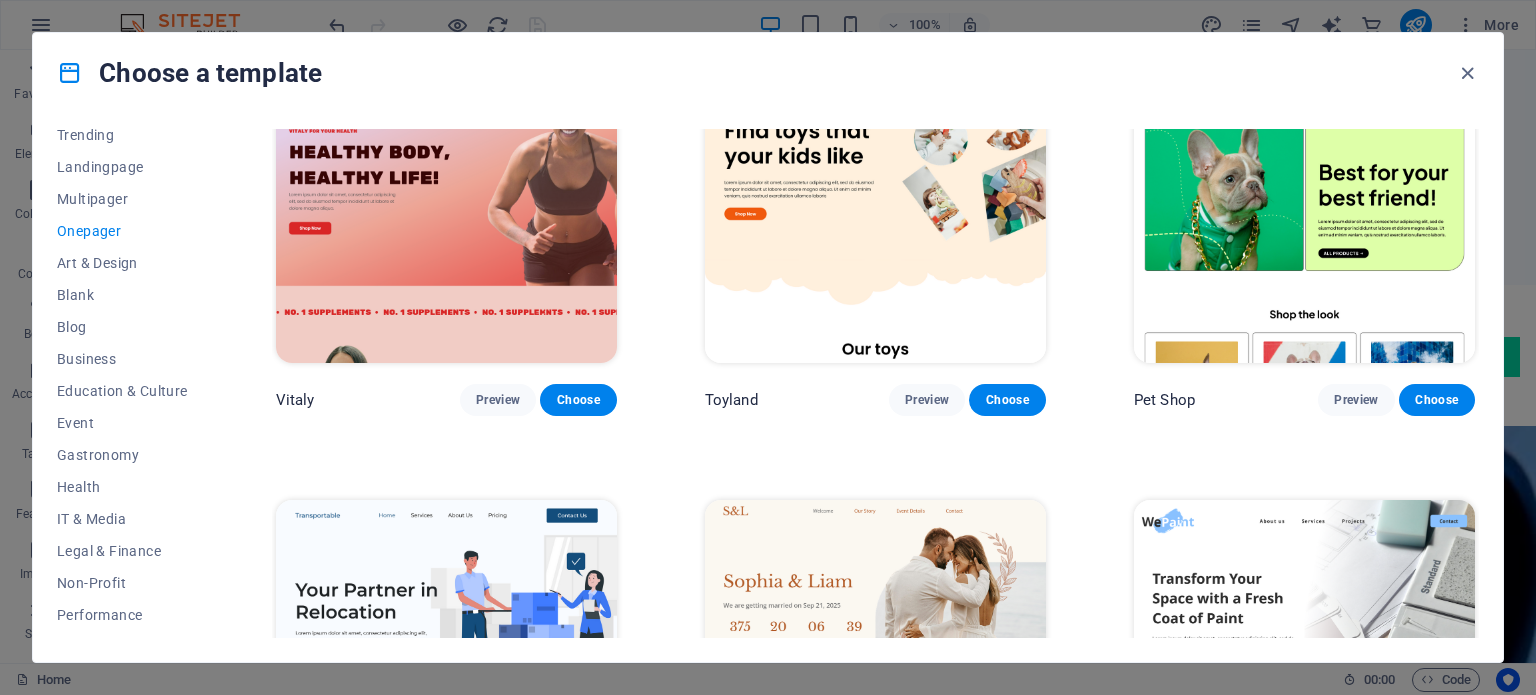 scroll, scrollTop: 0, scrollLeft: 0, axis: both 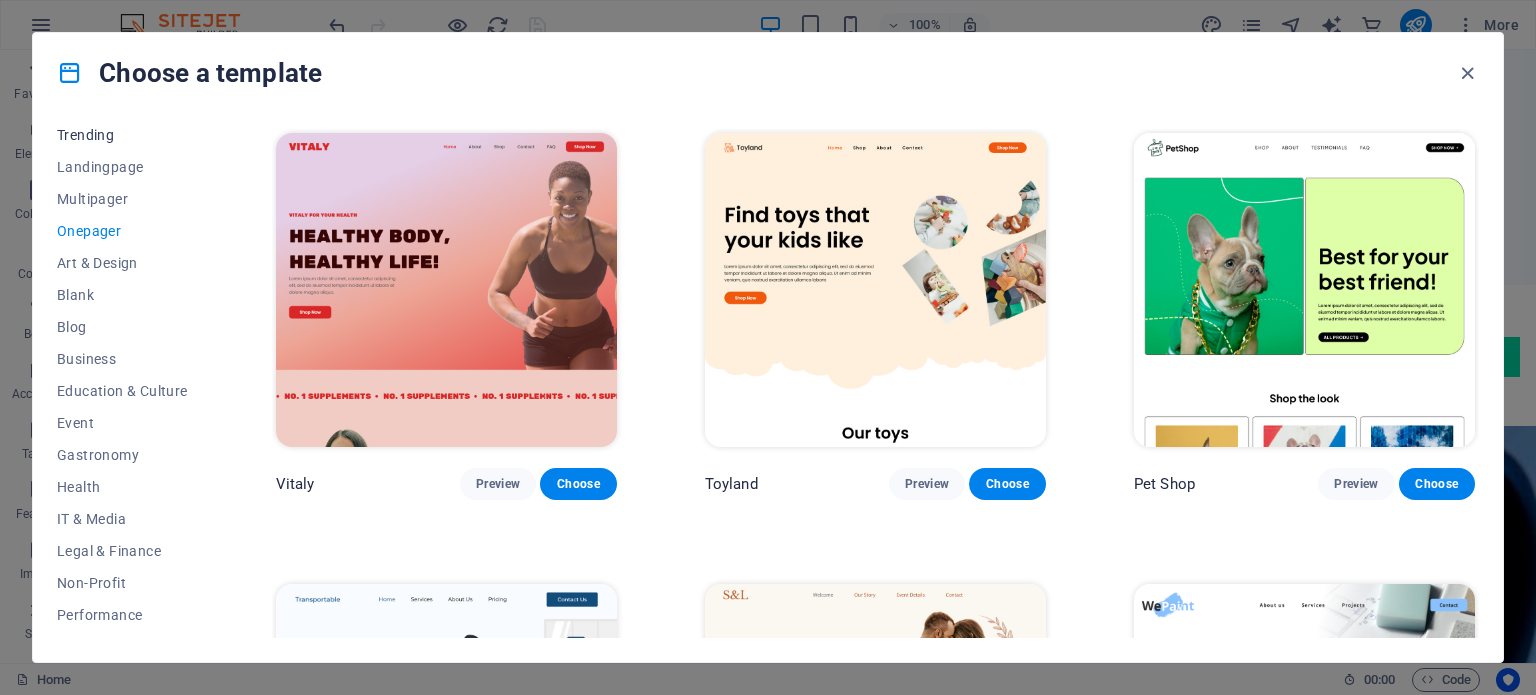 click on "Trending" at bounding box center [122, 135] 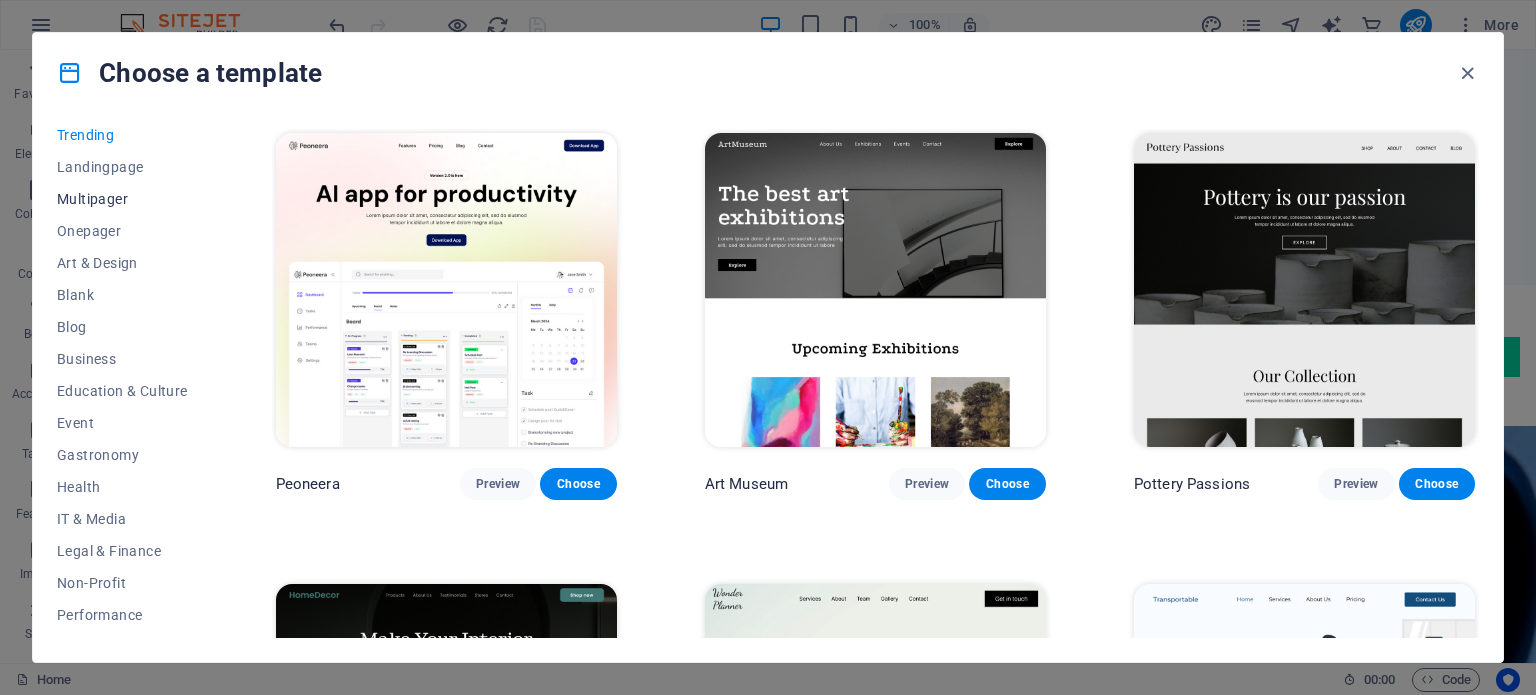 scroll, scrollTop: 0, scrollLeft: 0, axis: both 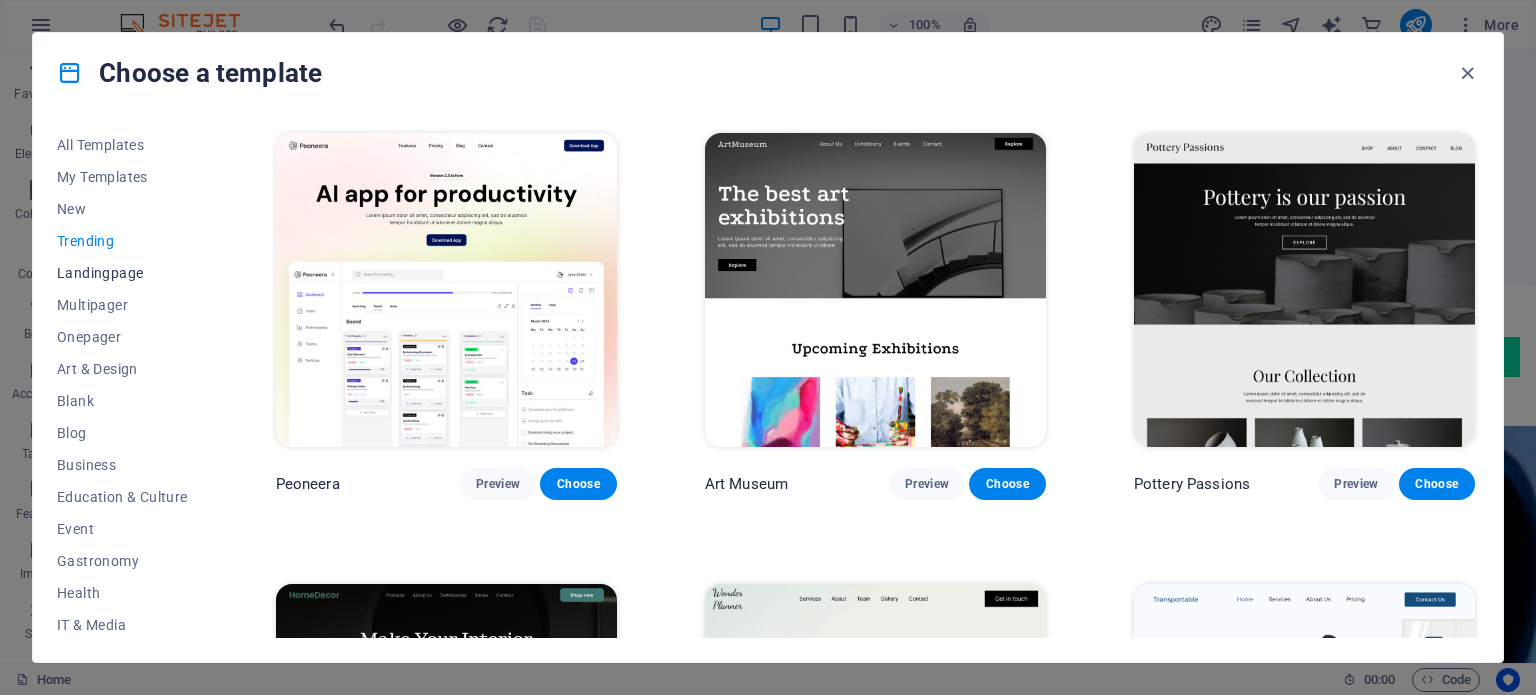 click on "Landingpage" at bounding box center (122, 273) 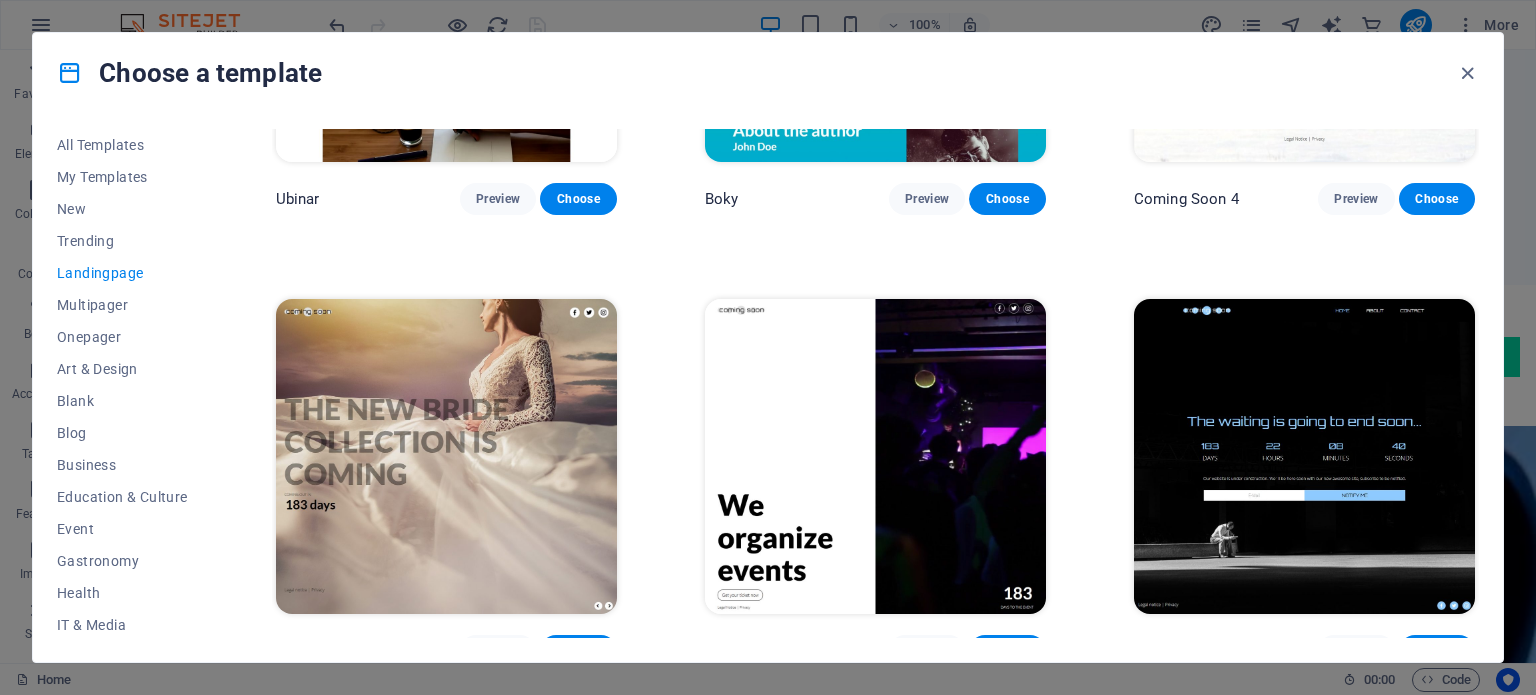 scroll, scrollTop: 3454, scrollLeft: 0, axis: vertical 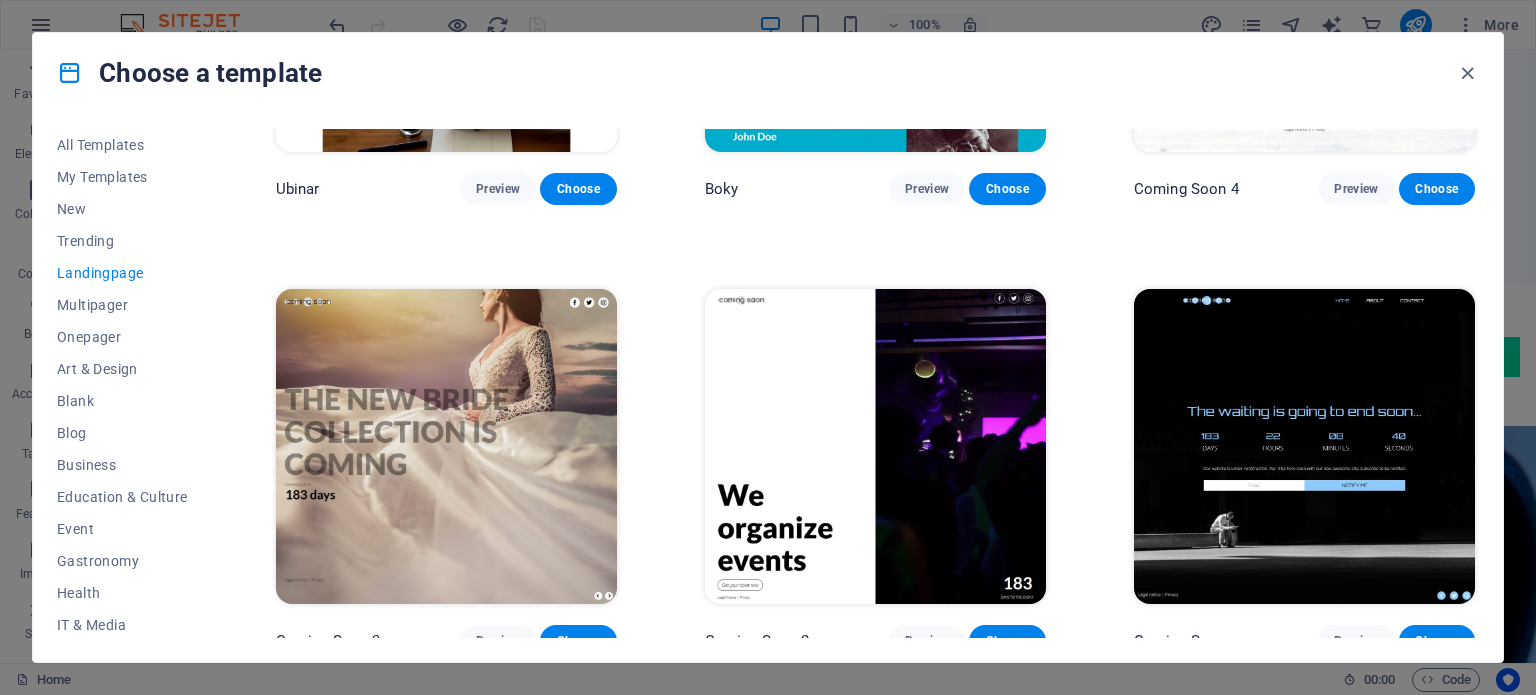 click at bounding box center (1304, 446) 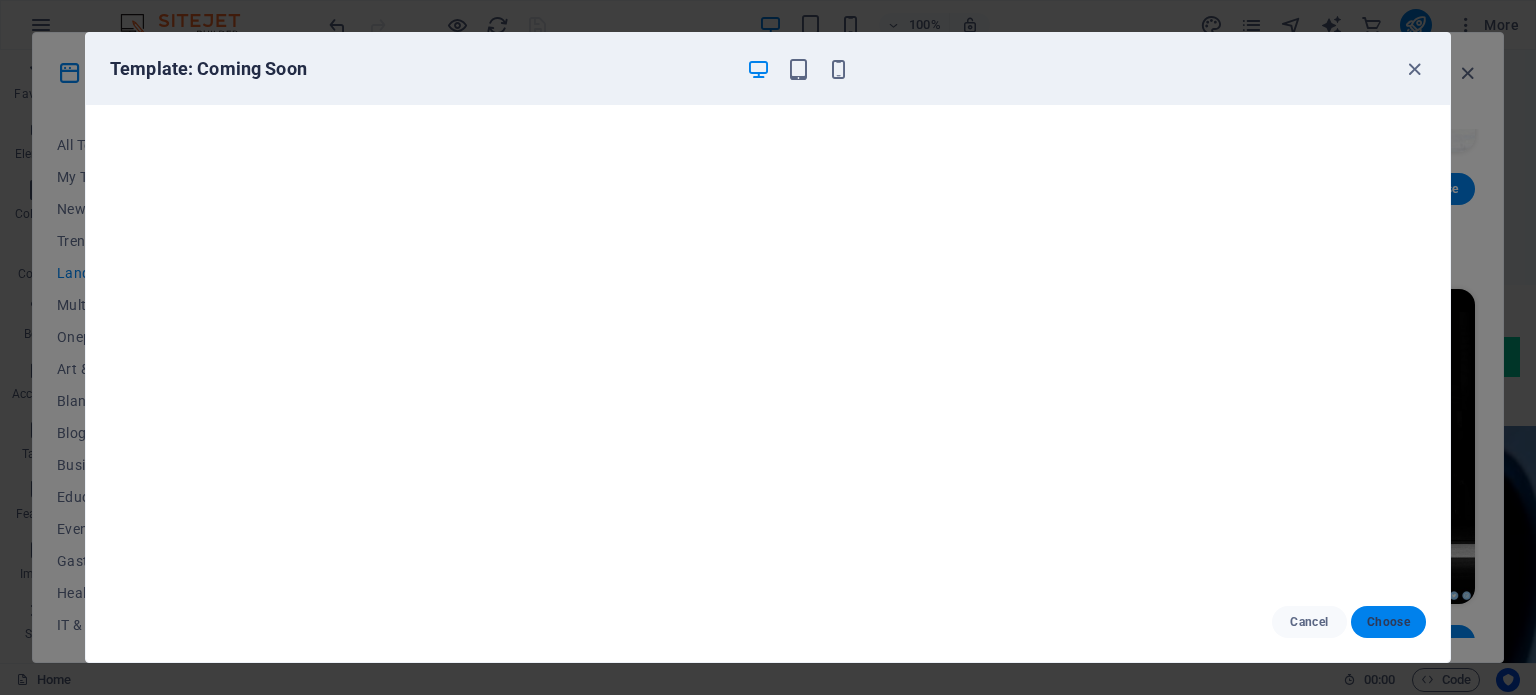 click on "Choose" at bounding box center (1388, 622) 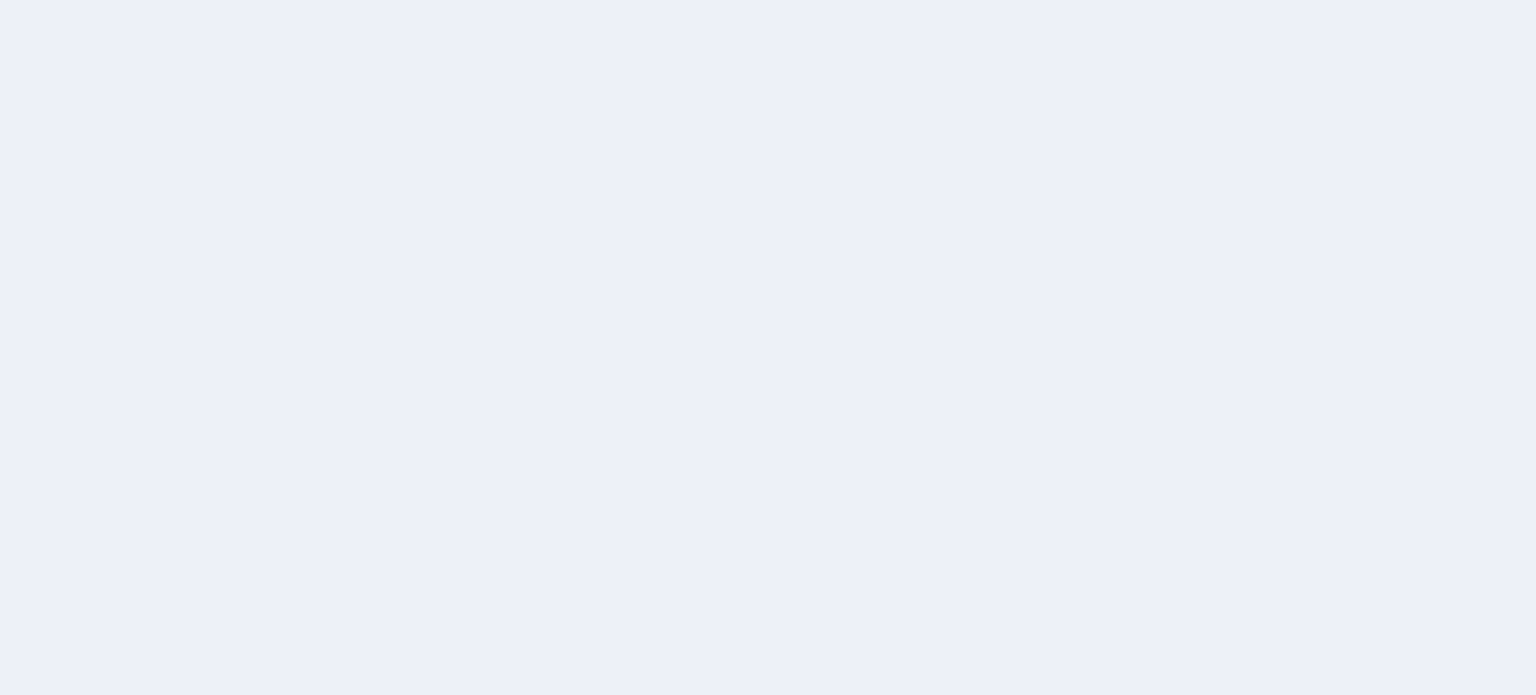 scroll, scrollTop: 0, scrollLeft: 0, axis: both 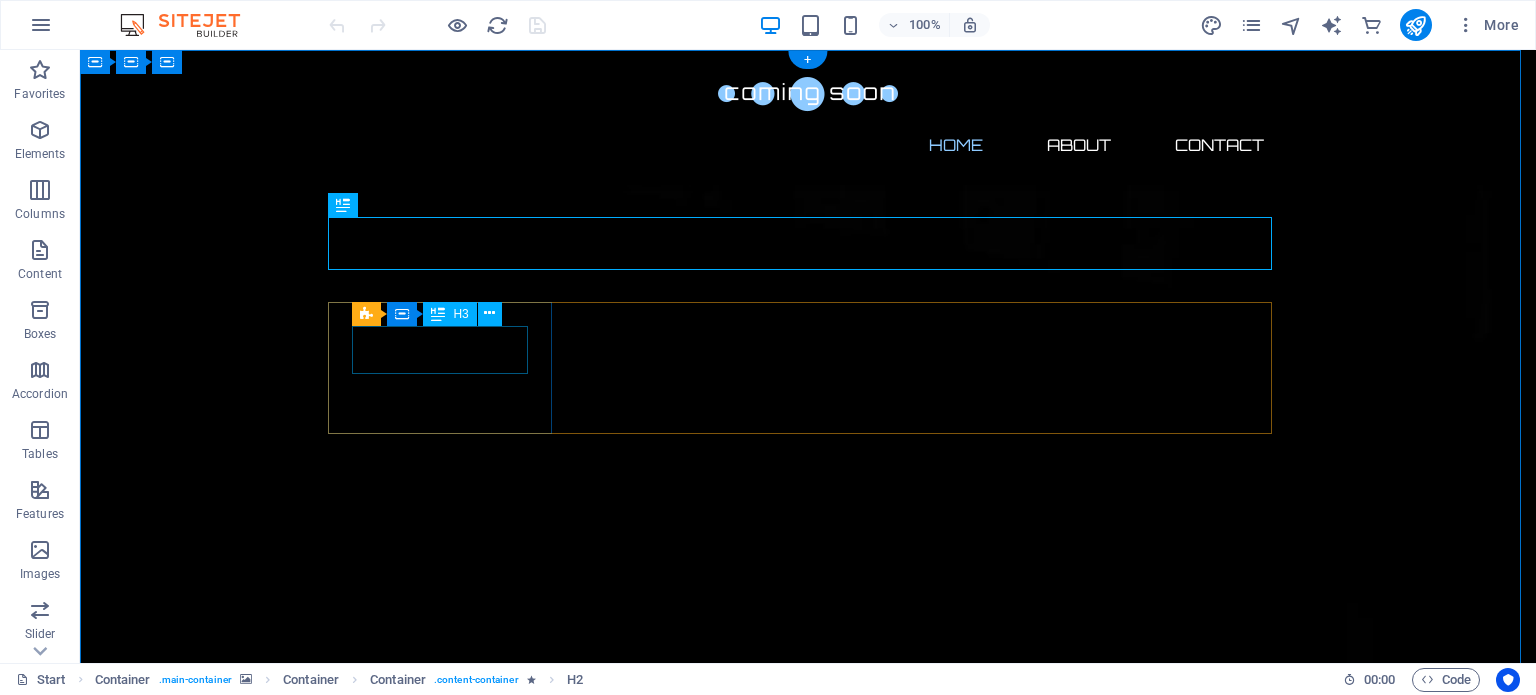 click on "0" at bounding box center [448, 2430] 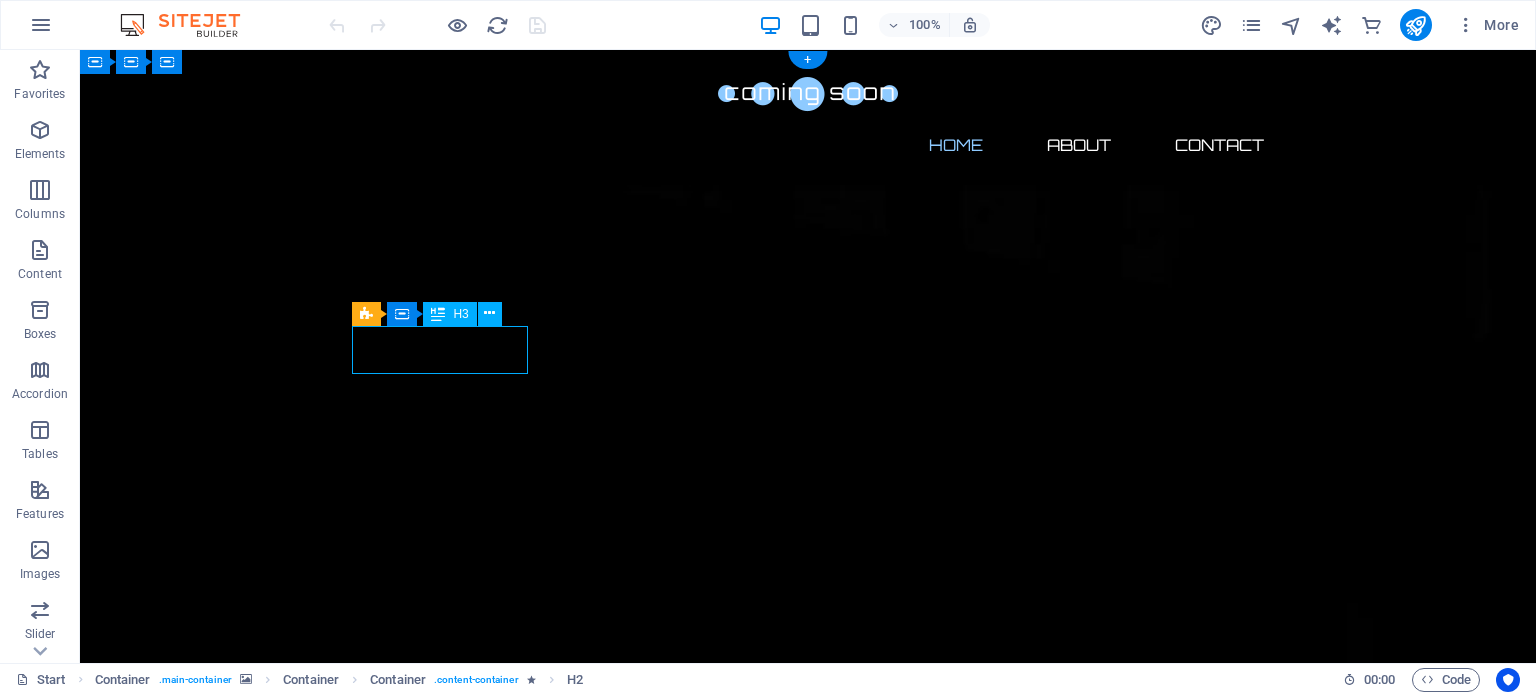 click on "0" at bounding box center [448, 2430] 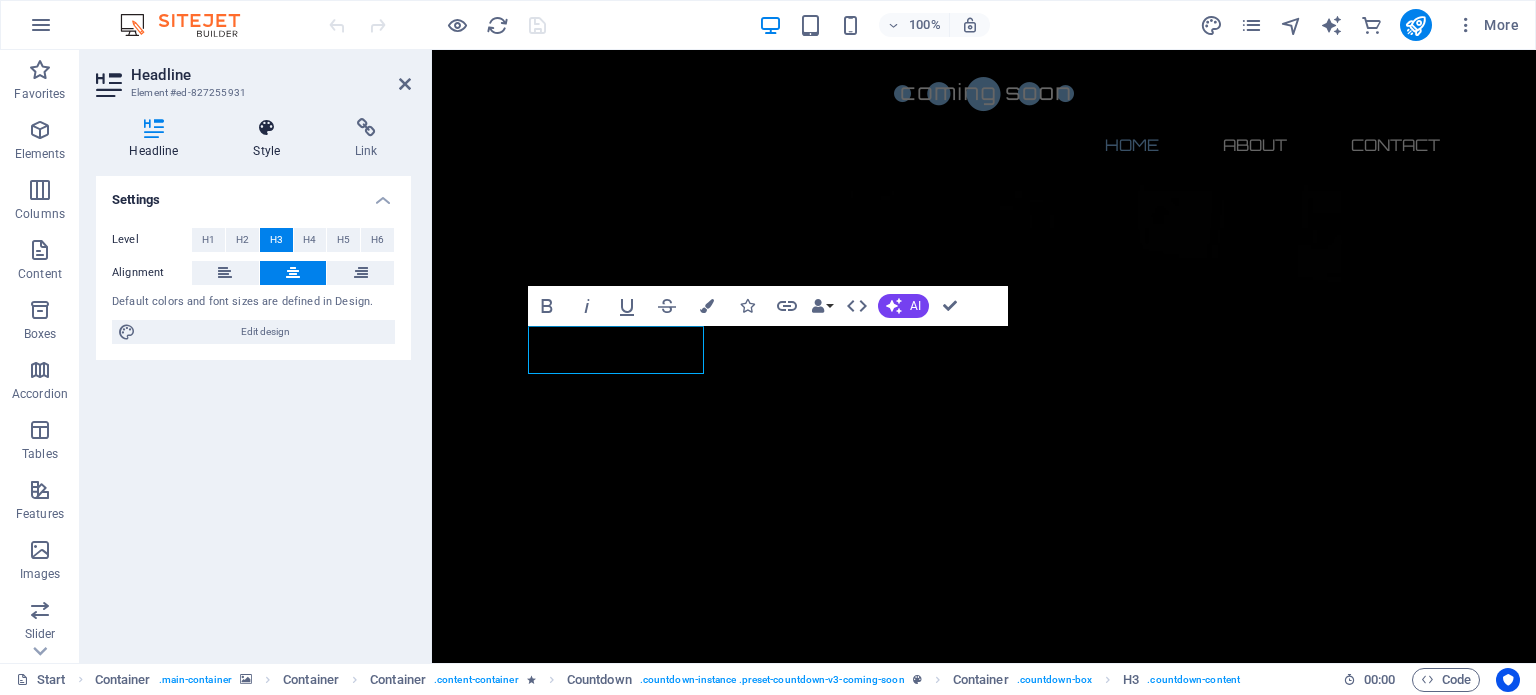 click on "Style" at bounding box center [271, 139] 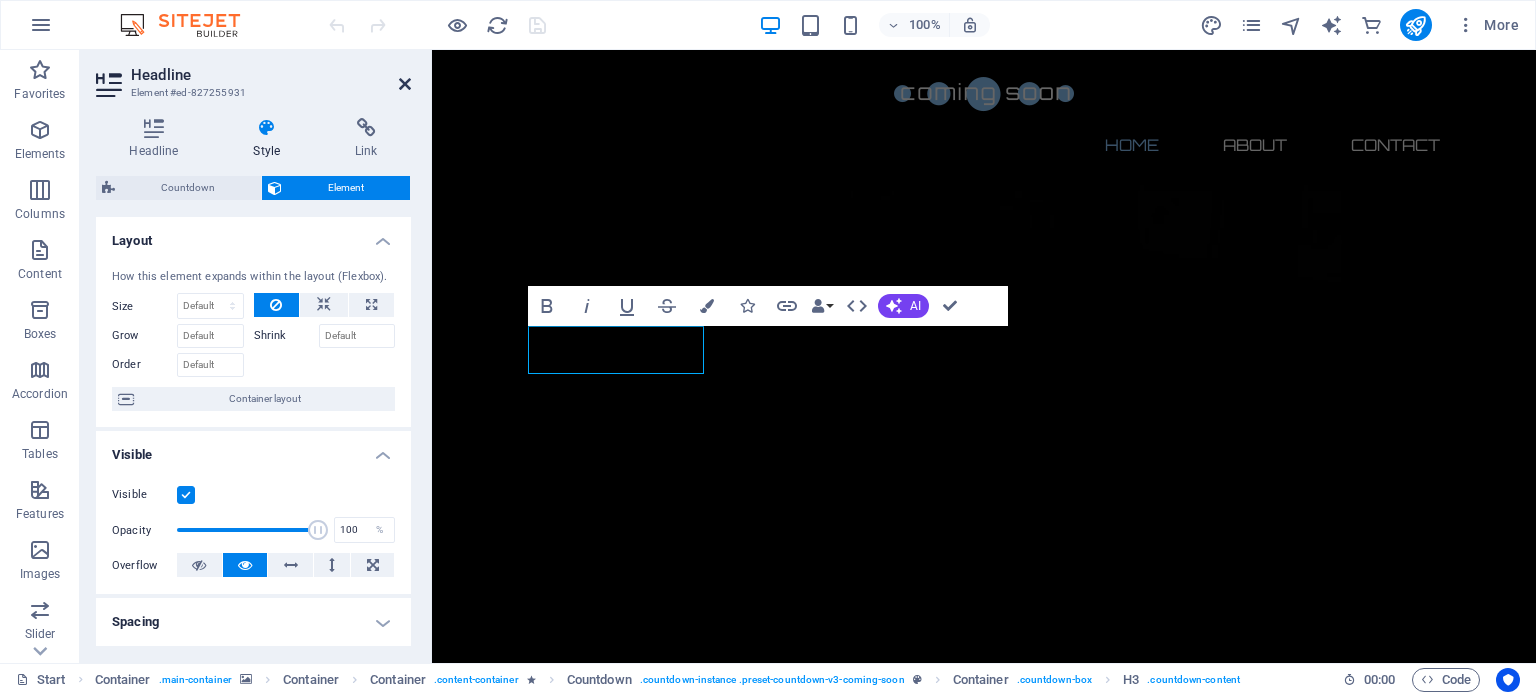 click at bounding box center (405, 84) 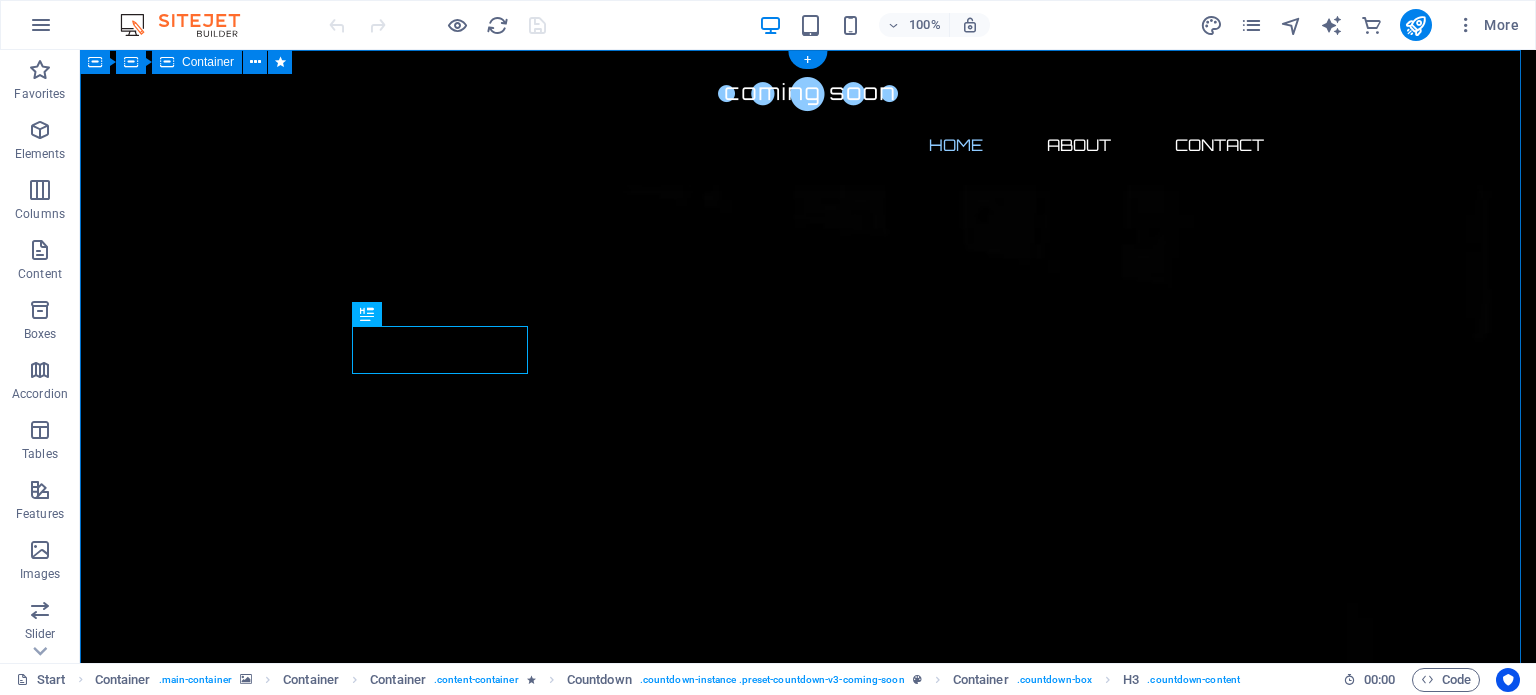click on "The waiting is going to end soon... 0 Days 0 Hours 0 Minutes 0 Seconds Our website is under construction. We`ll be here soon with our new awesome site, subscribe to be notified.  Notify me   I have read and understand the privacy policy. Unreadable? Load new" at bounding box center (808, 2751) 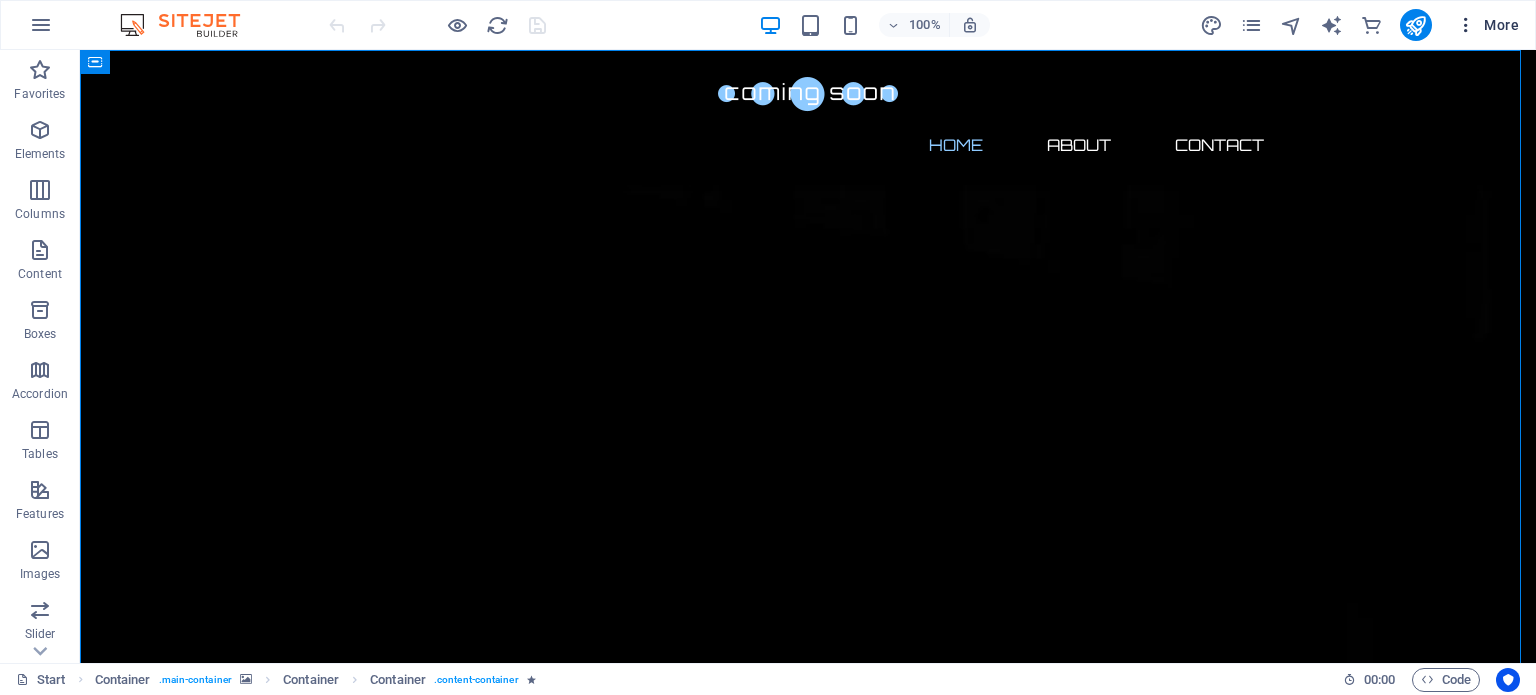 click at bounding box center (1466, 25) 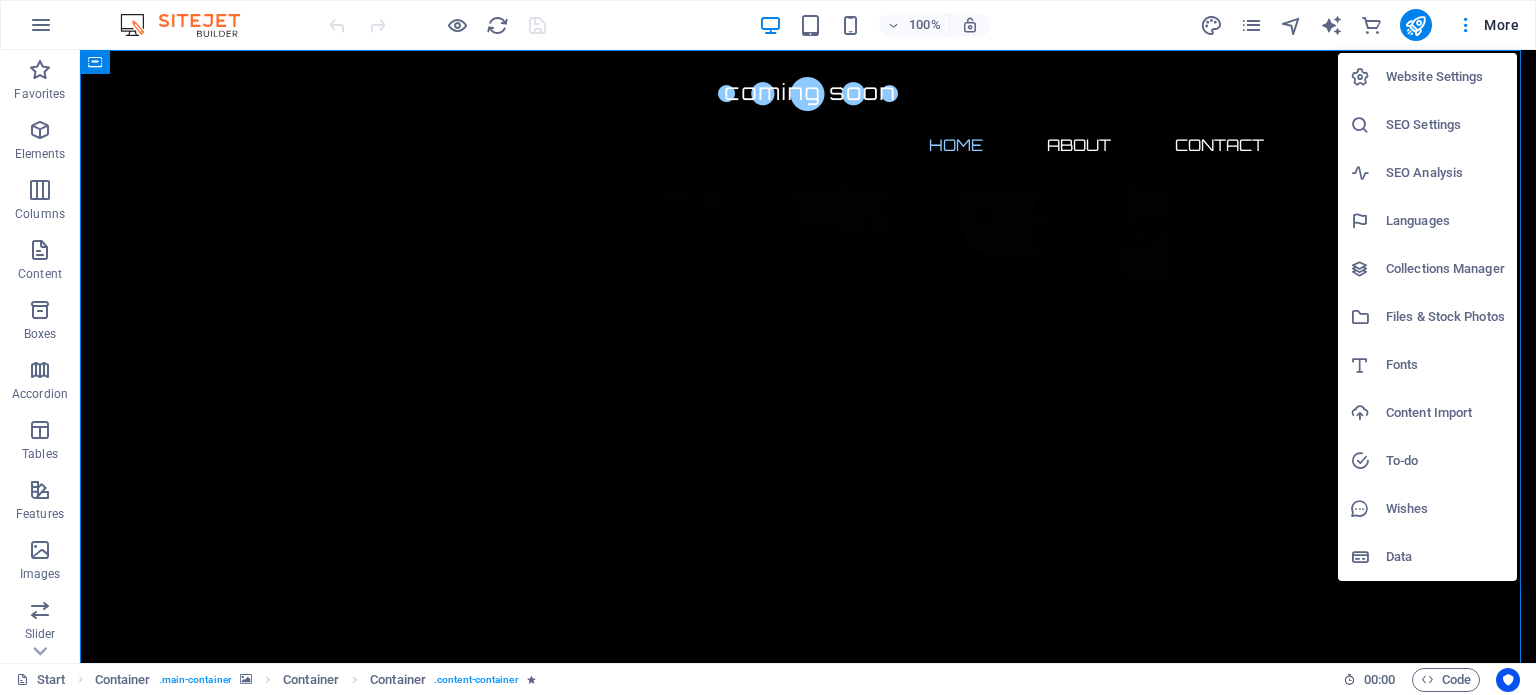 click on "Website Settings" at bounding box center (1445, 77) 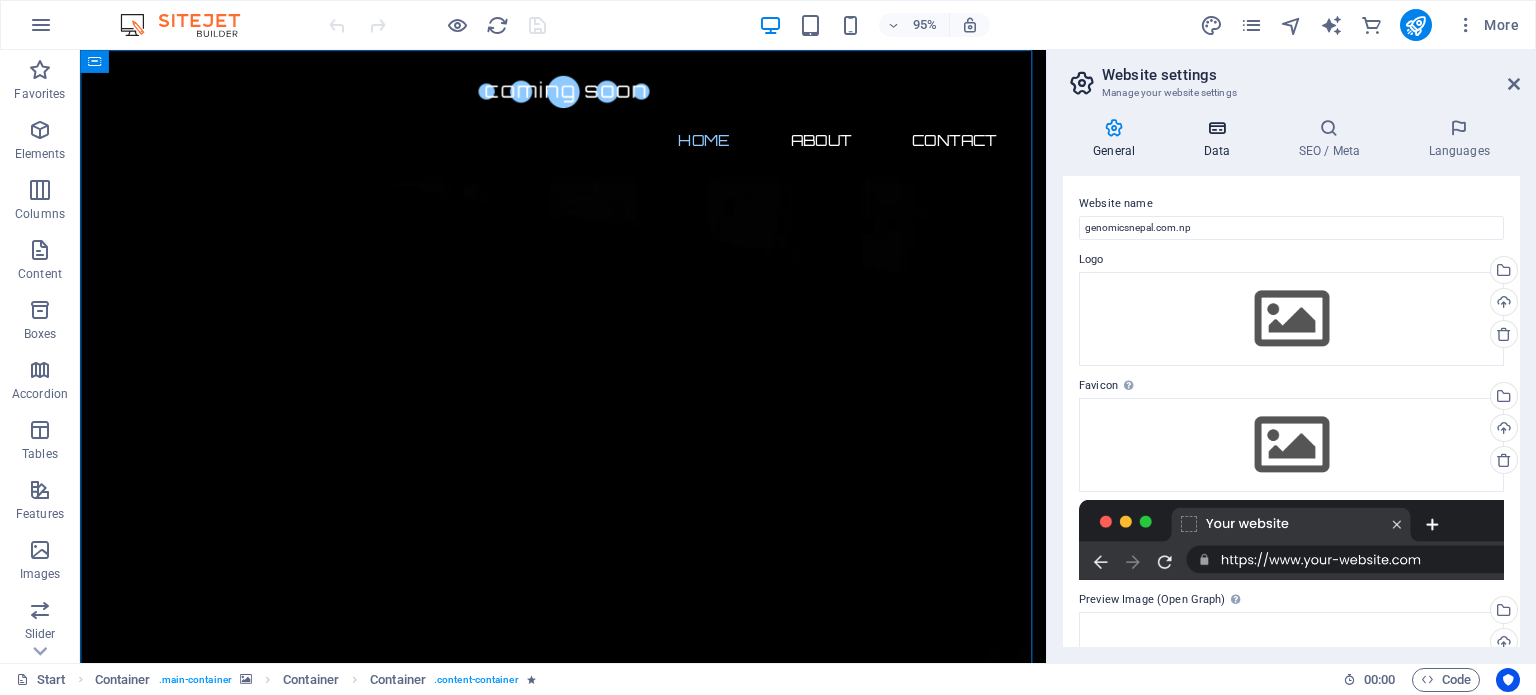 click at bounding box center [1216, 128] 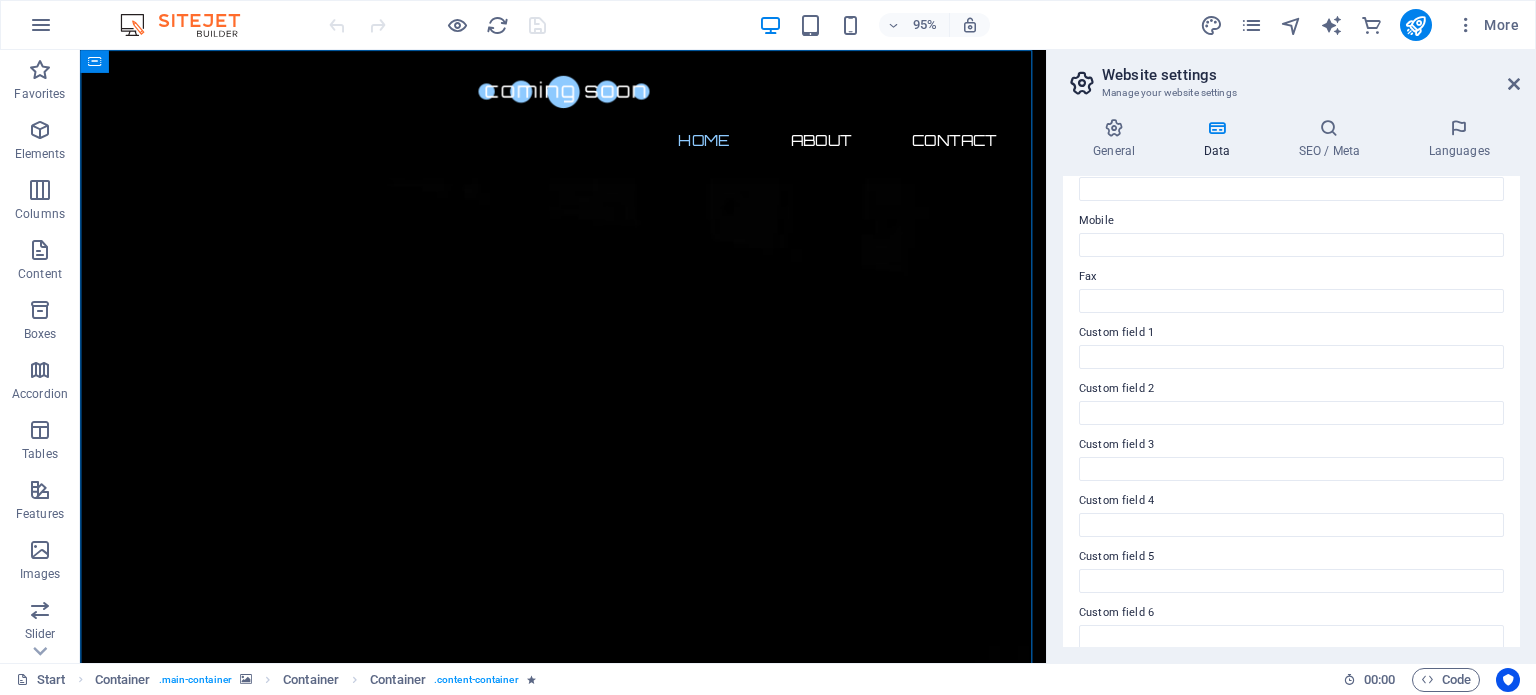 scroll, scrollTop: 488, scrollLeft: 0, axis: vertical 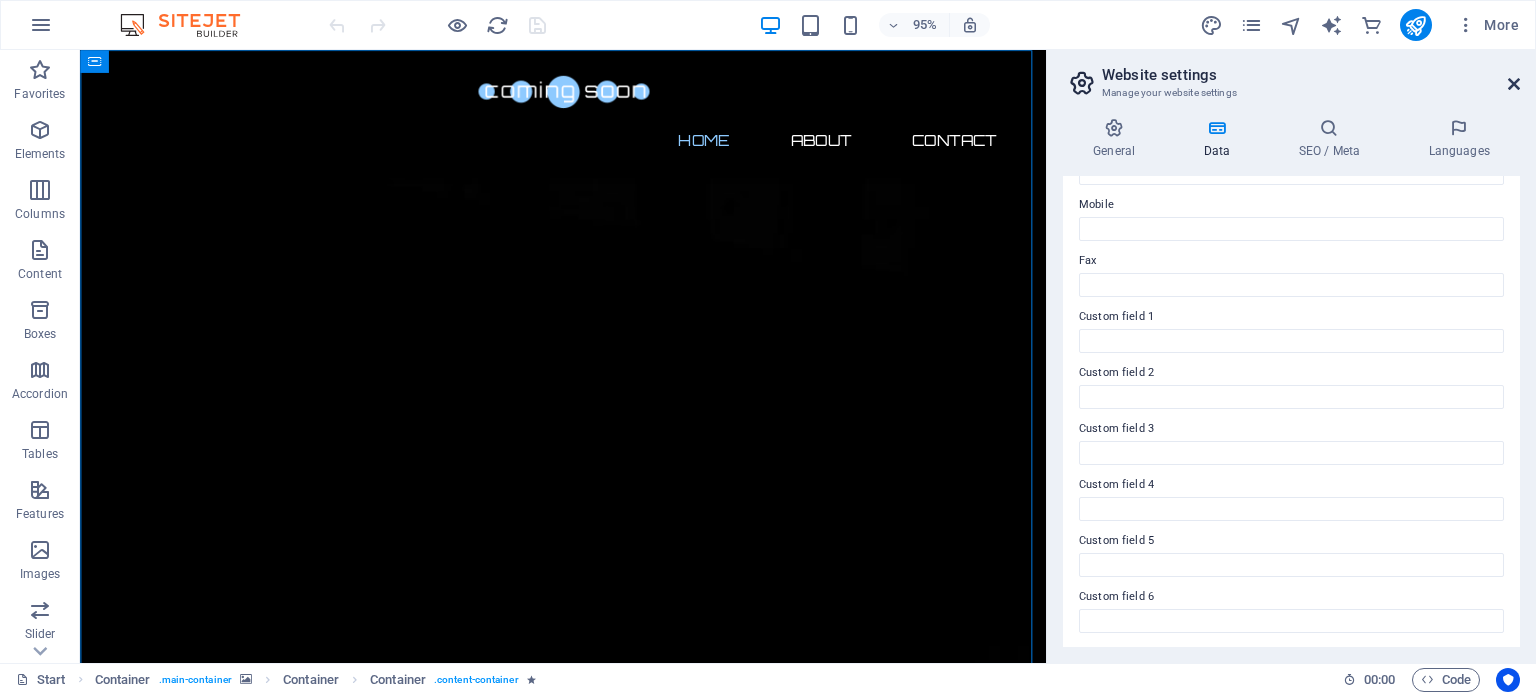 click at bounding box center [1514, 84] 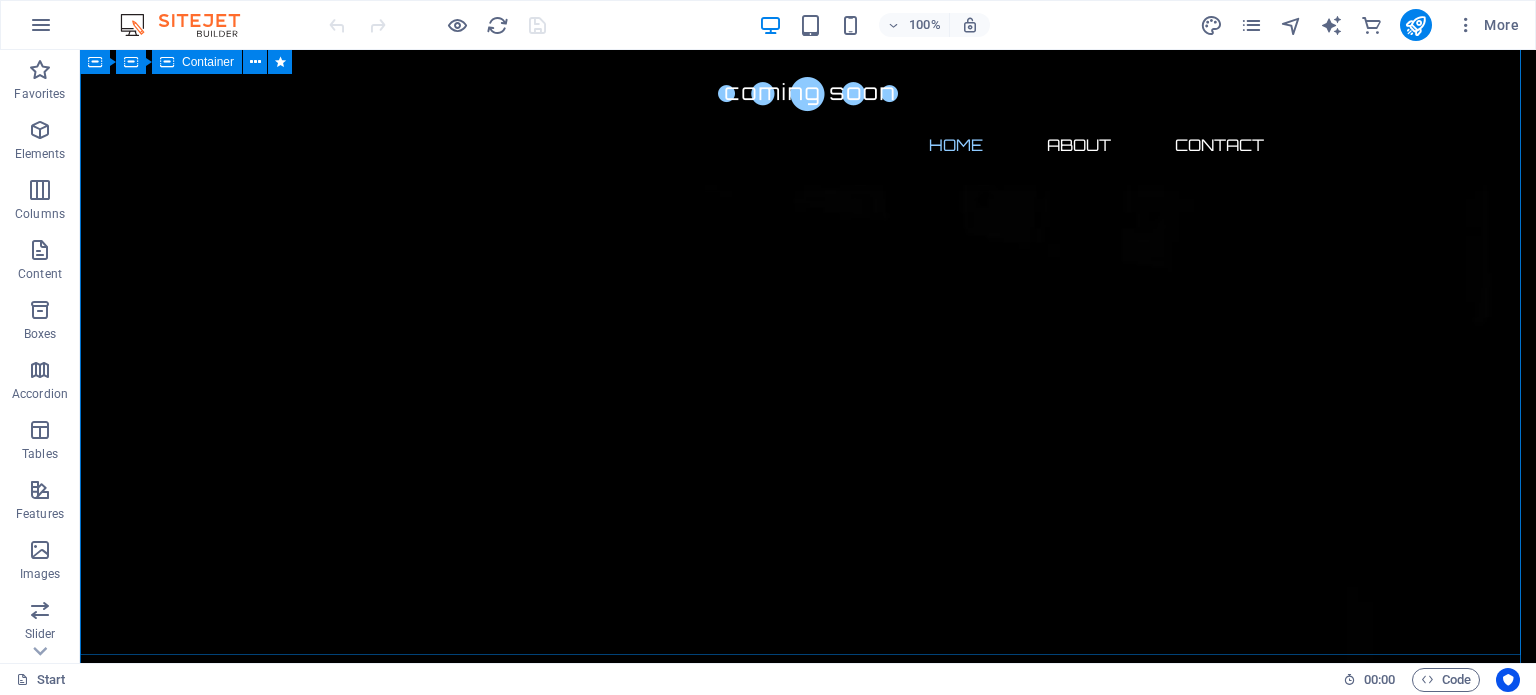 scroll, scrollTop: 0, scrollLeft: 0, axis: both 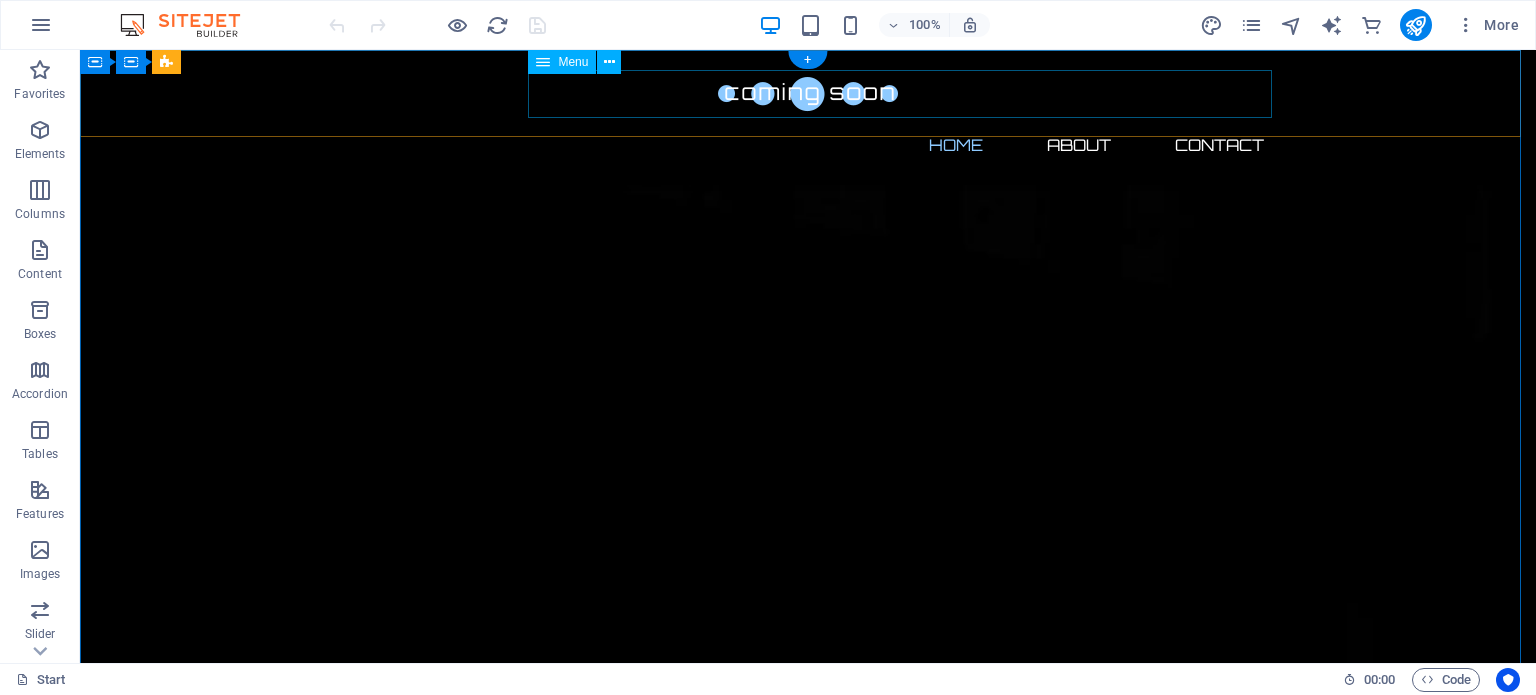 click on "Home About Contact" at bounding box center [808, 145] 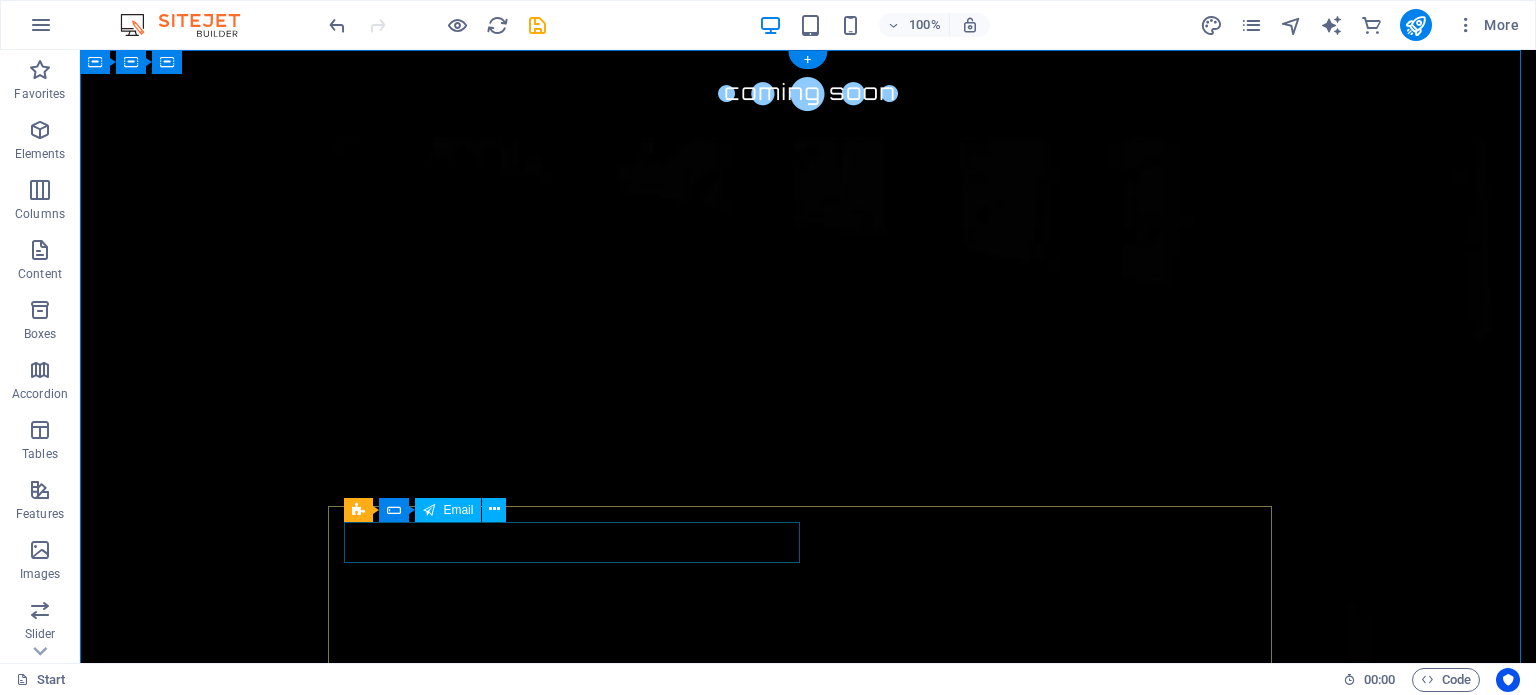 click 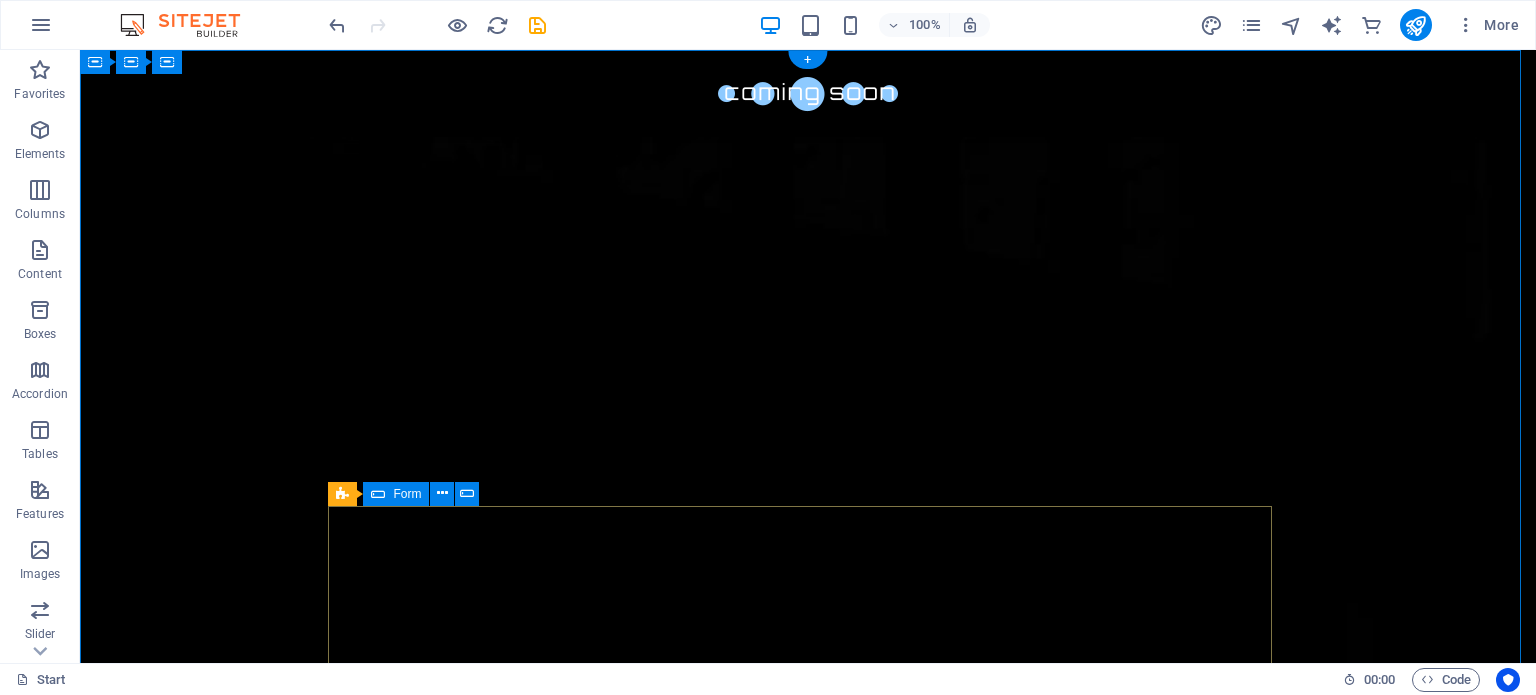 click on "Notify me   I have read and understand the privacy policy. Unreadable? Load new" 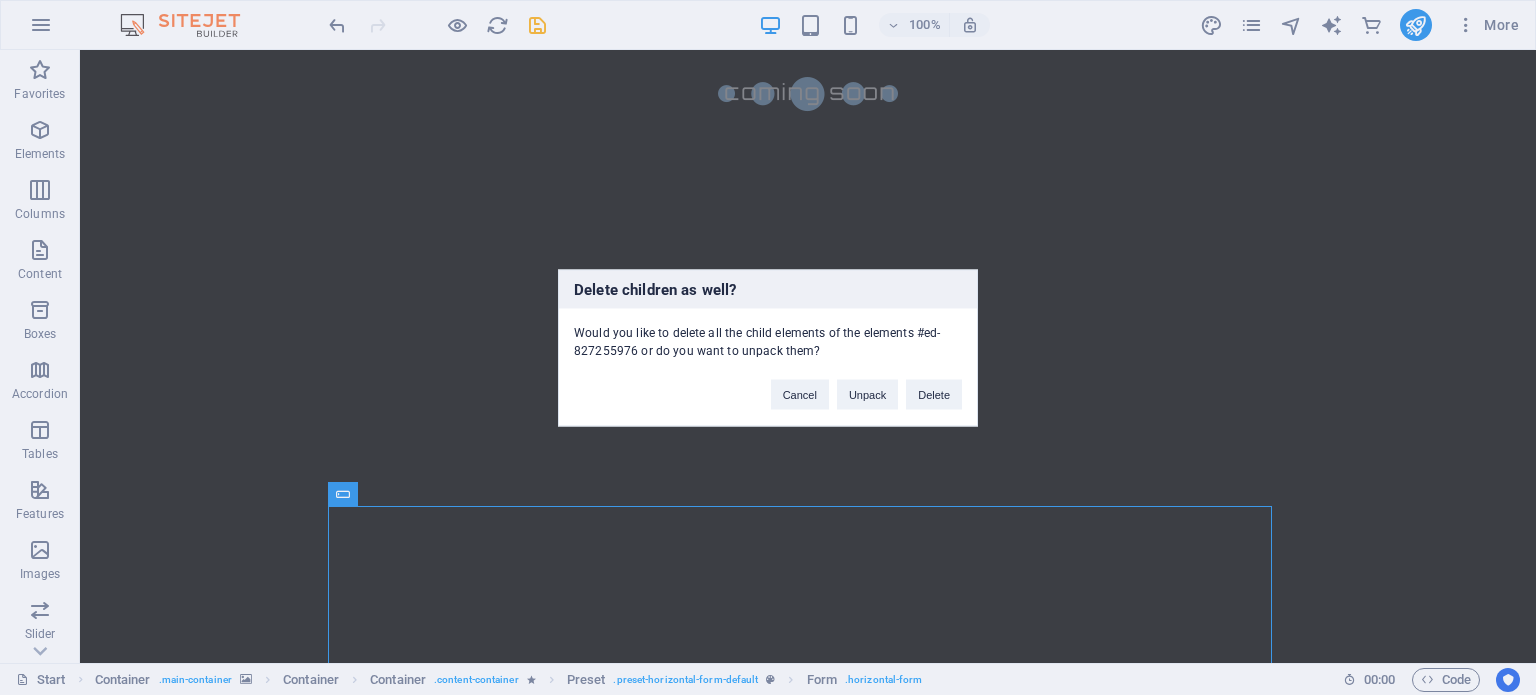 type 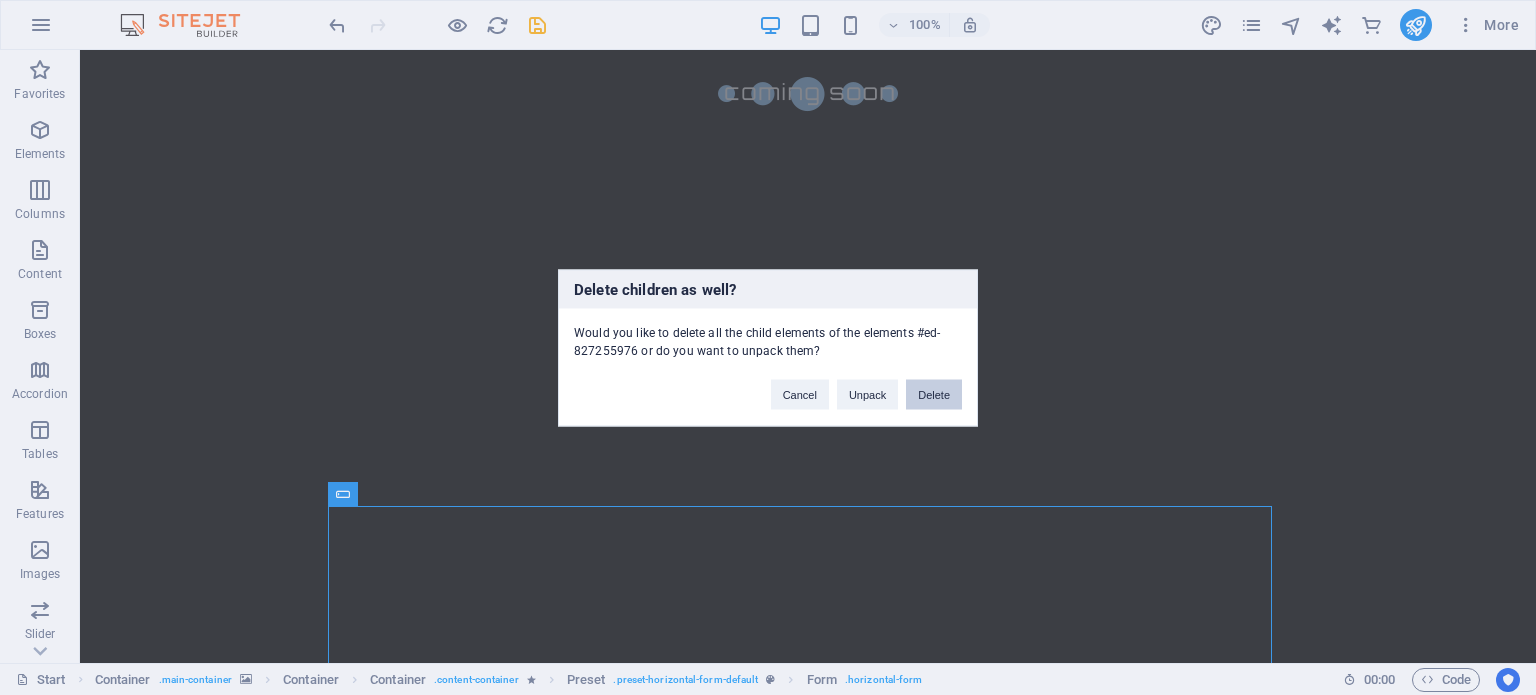 click on "Delete" at bounding box center (934, 394) 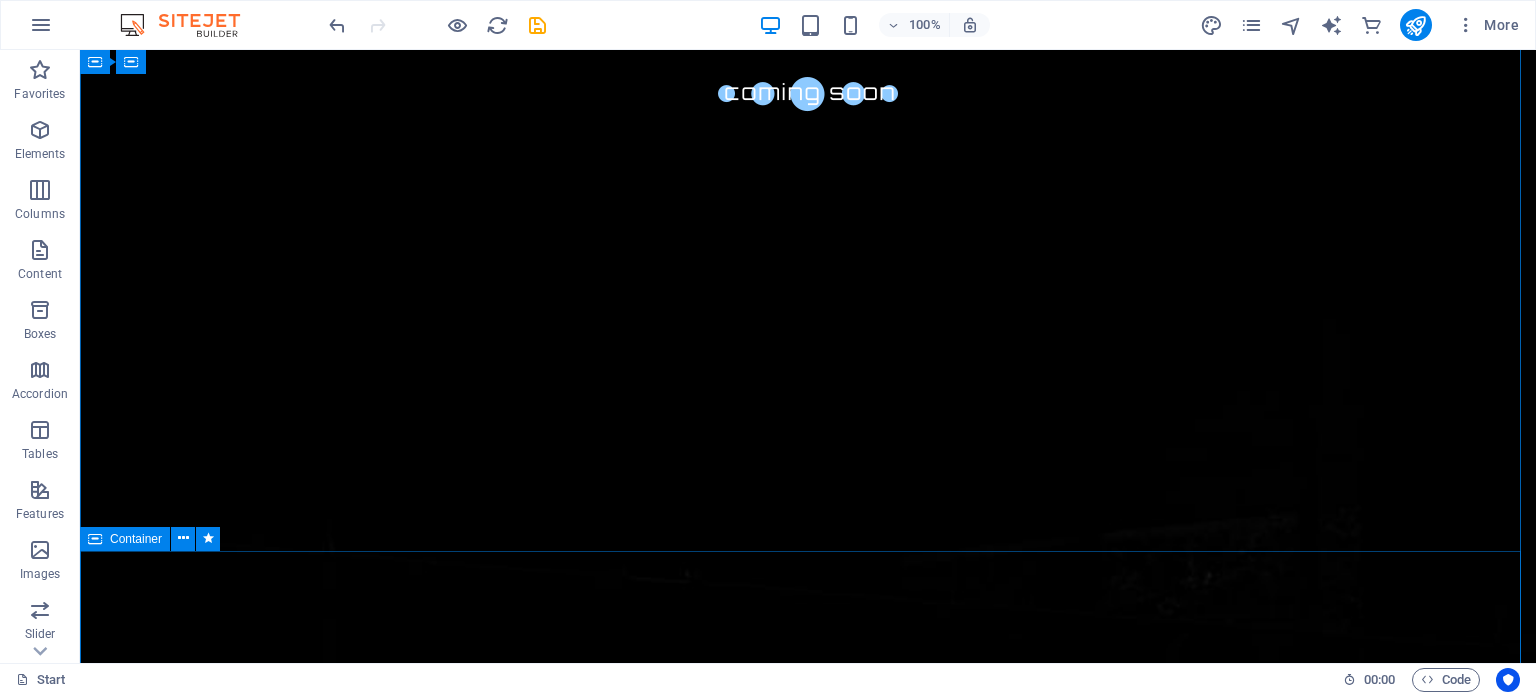 scroll, scrollTop: 264, scrollLeft: 0, axis: vertical 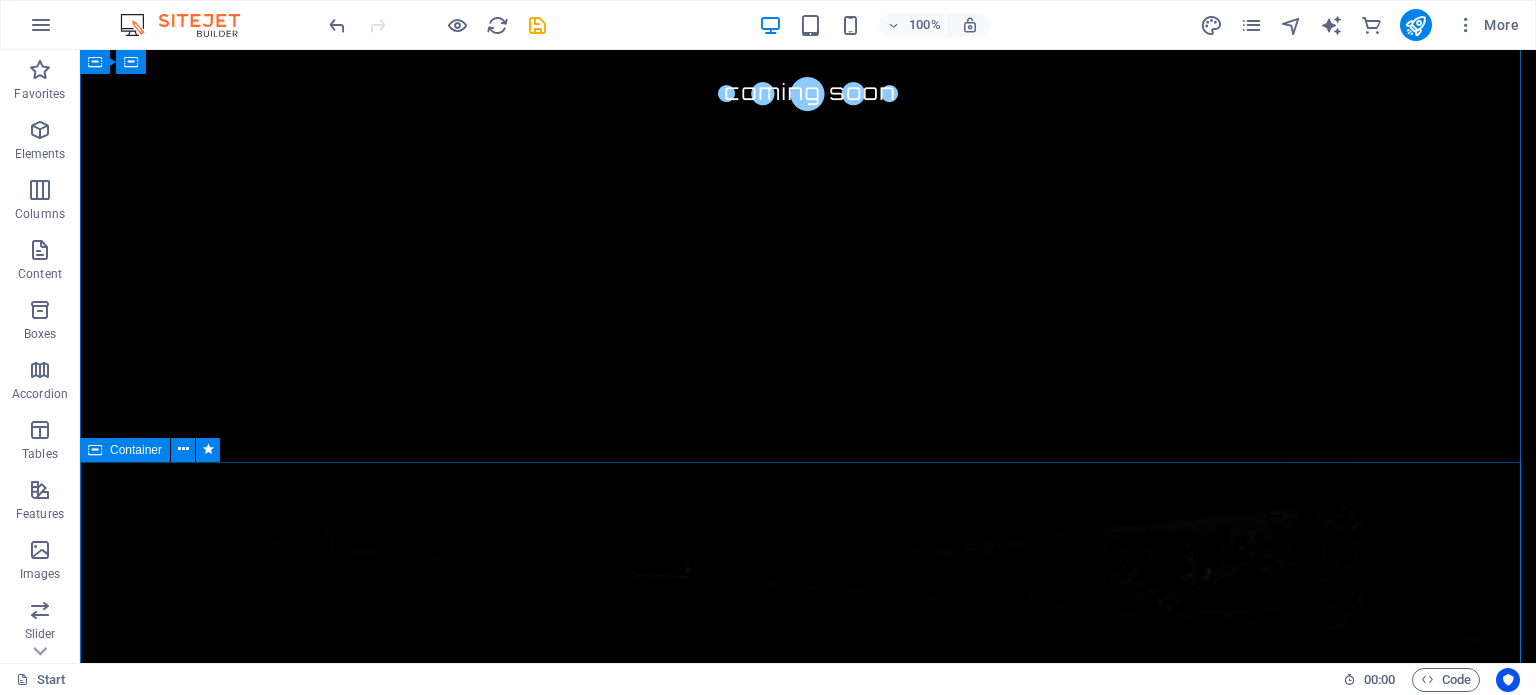 click on "About us Lorem ipsum dolor sit amet, consetetur sadipscing elitr, sed diam nonumy eirmod tempor invidunt ut labore et dolore magna aliquyam erat, sed diam voluptua. At vero eos et accusam et justo duo dolores et ea rebum. Stet clita kasd gubergren, no sea takimata sanctus est Lorem ipsum dolor sit amet. Lorem ipsum dolor sit amet, consetetur sadipscing elitr, sed diam nonumy eirmod tempor invidunt ut labore et dolore magna aliquyam erat, sed diam voluptua. At vero eos et accusam et justo duo dolores et ea rebum. Stet clita kasd gubergren, no sea takimata sanctus est Lorem ipsum dolor sit amet. Lorem ipsum dolor sit amet, consetetur sadipscing elitr, sed diam nonumy eirmod tempor invidunt ut labore et dolore magna aliquyam erat, sed diam voluptua. At vero eos et accusam et justo duo dolores et ea rebum. Stet clita kasd gubergren, no sea takimata sanctus est Lorem ipsum dolor sit amet." at bounding box center [808, 3162] 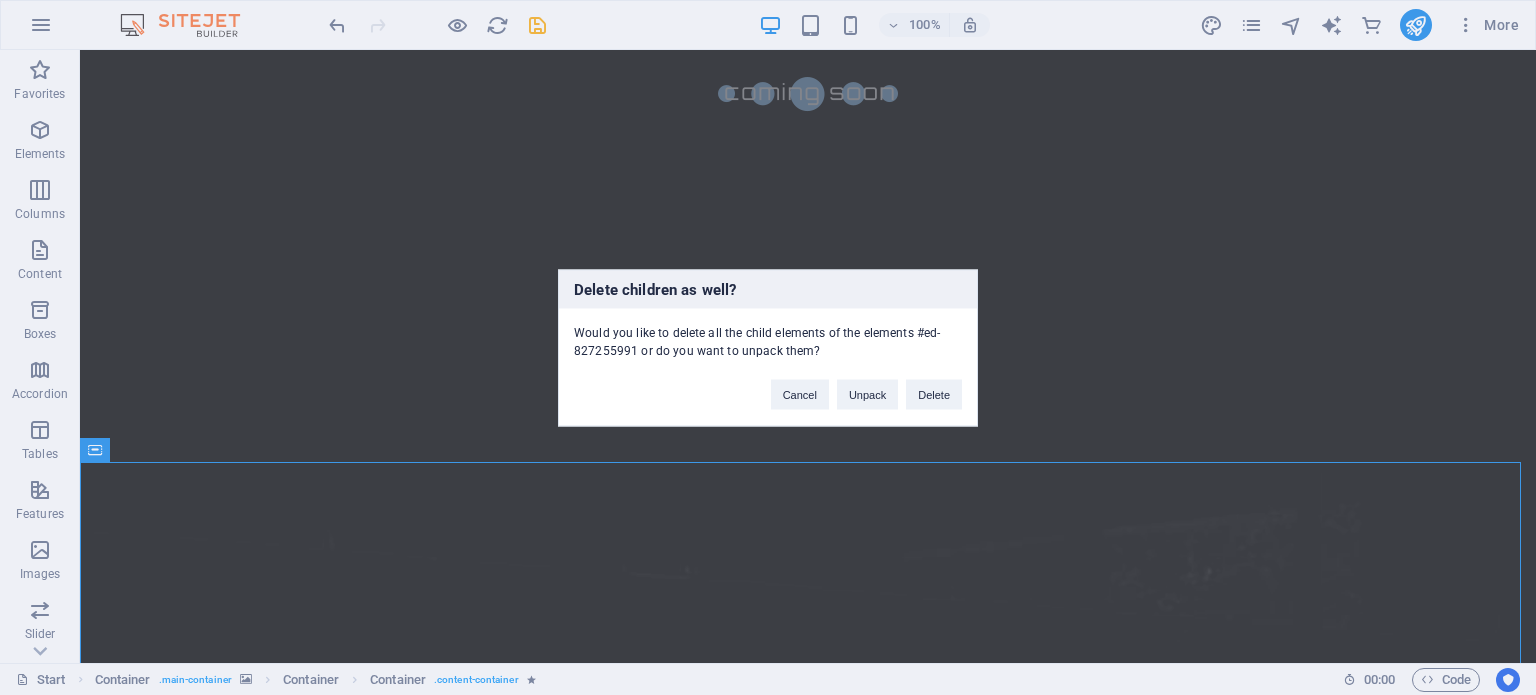 type 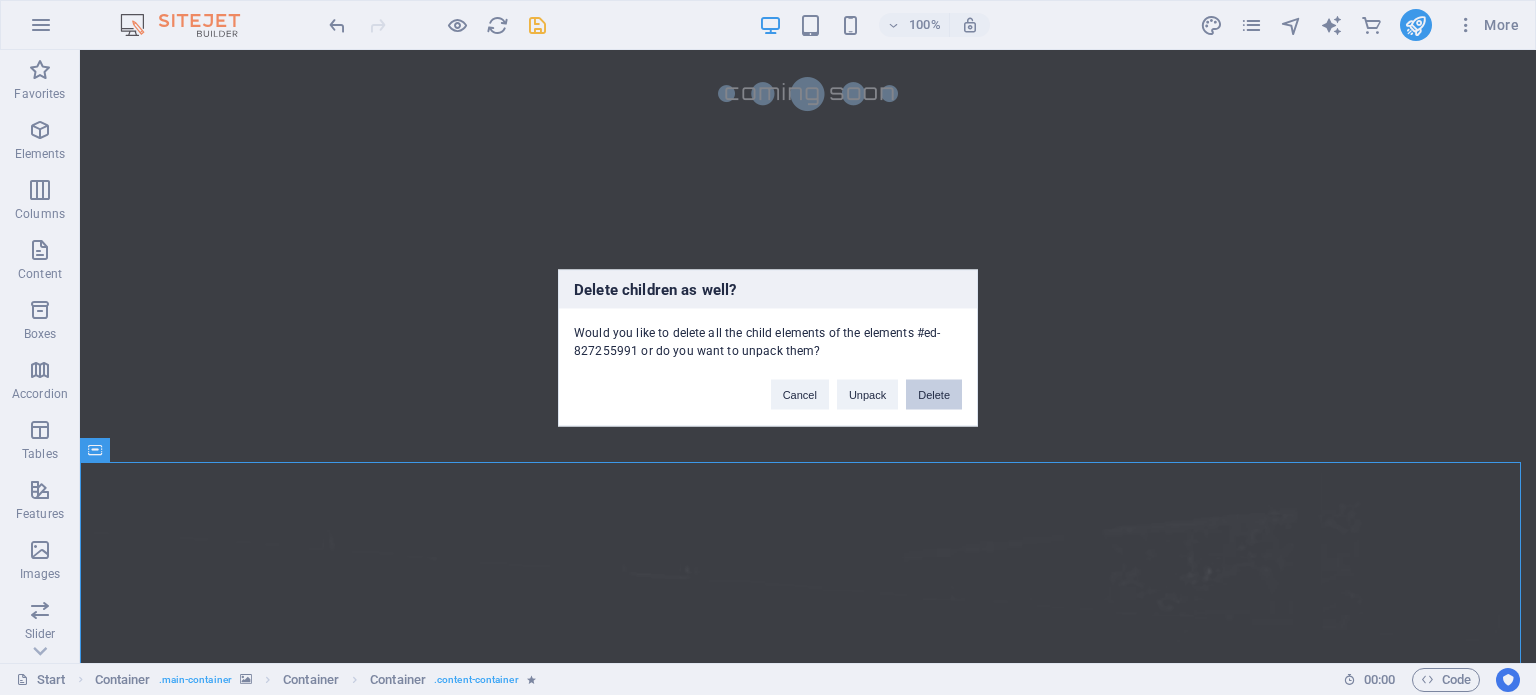 click on "Delete" at bounding box center (934, 394) 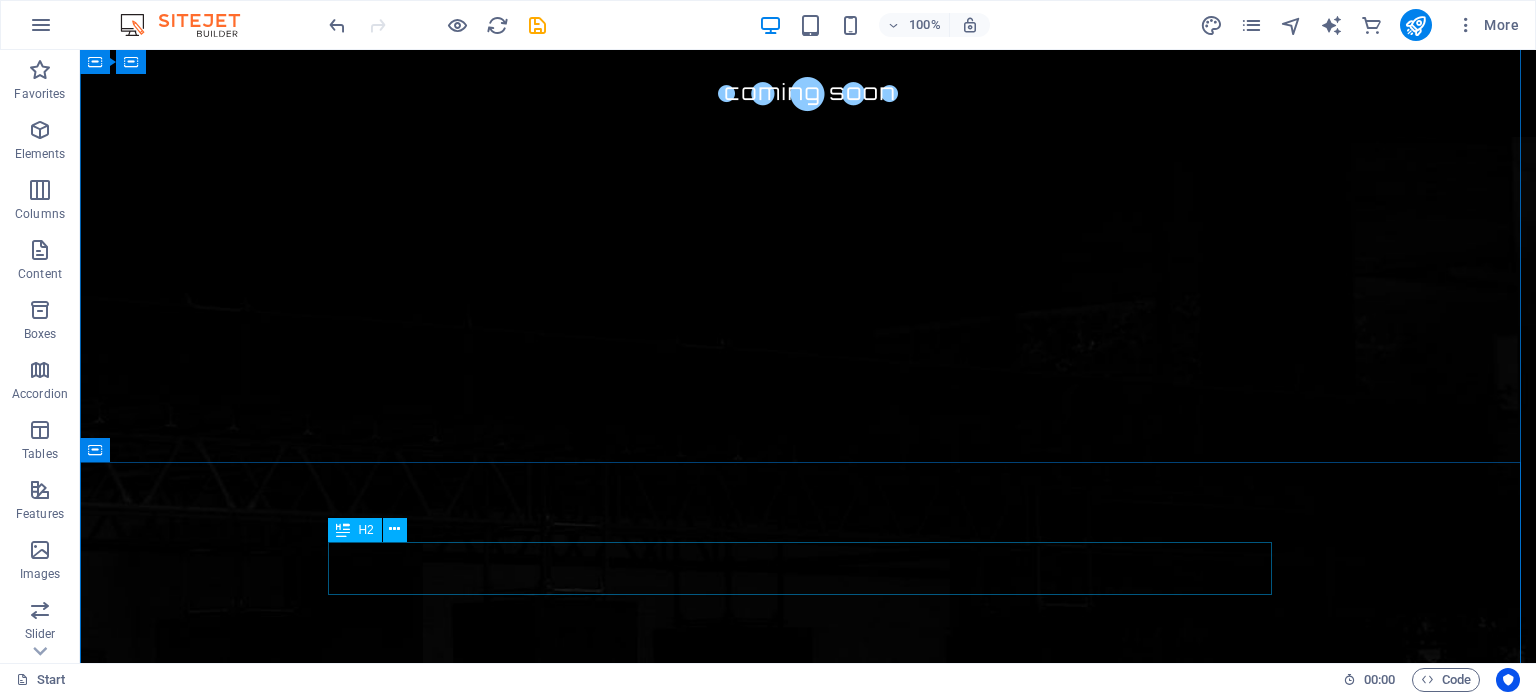 click on "Contact us" at bounding box center [808, 2409] 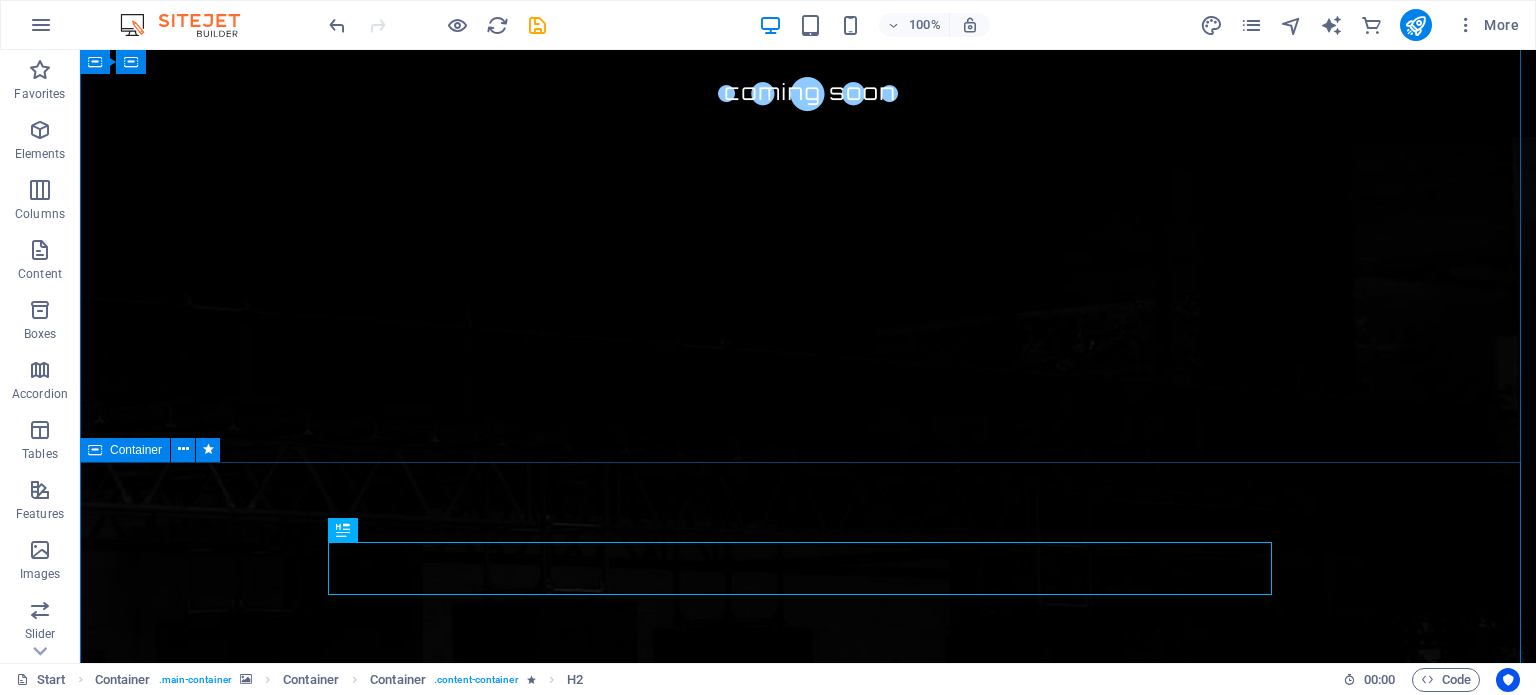 click on "Contact us Lorem ipsum dolor sit amet, consetetur sadipscing elitr, sed diam nonumy eirmod tempor invidunt ut labore et dolore magna aliquyam erat, sed diam voluptua. At vero eos et accusam et justo duo dolores et ea rebum. Stet clita kasd gubergren, no sea takimata sanctus est Lorem ipsum dolor sit amet. Lorem ipsum dolor sit amet, consetetur sadipscing elitr, sed diam nonumy eirmod tempor invidunt ut labore et dolore magna aliquyam erat, sed diam voluptua. At vero eos et accusam et justo duo dolores et ea rebum. Stet clita kasd gubergren, no sea takimata sanctus est Lorem ipsum dolor sit amet. Address :      Phone :  Email :  fe07518934a351977f0b85888608c8@cpanel.local   I have read and understand the privacy policy. Unreadable? Load new Submit" at bounding box center [808, 2768] 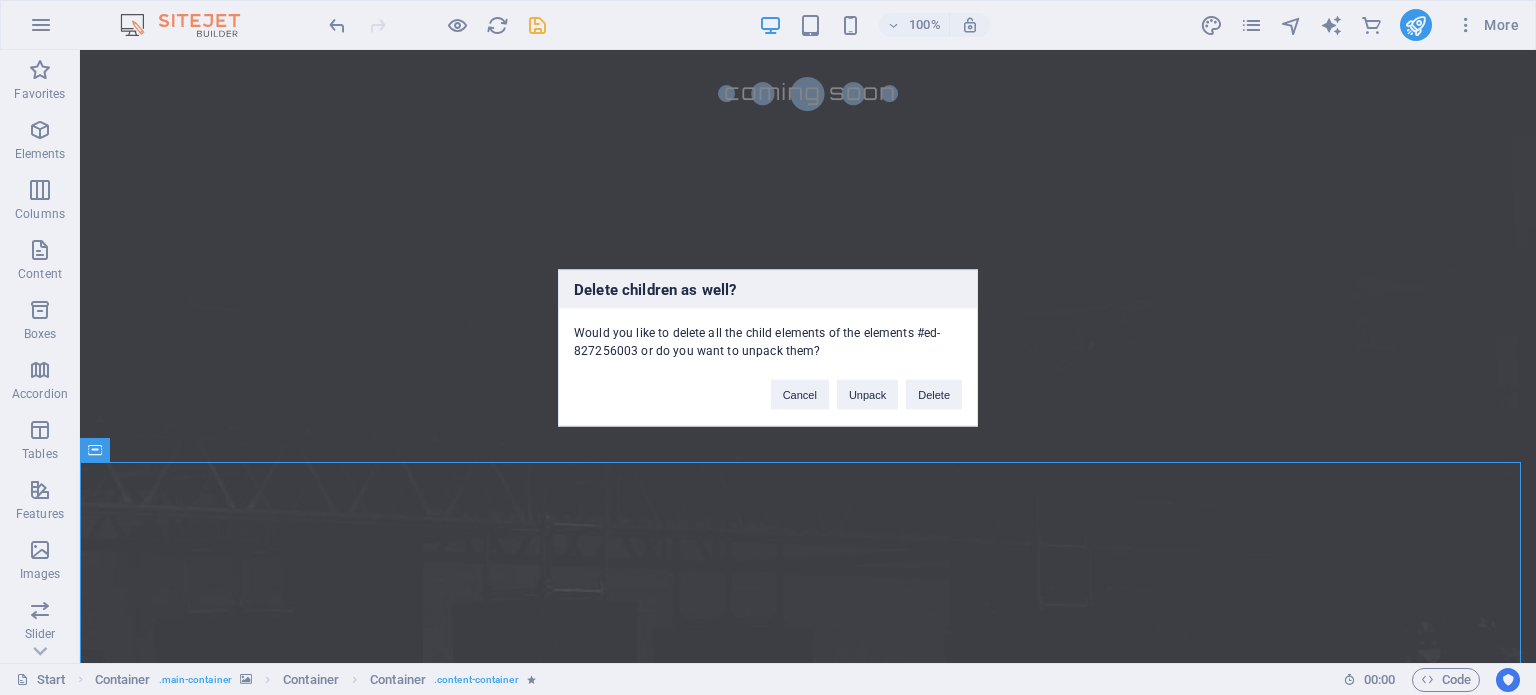 type 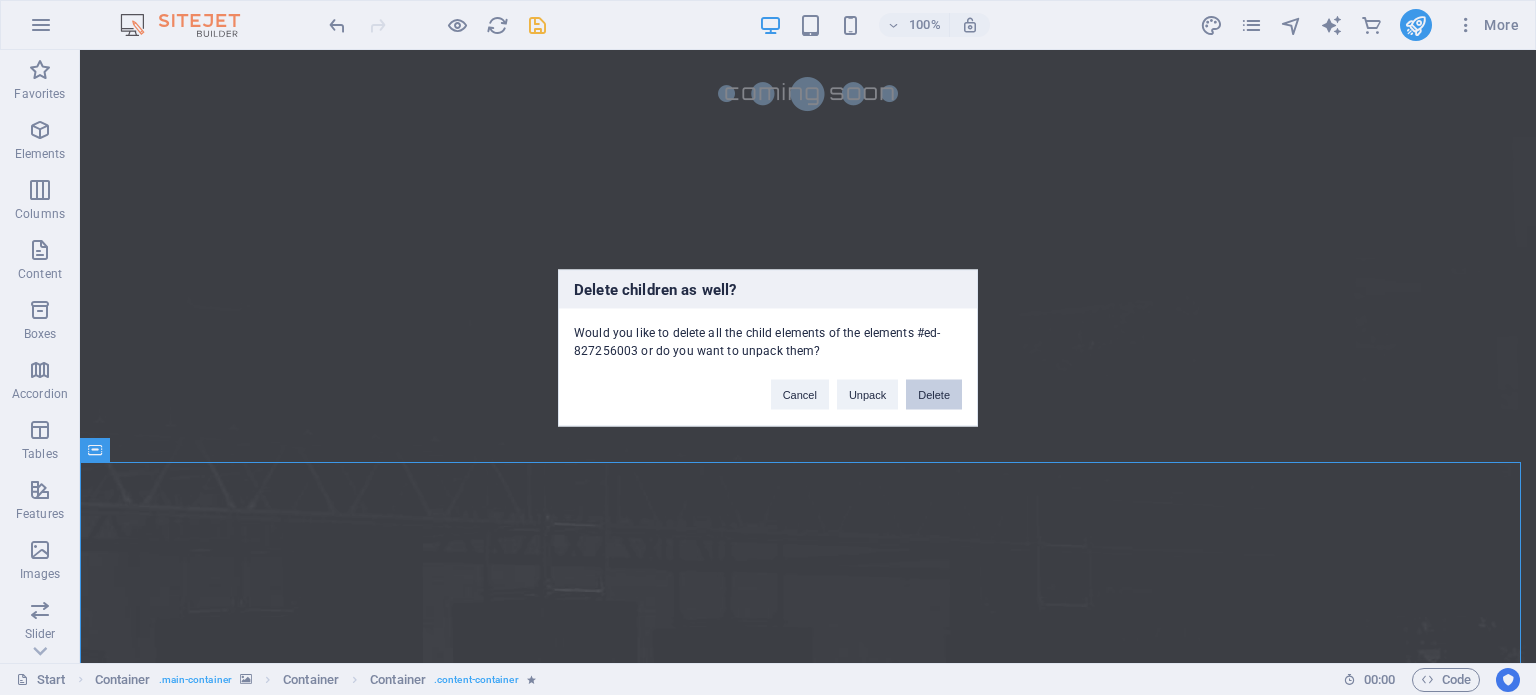 click on "Delete" at bounding box center (934, 394) 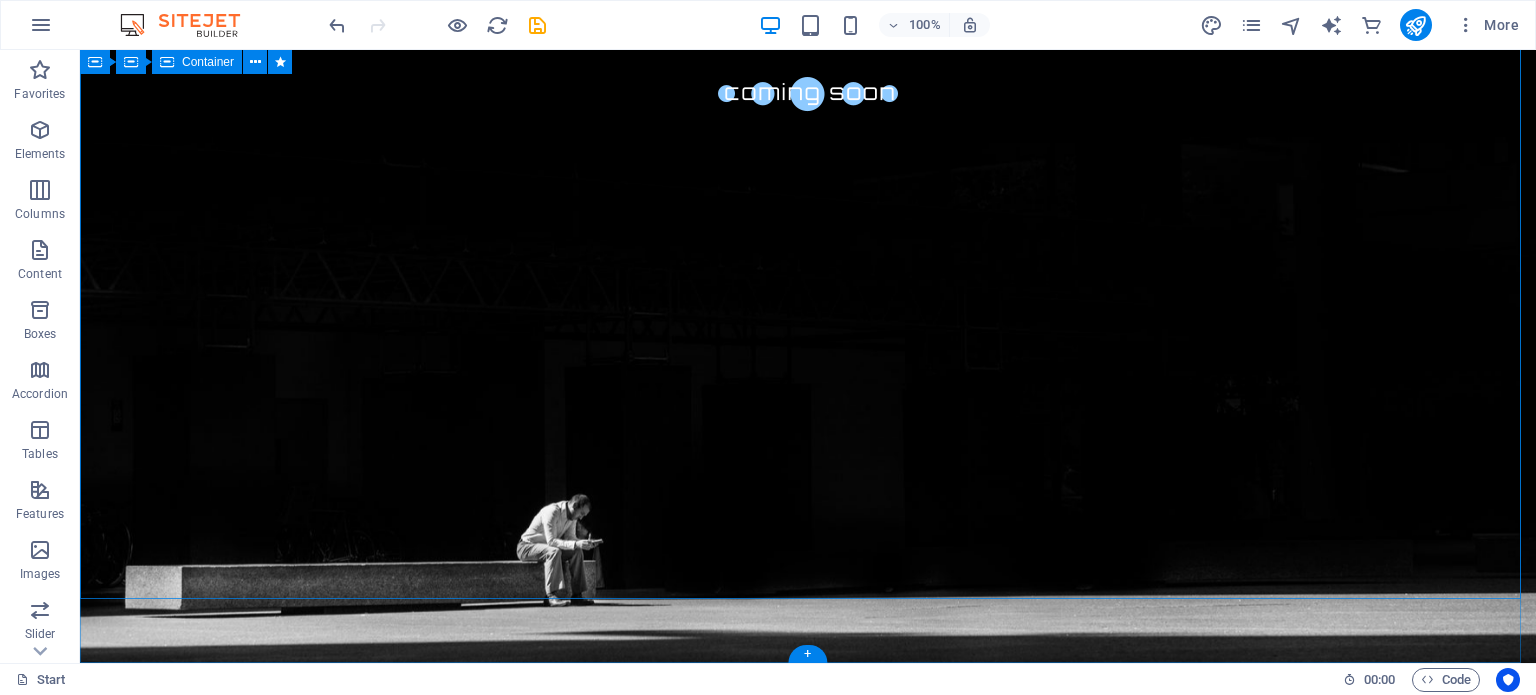 scroll, scrollTop: 0, scrollLeft: 0, axis: both 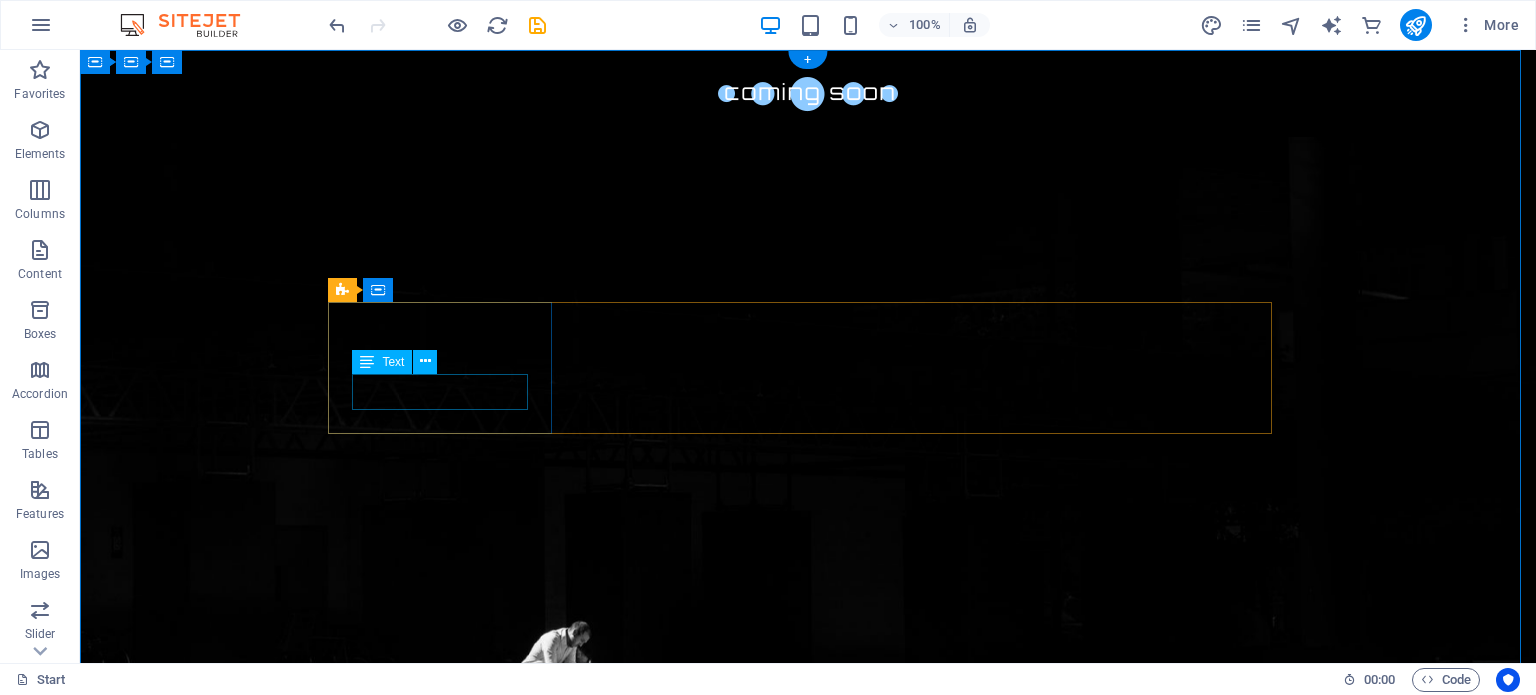 click on "Days" at bounding box center [448, 1133] 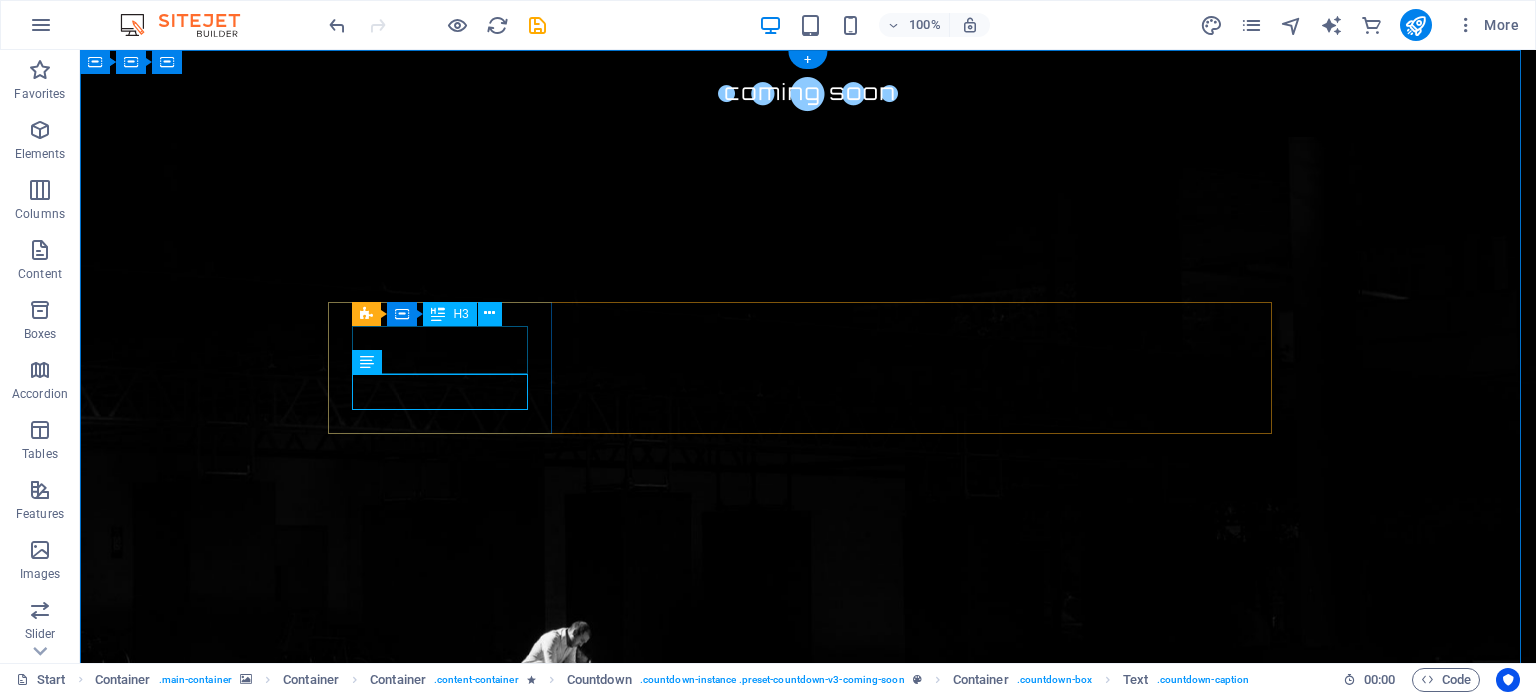 click on "0" at bounding box center (448, 1083) 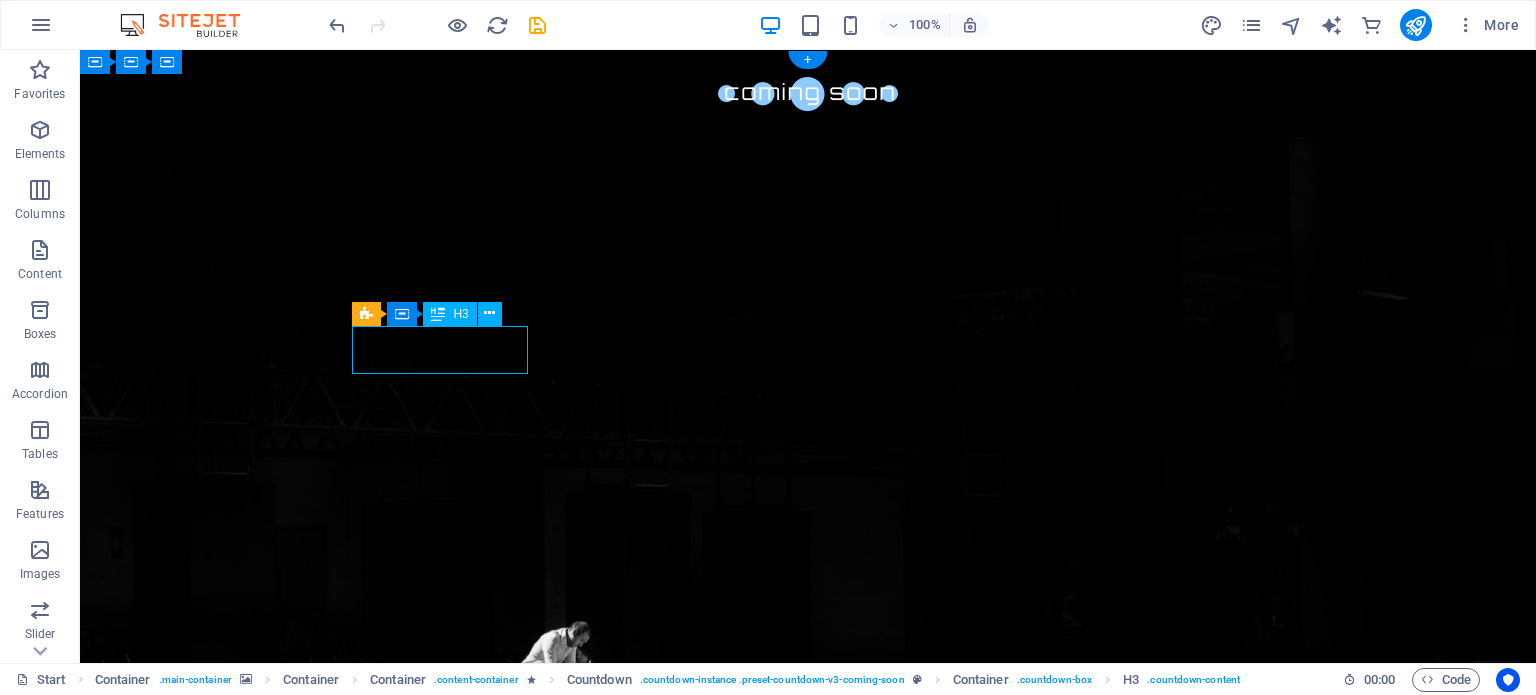 click on "0" at bounding box center (448, 1083) 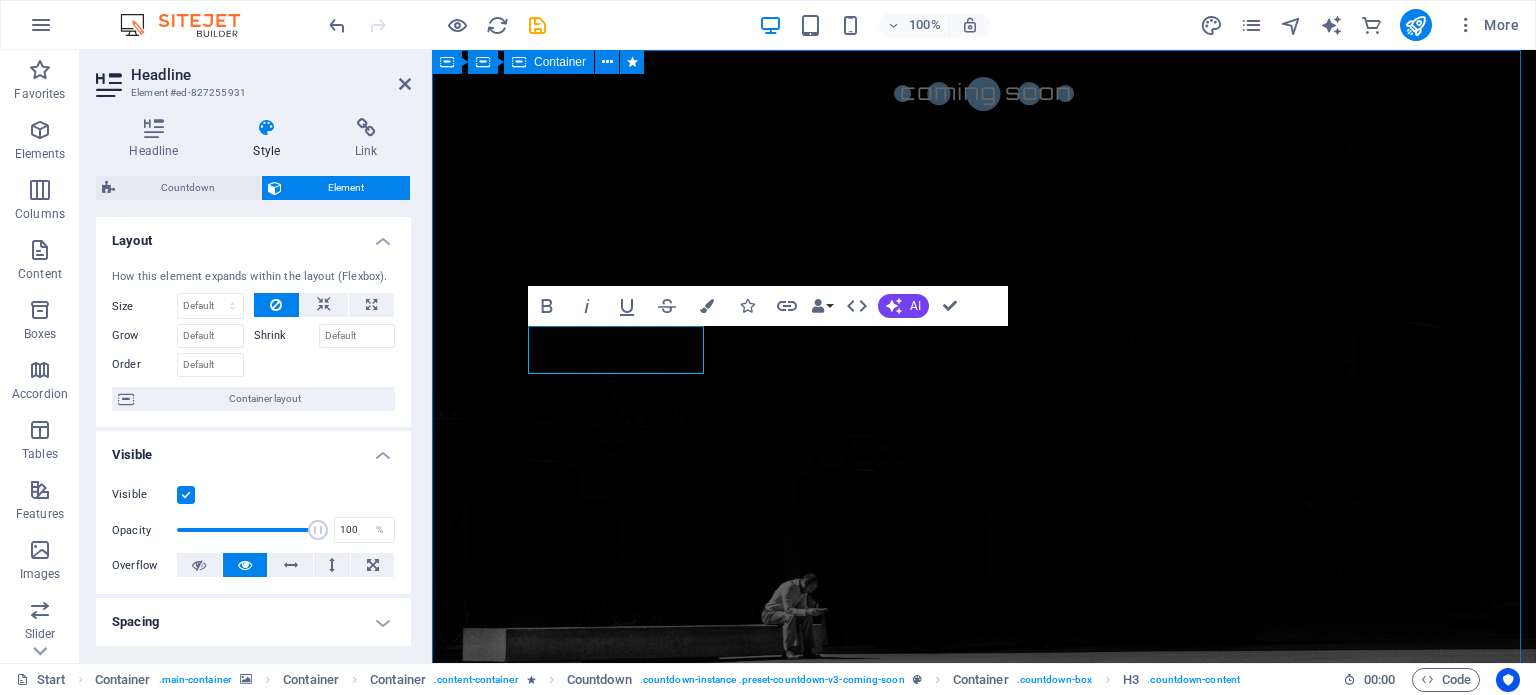 type 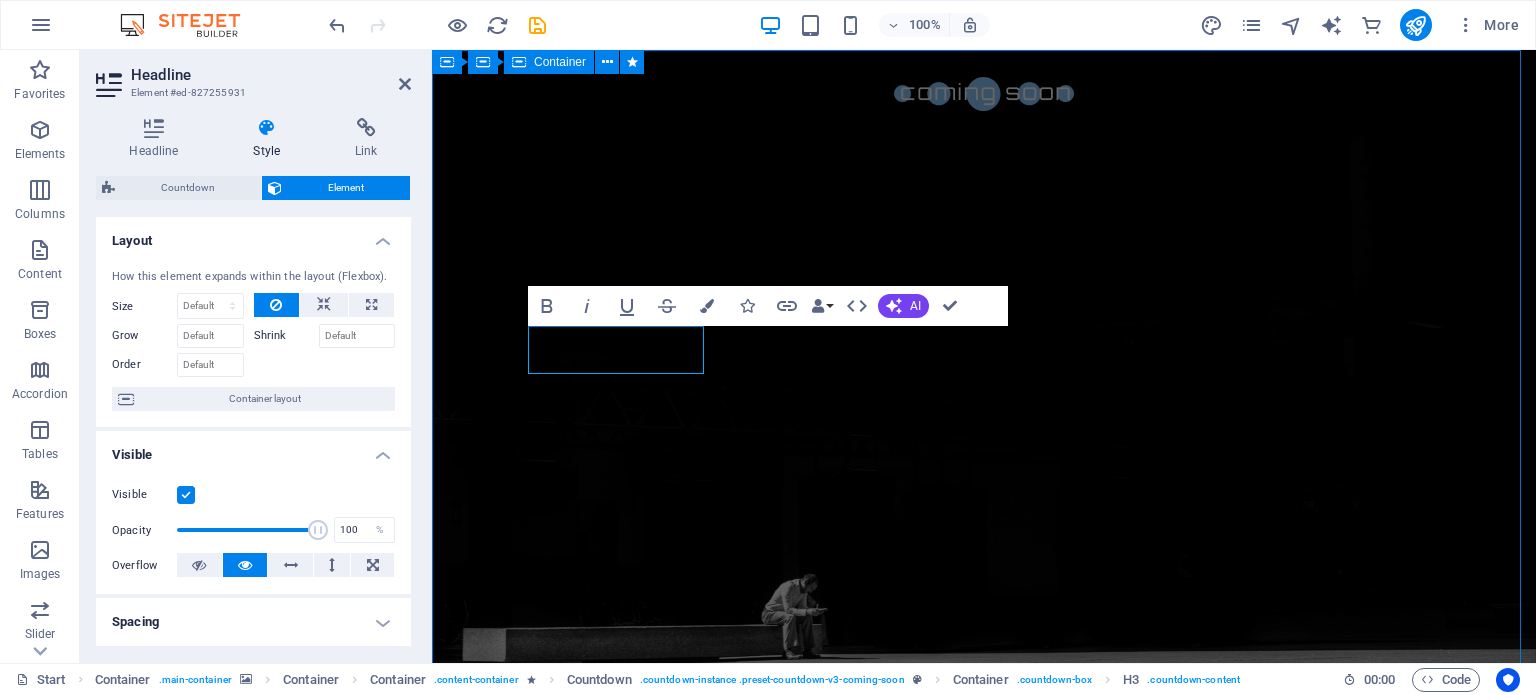 click on "The waiting is going to end soon... 45 Days 0 Hours 0 Minutes 0 Seconds Our website is under construction. We`ll be here soon with our new awesome site, subscribe to be notified.  Drop content here or  Add elements  Paste clipboard" at bounding box center [984, 1340] 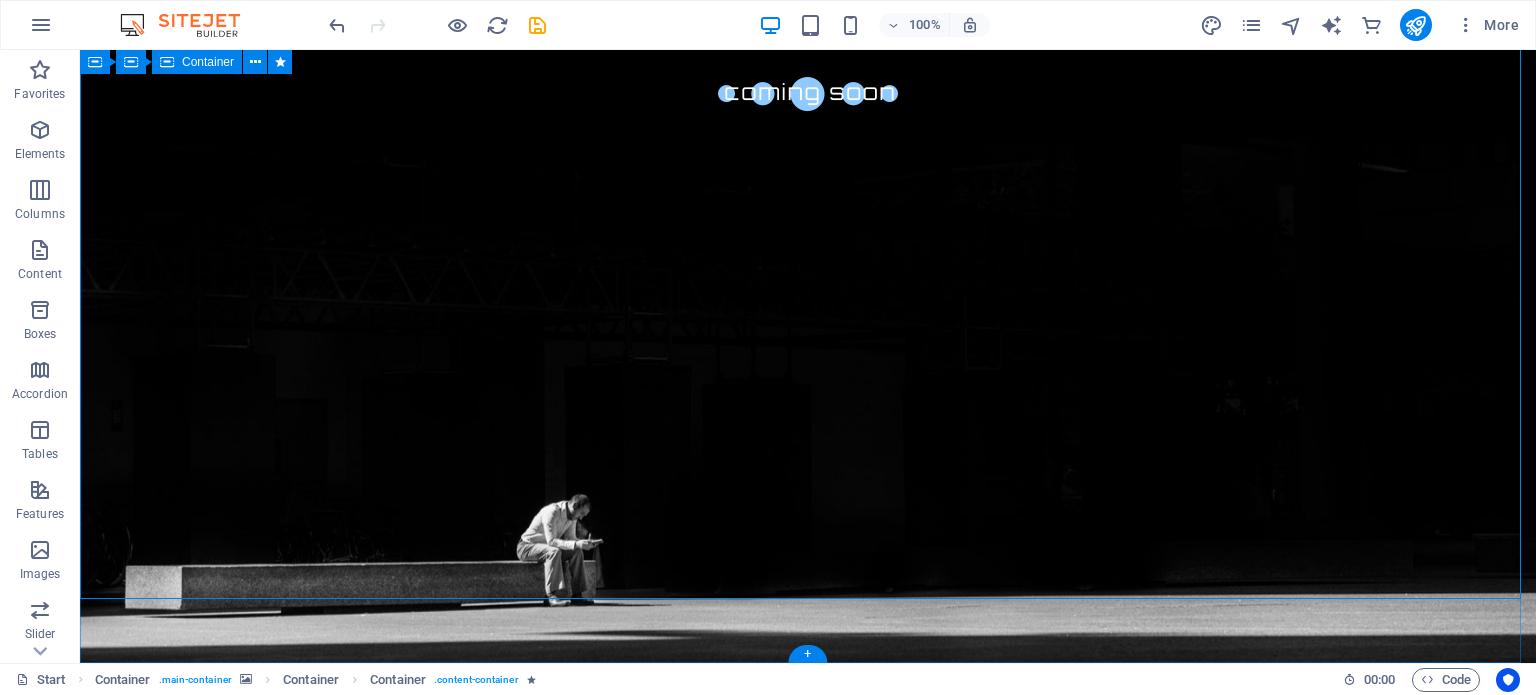 scroll, scrollTop: 0, scrollLeft: 0, axis: both 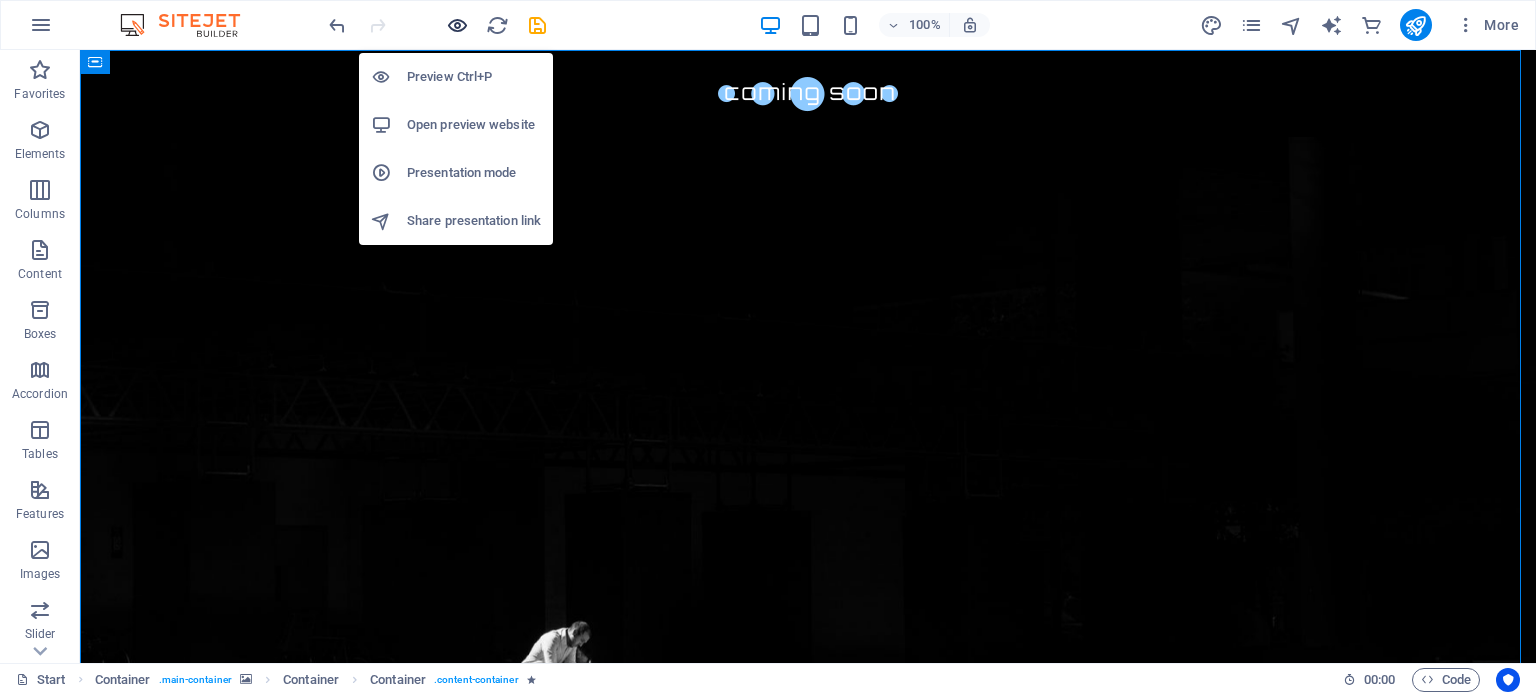 click at bounding box center (457, 25) 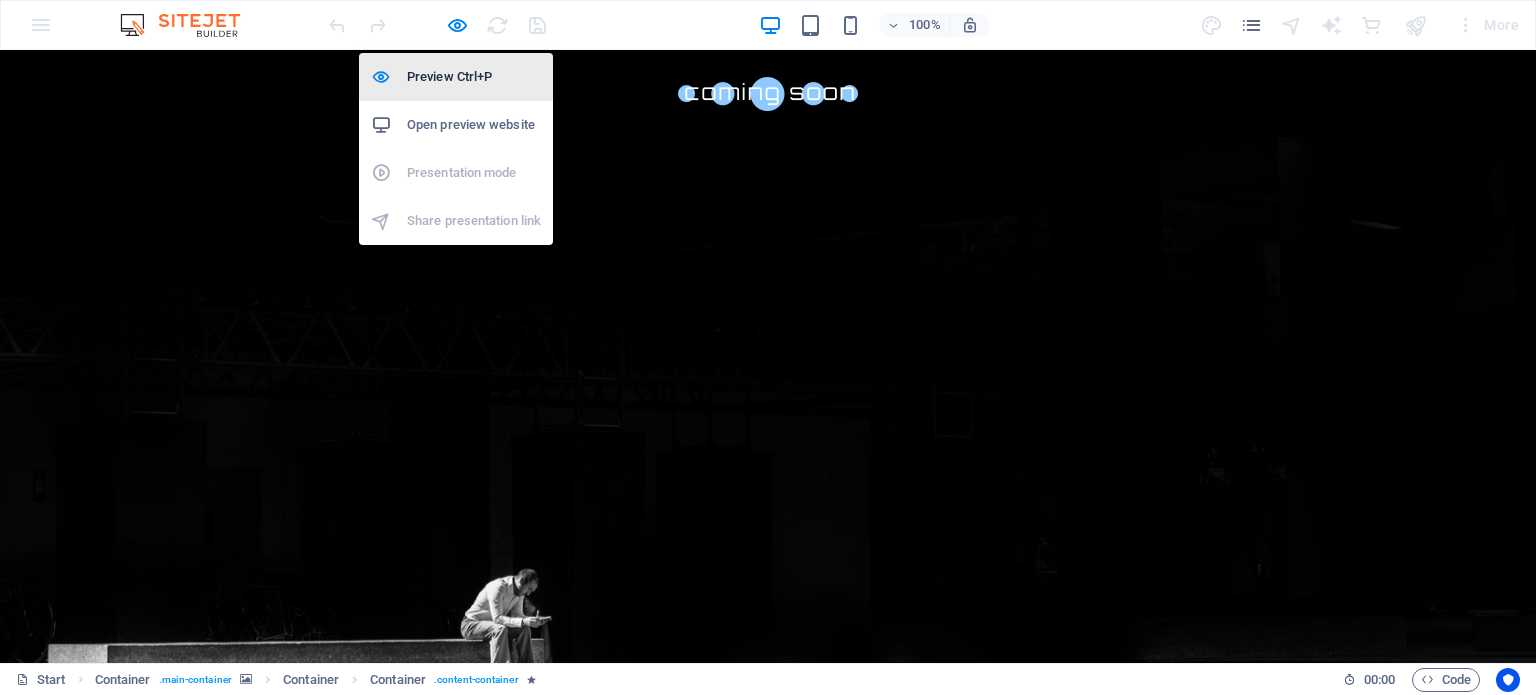 click on "Preview Ctrl+P" at bounding box center [474, 77] 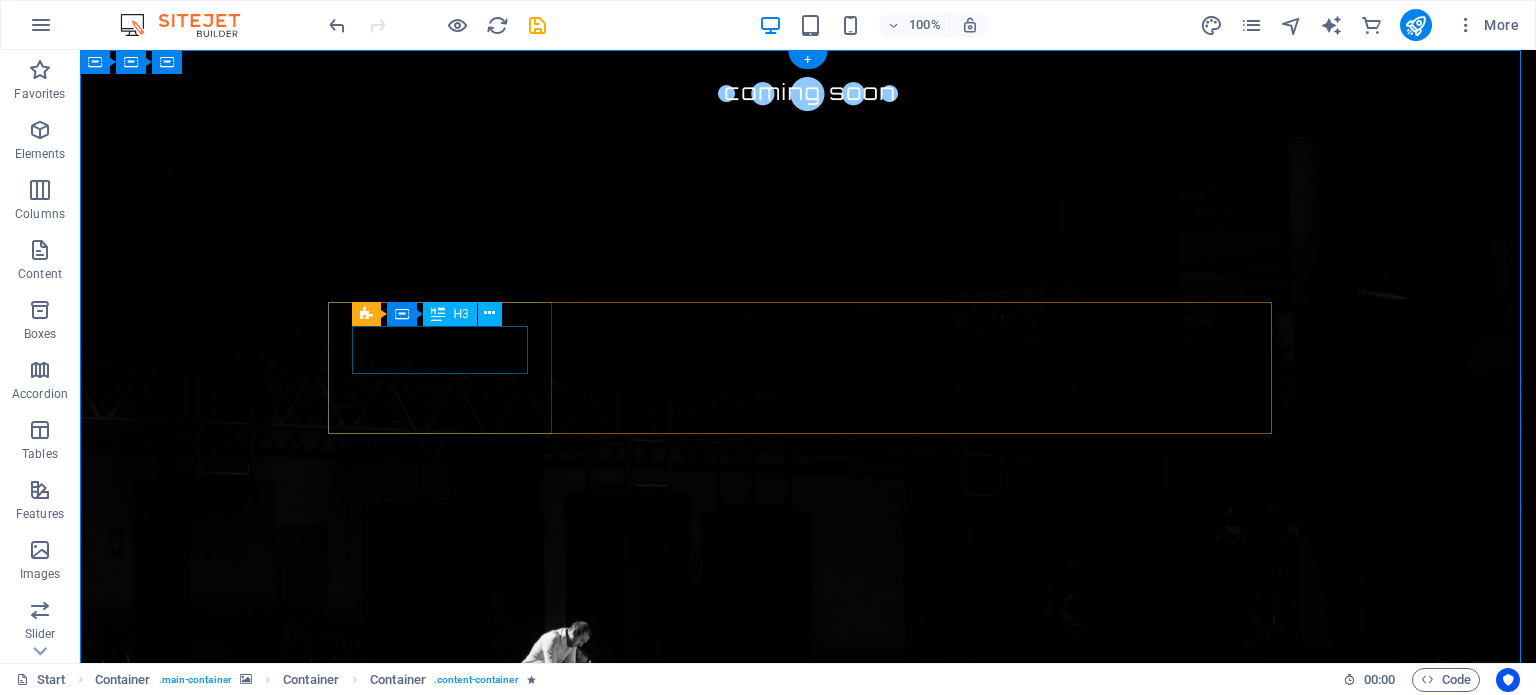 click on "523" at bounding box center [448, 1083] 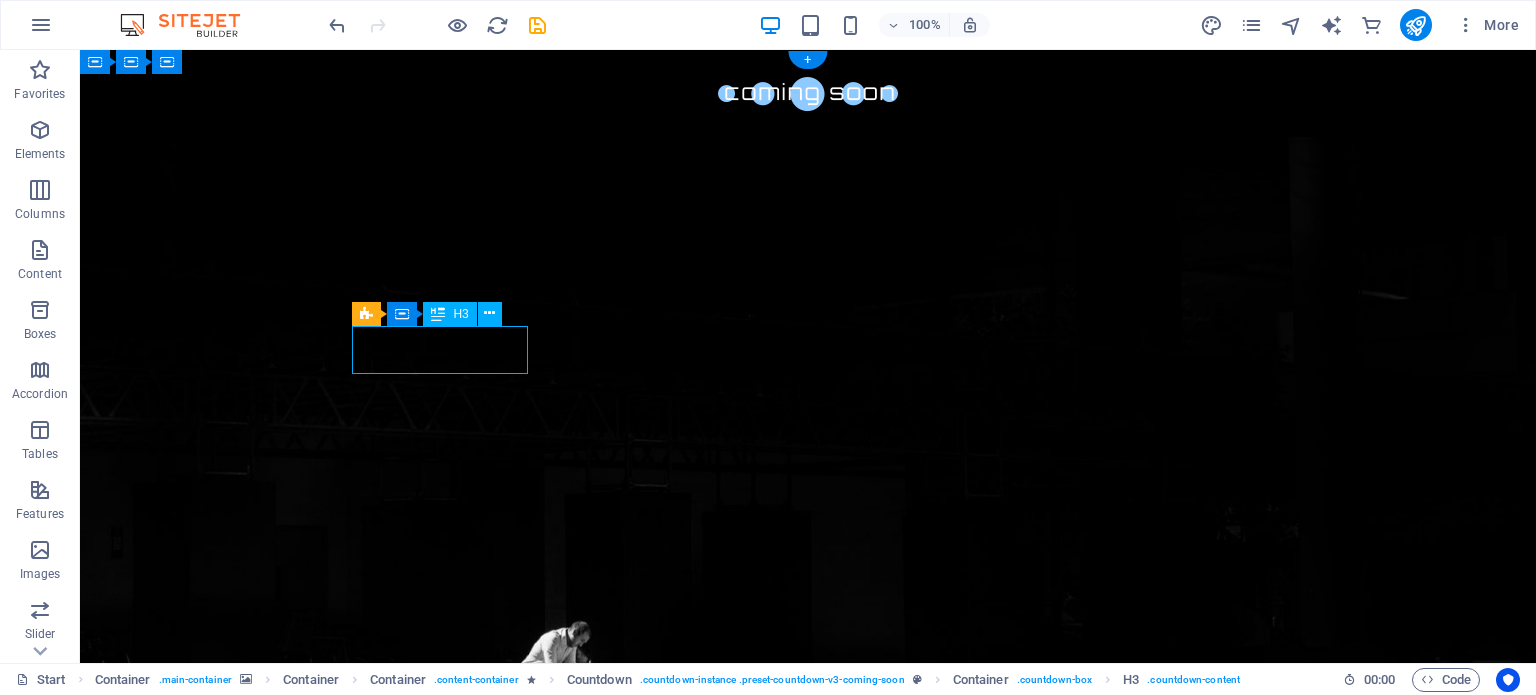 click on "523" at bounding box center [448, 1083] 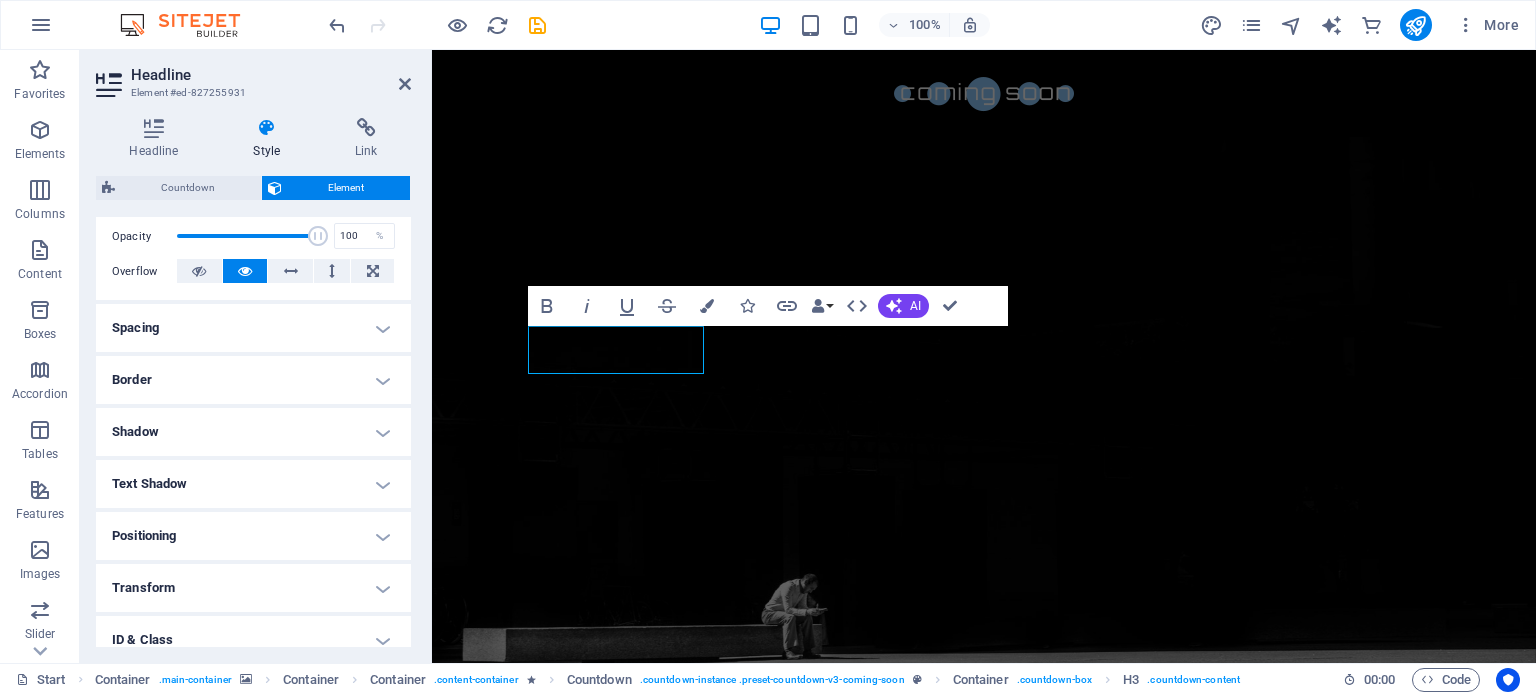 scroll, scrollTop: 296, scrollLeft: 0, axis: vertical 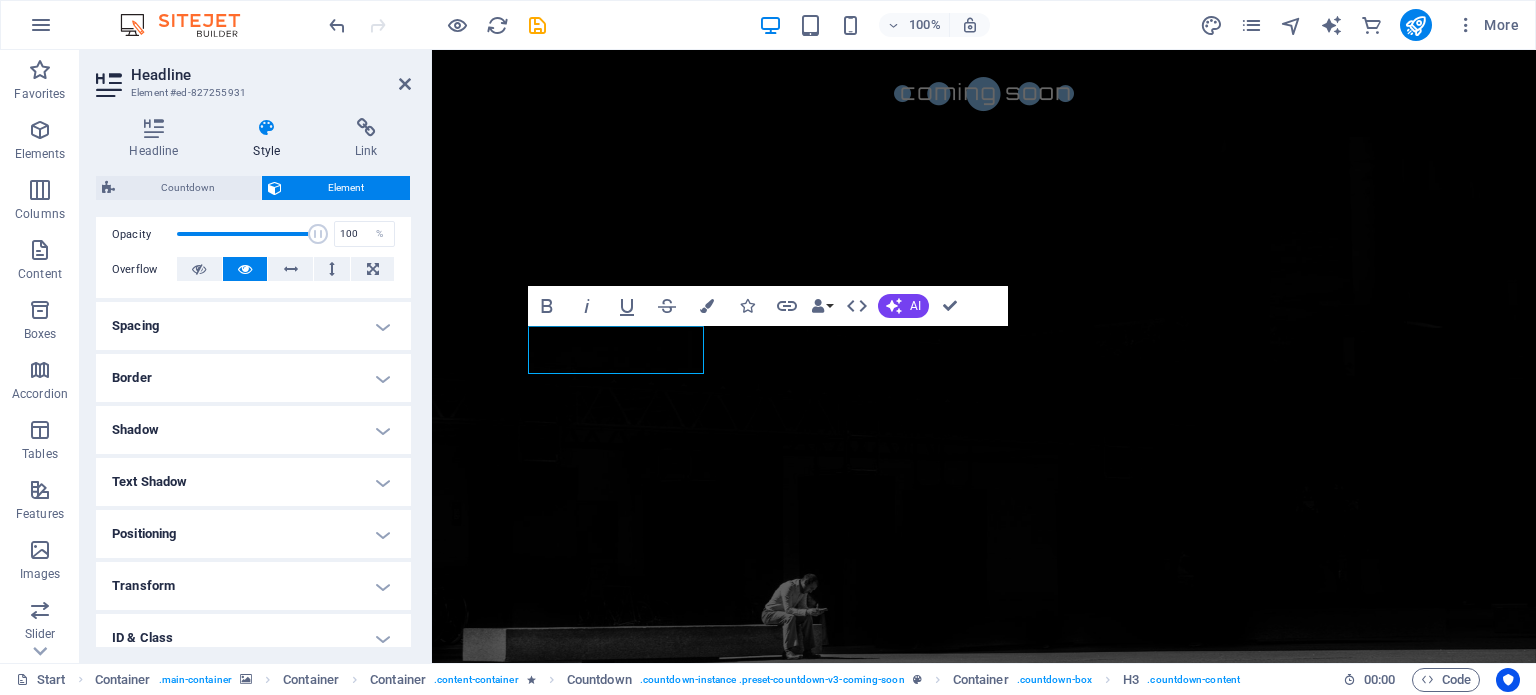 click on "Text Shadow" at bounding box center [253, 482] 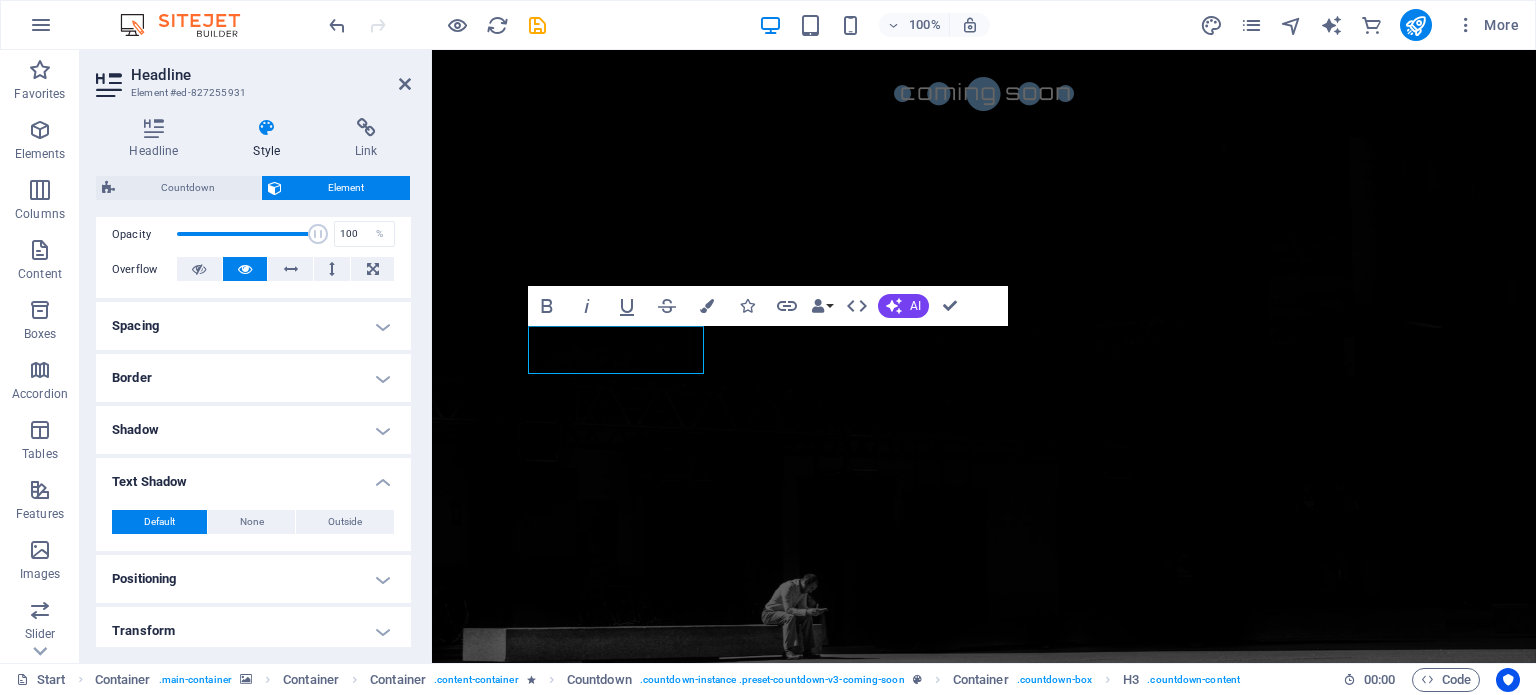 click on "Text Shadow" at bounding box center (253, 476) 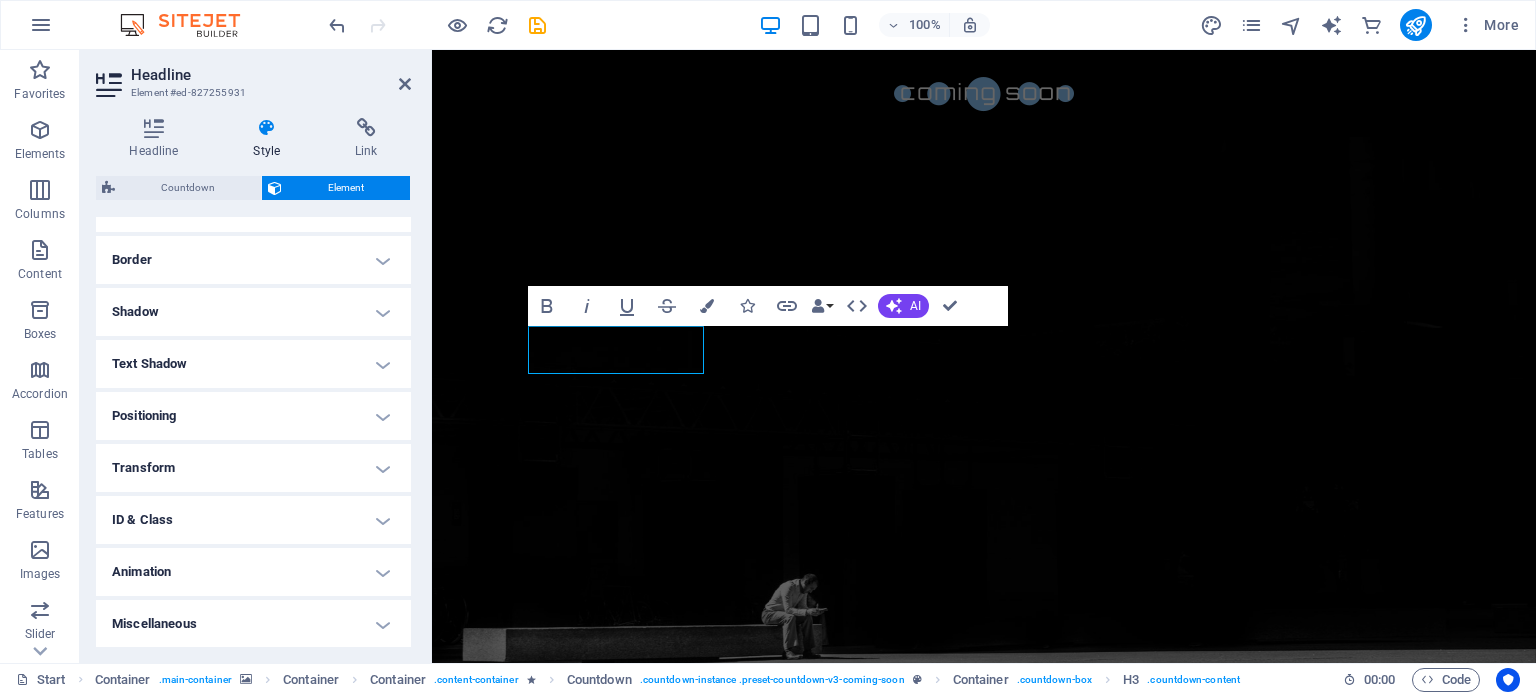 scroll, scrollTop: 0, scrollLeft: 0, axis: both 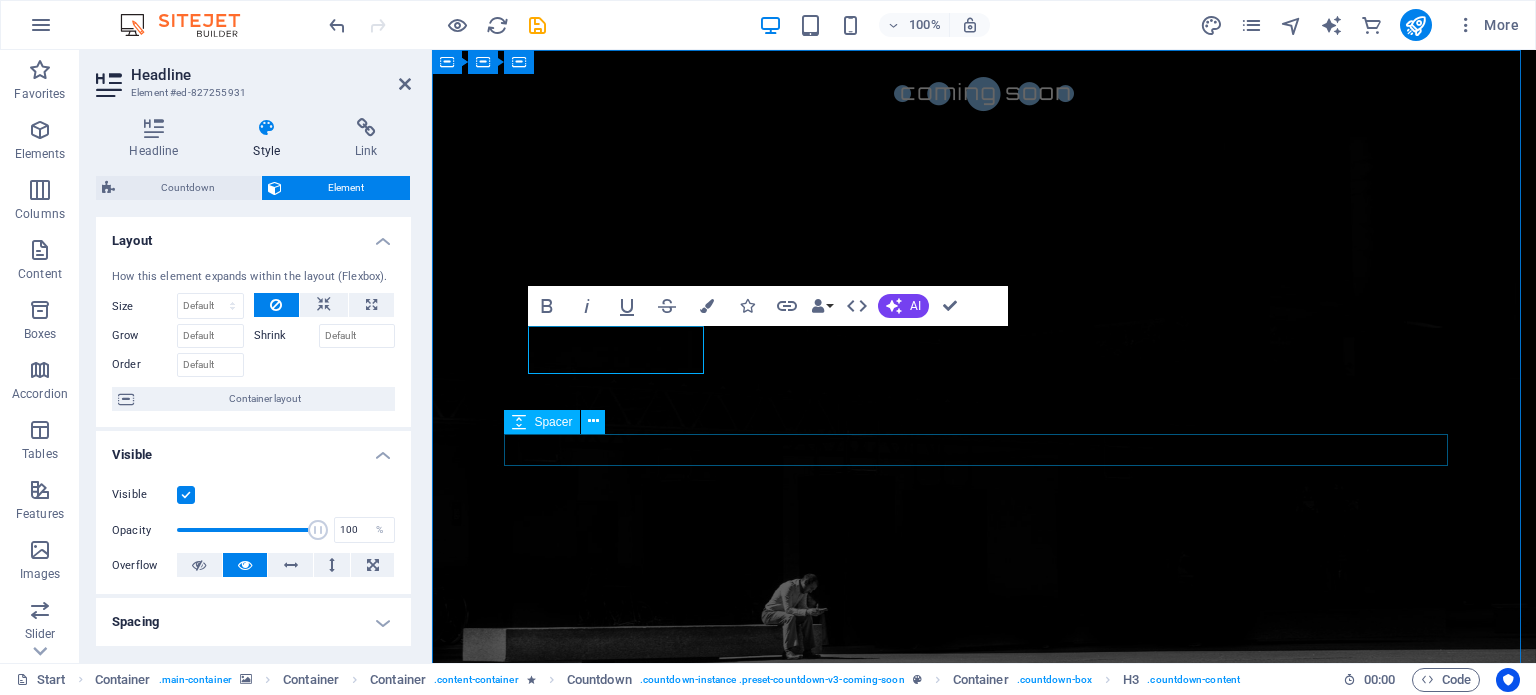 click at bounding box center [984, 1611] 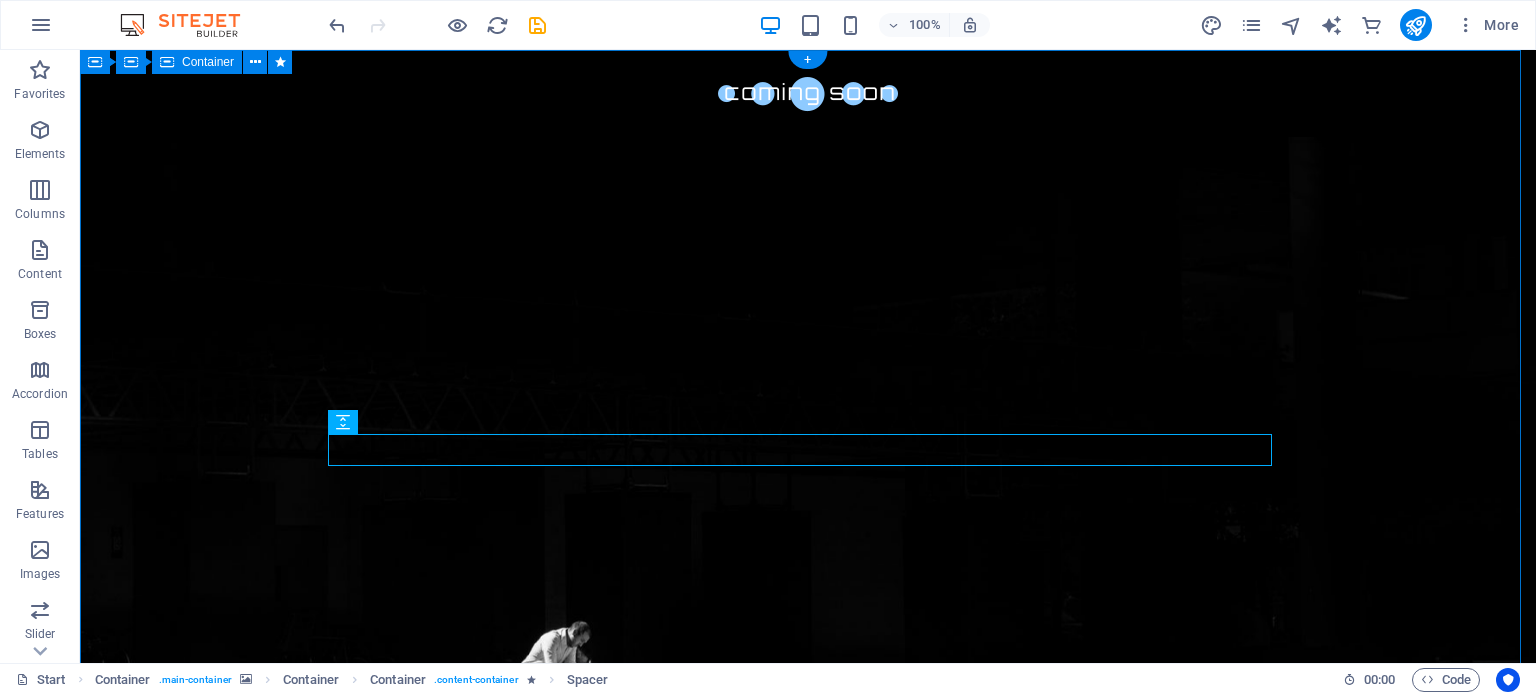 click on "The waiting is going to end soon... 523 Days 15 Hours 23 Minutes 56 Seconds Our website is under construction. We`ll be here soon with our new awesome site, subscribe to be notified.  Drop content here or  Add elements  Paste clipboard" at bounding box center [808, 1340] 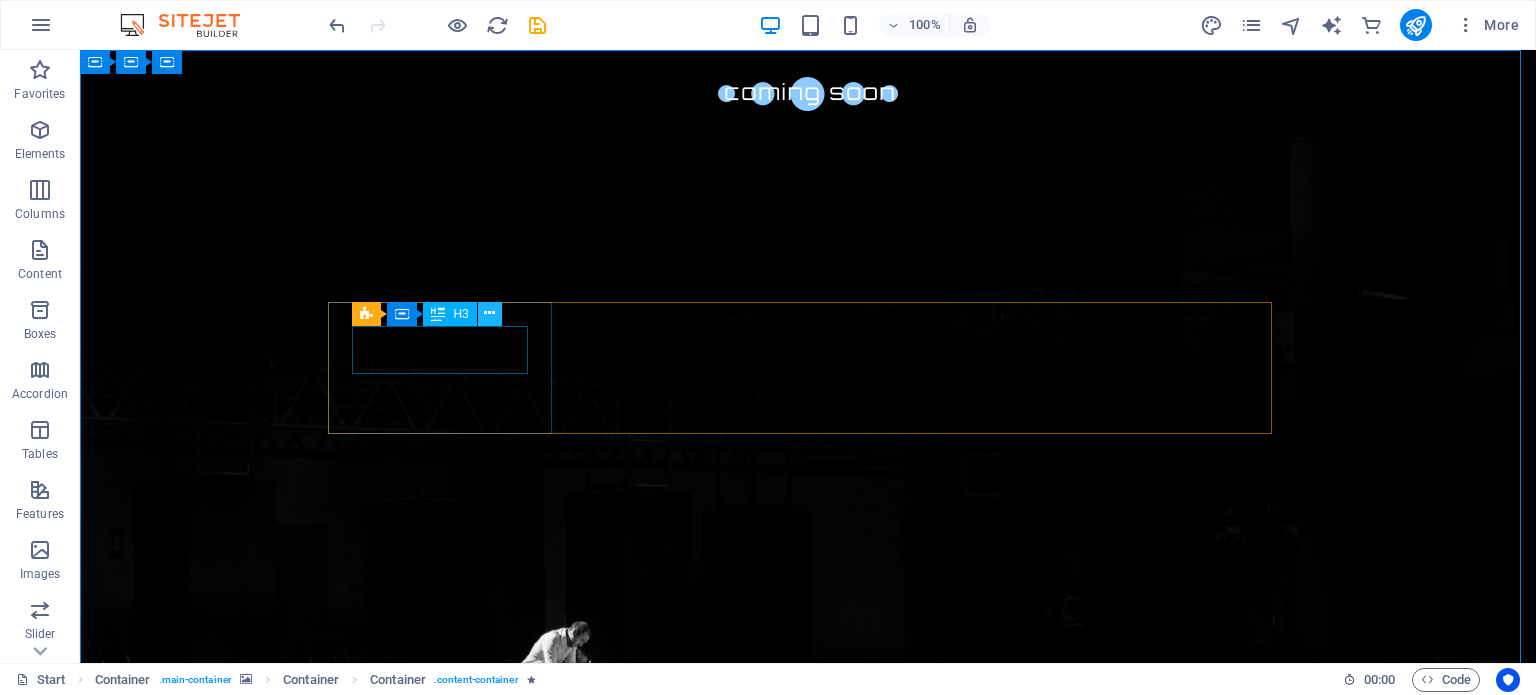 click at bounding box center [489, 313] 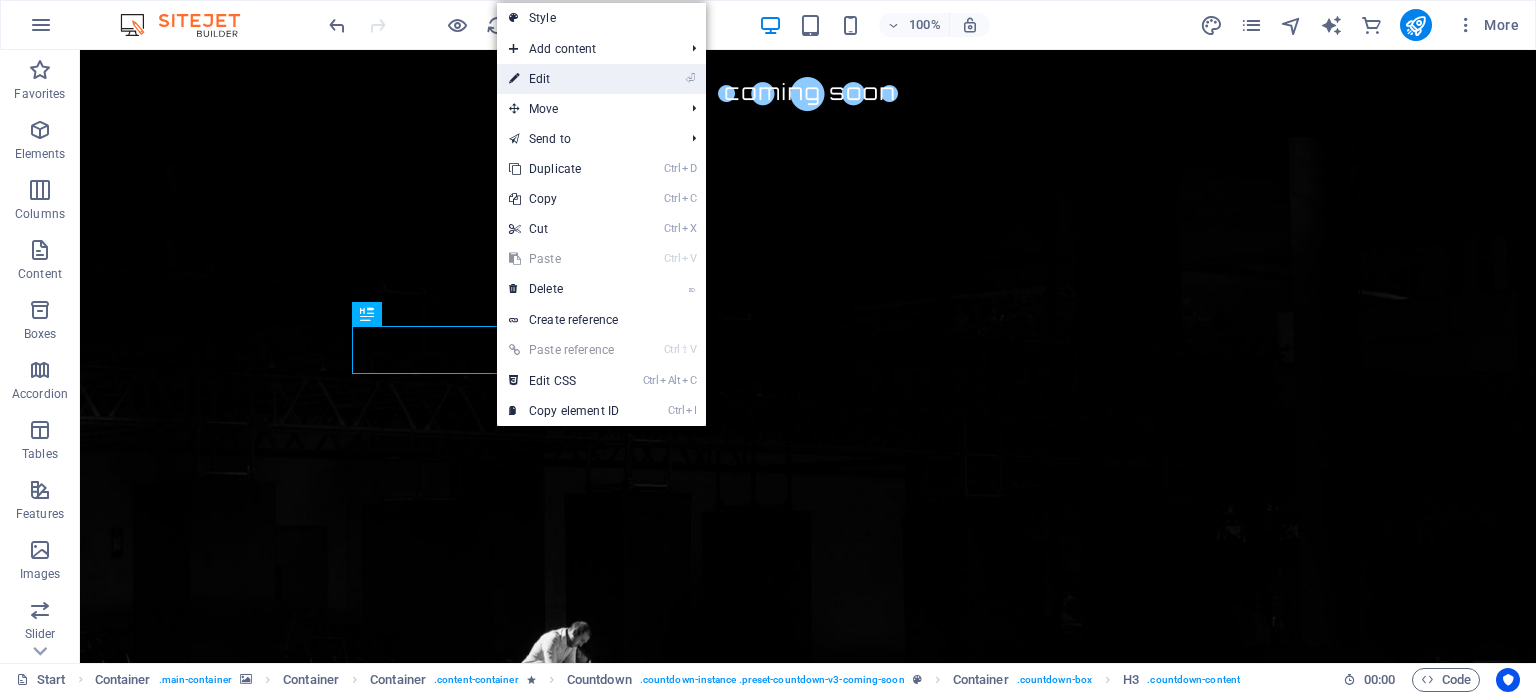 click on "⏎  Edit" at bounding box center (564, 79) 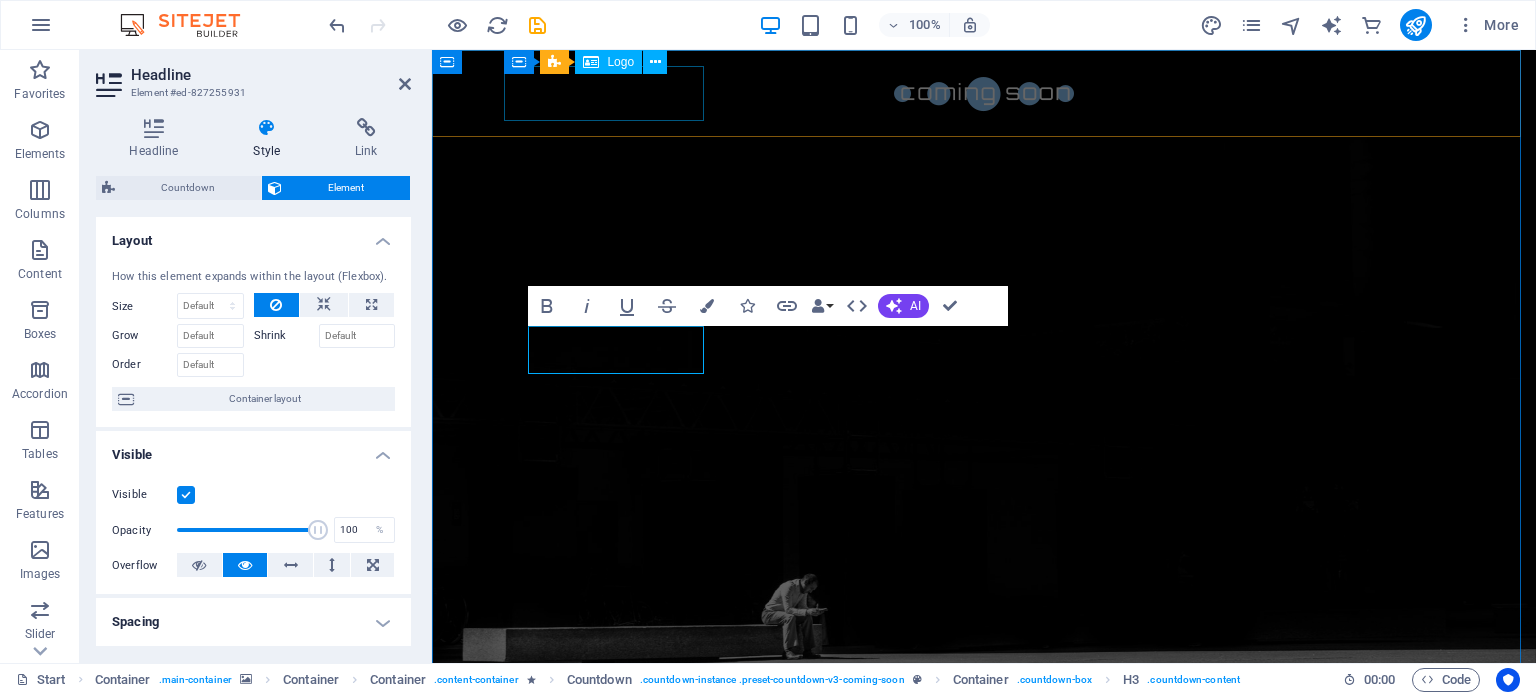 type 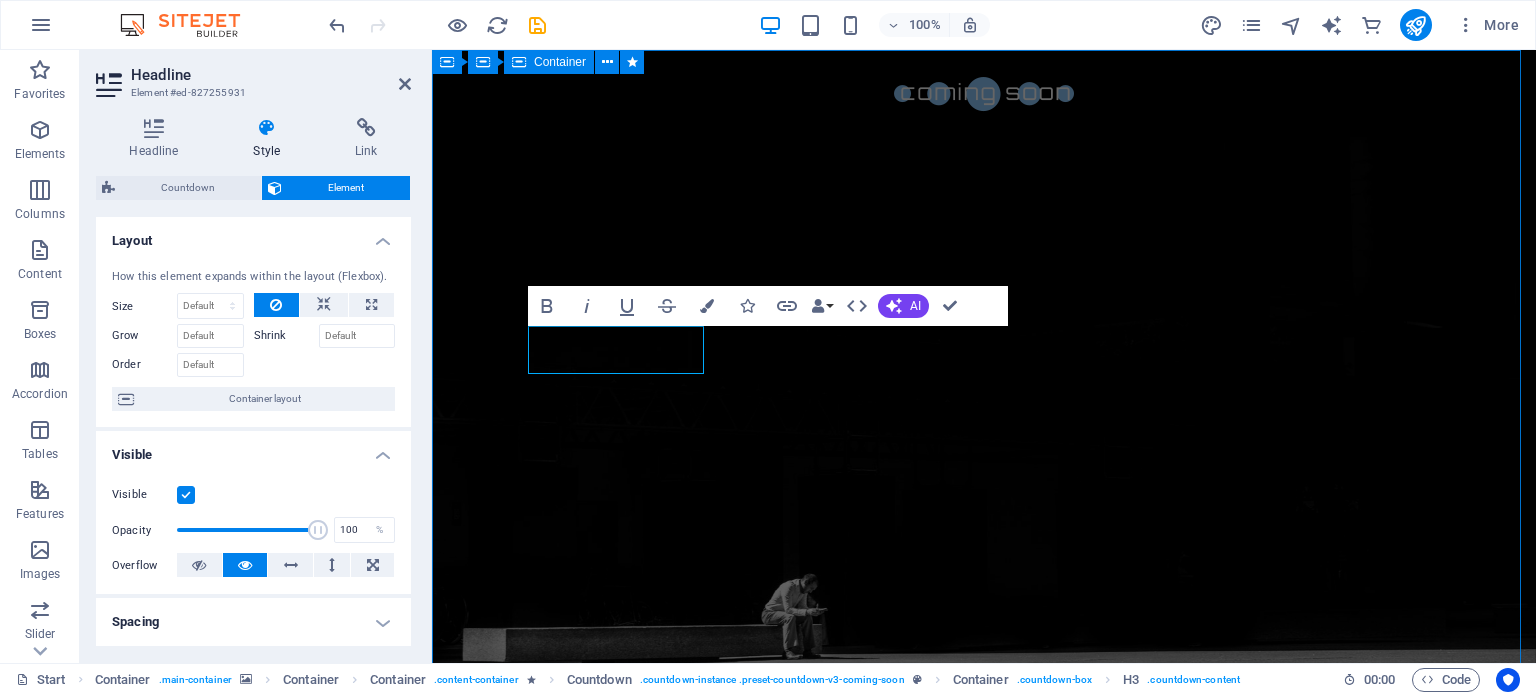click on "The waiting is going to end soon... 523 Days 15 Hours 23 Minutes 18 Seconds Our website is under construction. We`ll be here soon with our new awesome site, subscribe to be notified.  Drop content here or  Add elements  Paste clipboard" at bounding box center [984, 1340] 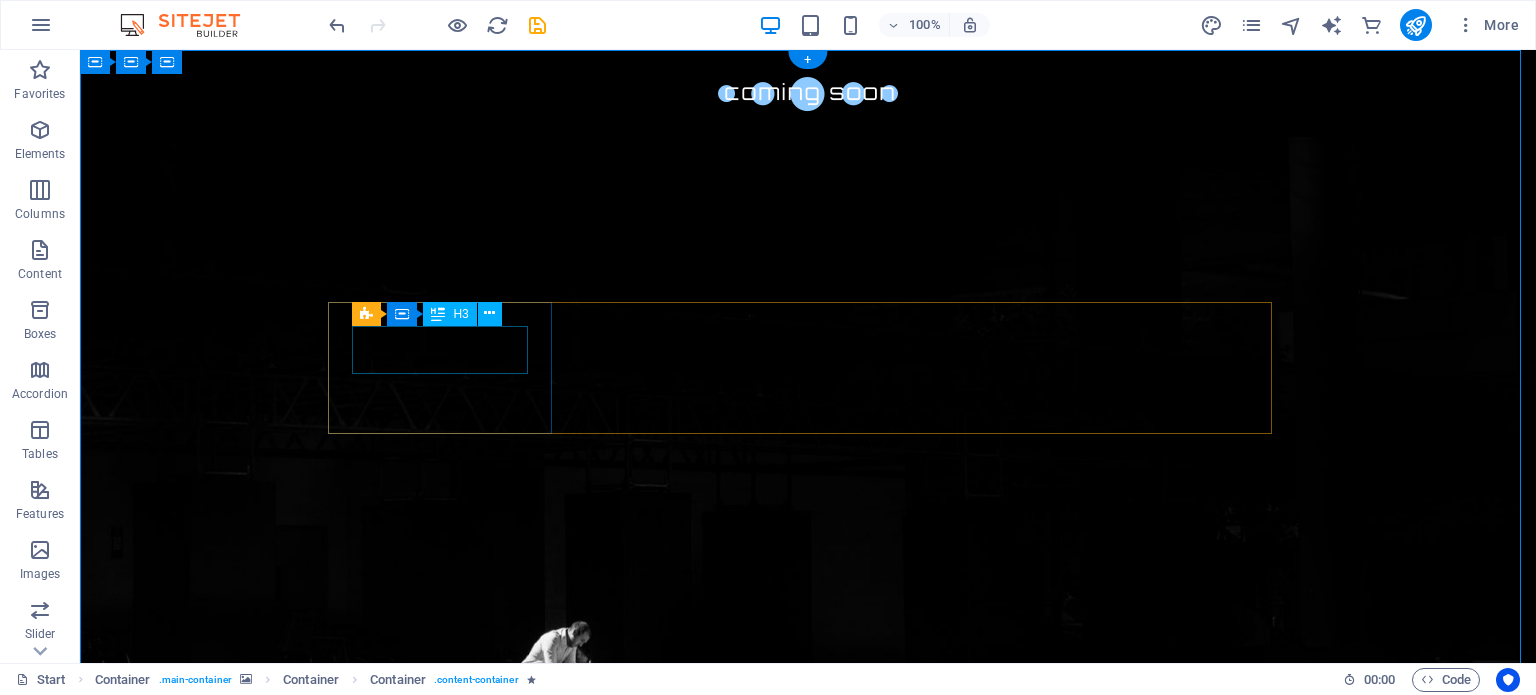 click on "523" at bounding box center (448, 1083) 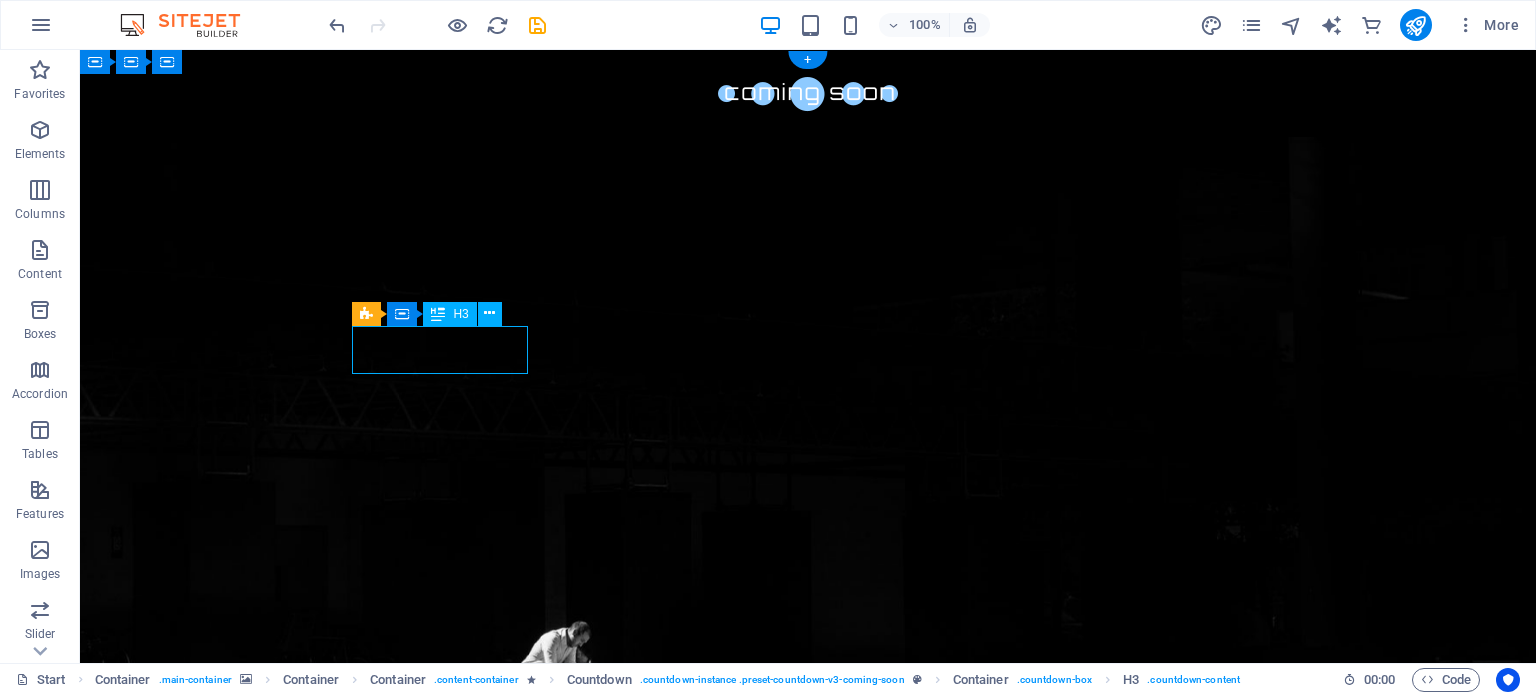 click on "523" at bounding box center [448, 1083] 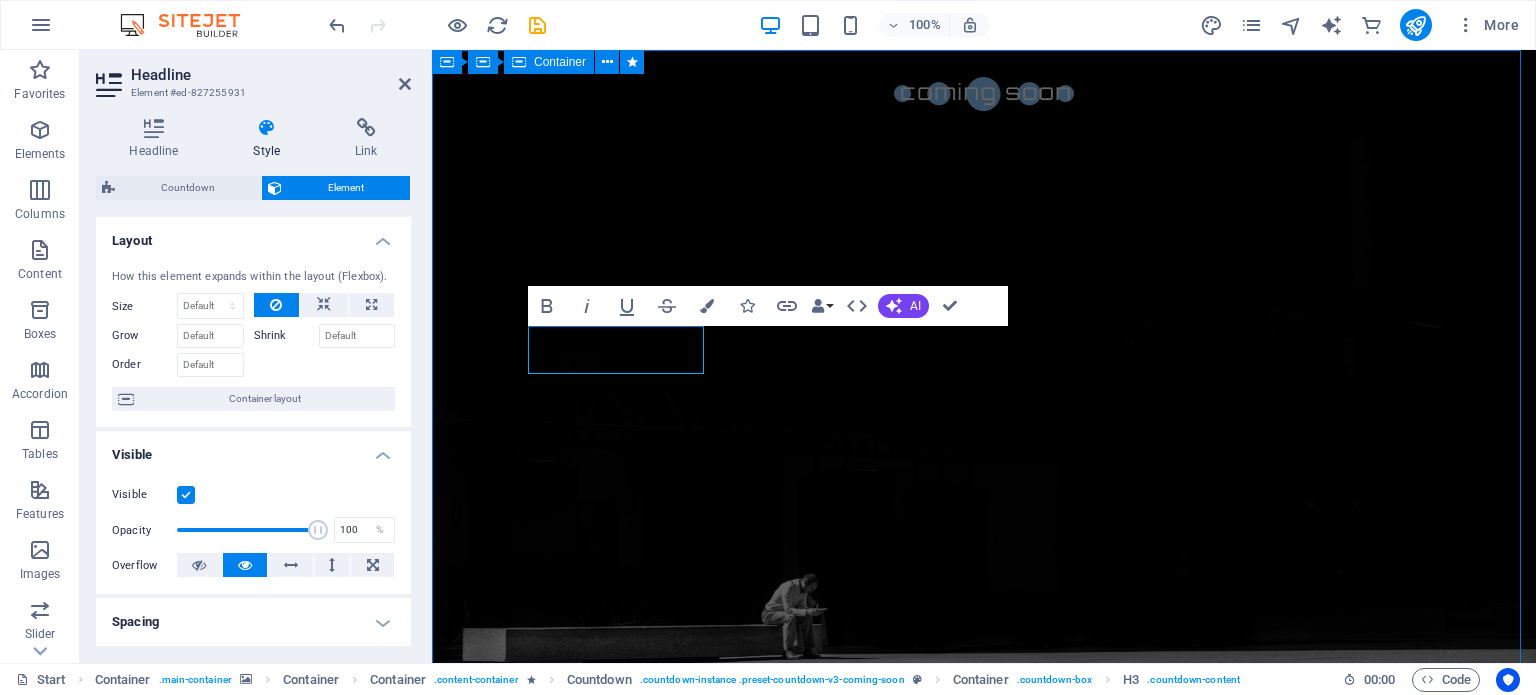 type 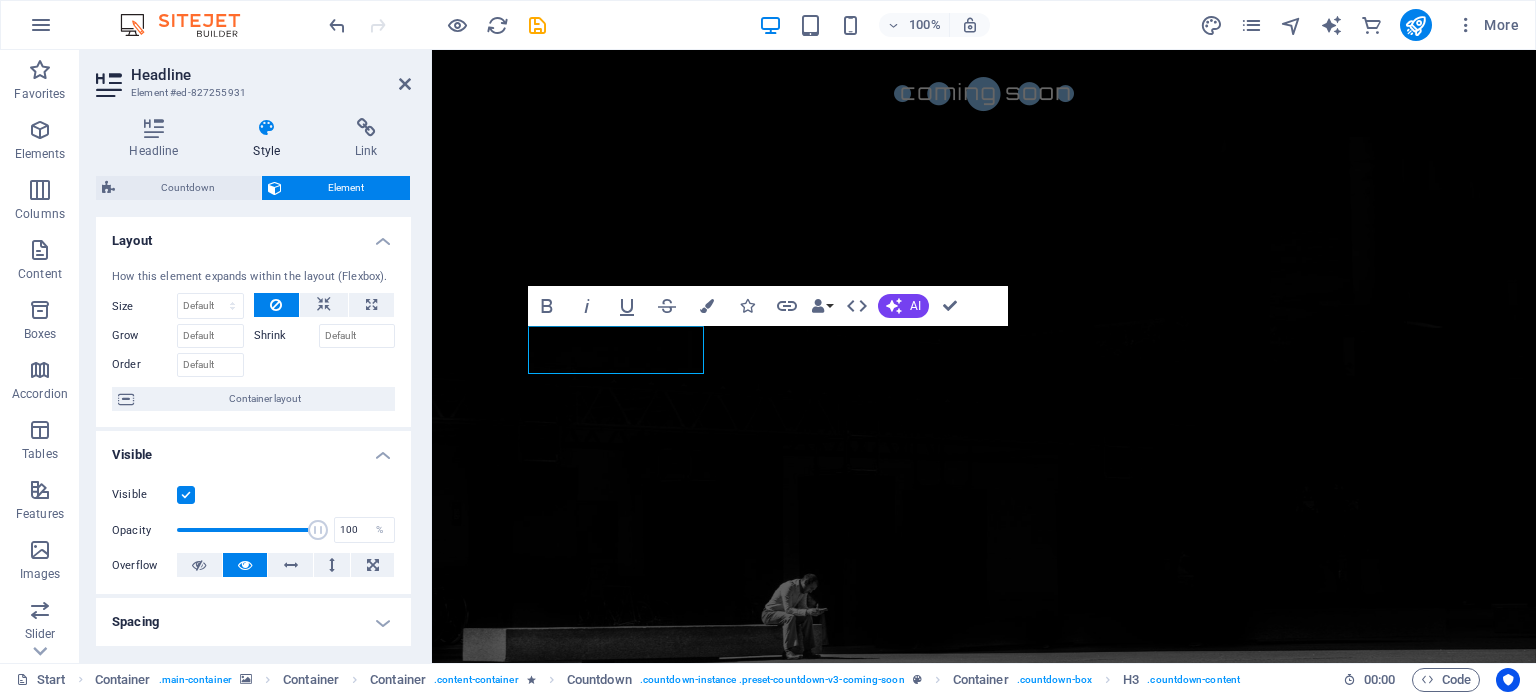 click on "Visible" at bounding box center [144, 495] 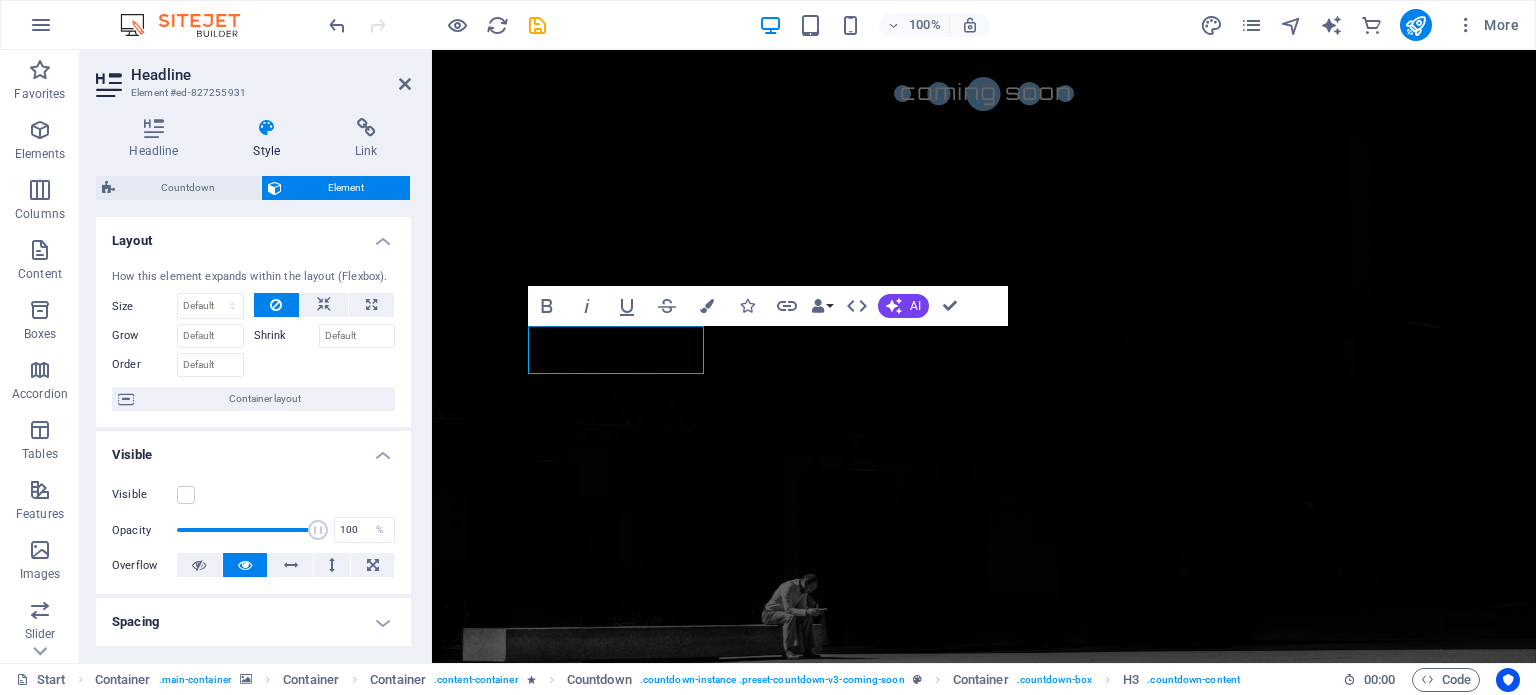 click on "Visible" at bounding box center (144, 495) 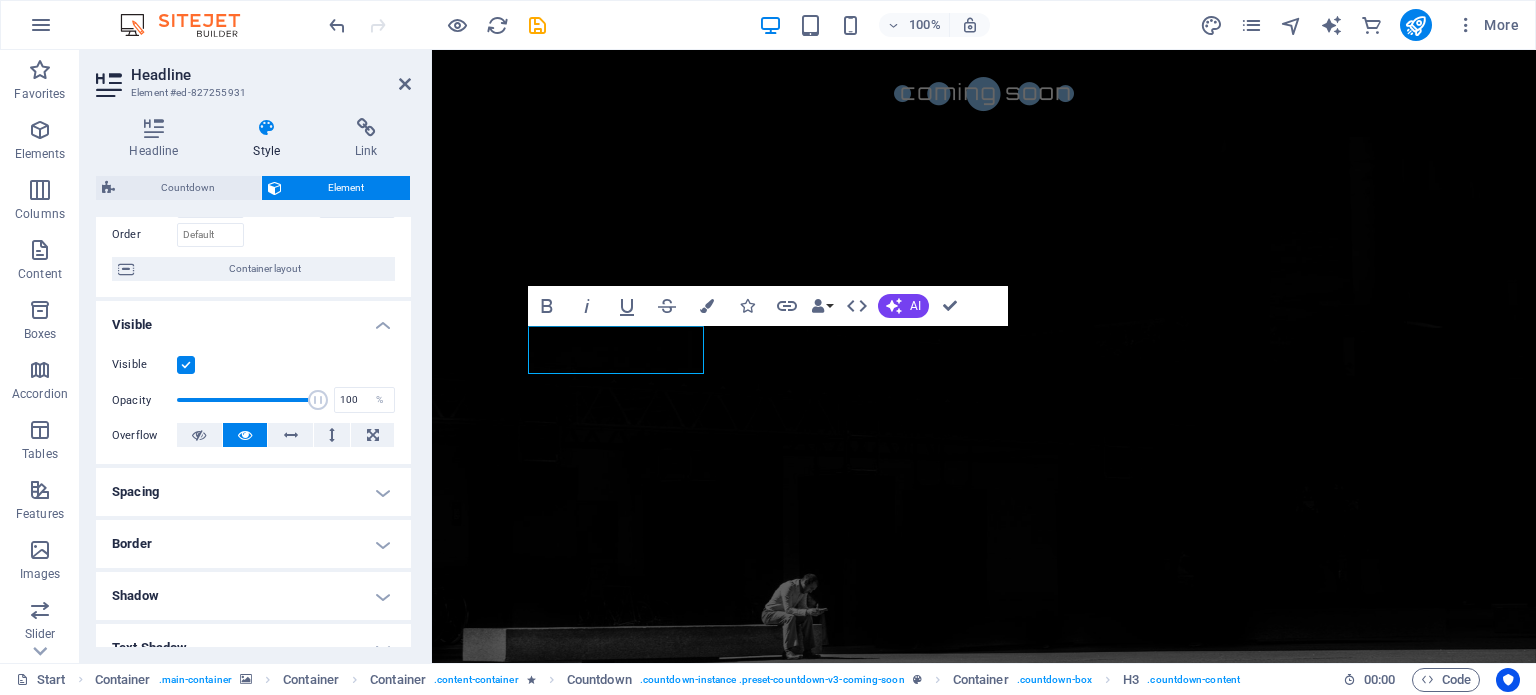 scroll, scrollTop: 148, scrollLeft: 0, axis: vertical 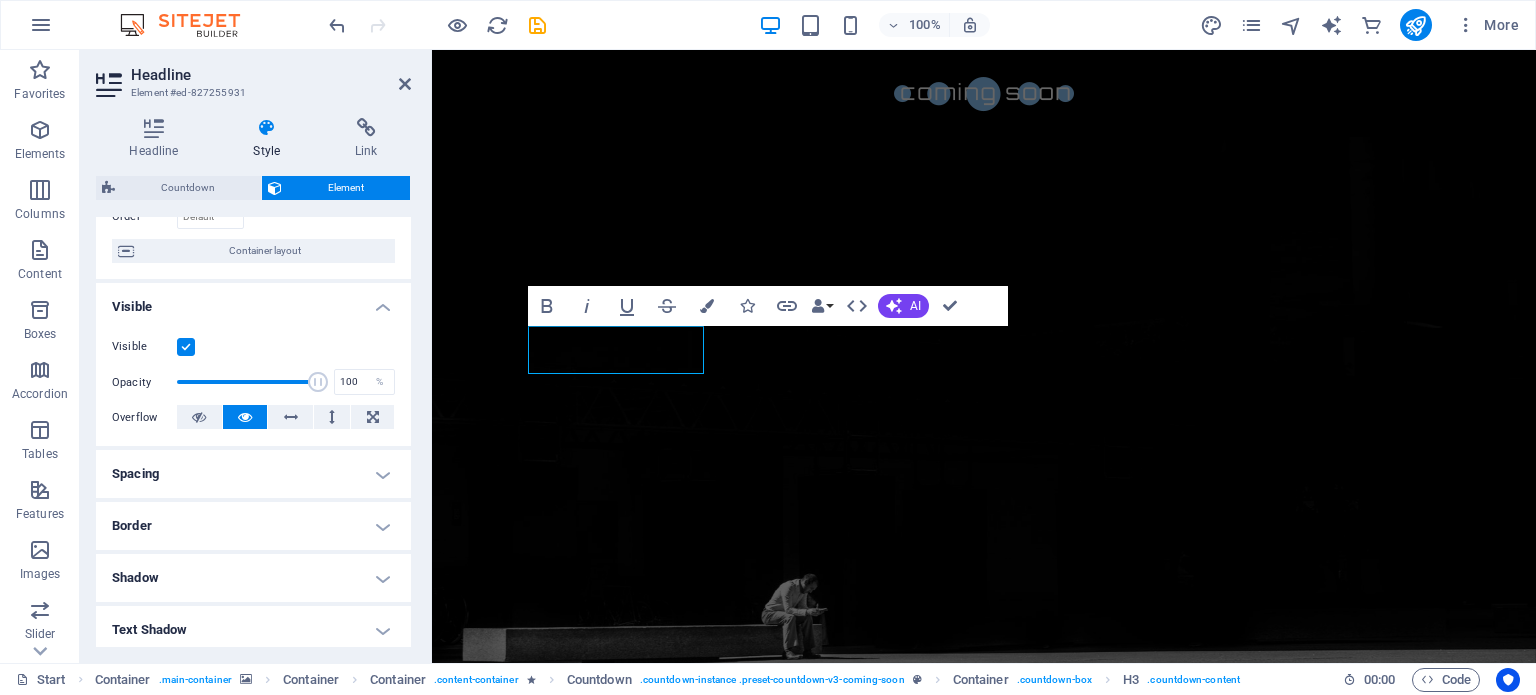 click on "Visible" at bounding box center [253, 301] 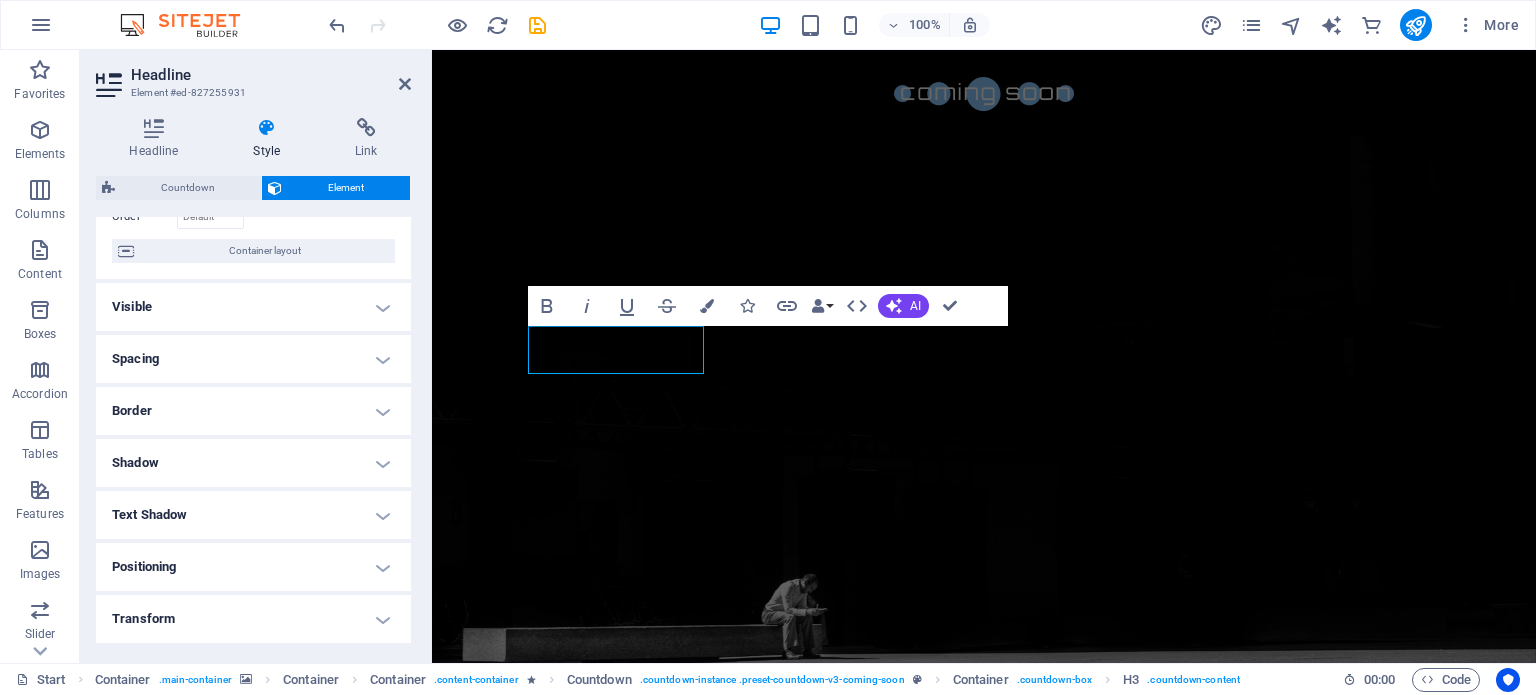 scroll, scrollTop: 0, scrollLeft: 0, axis: both 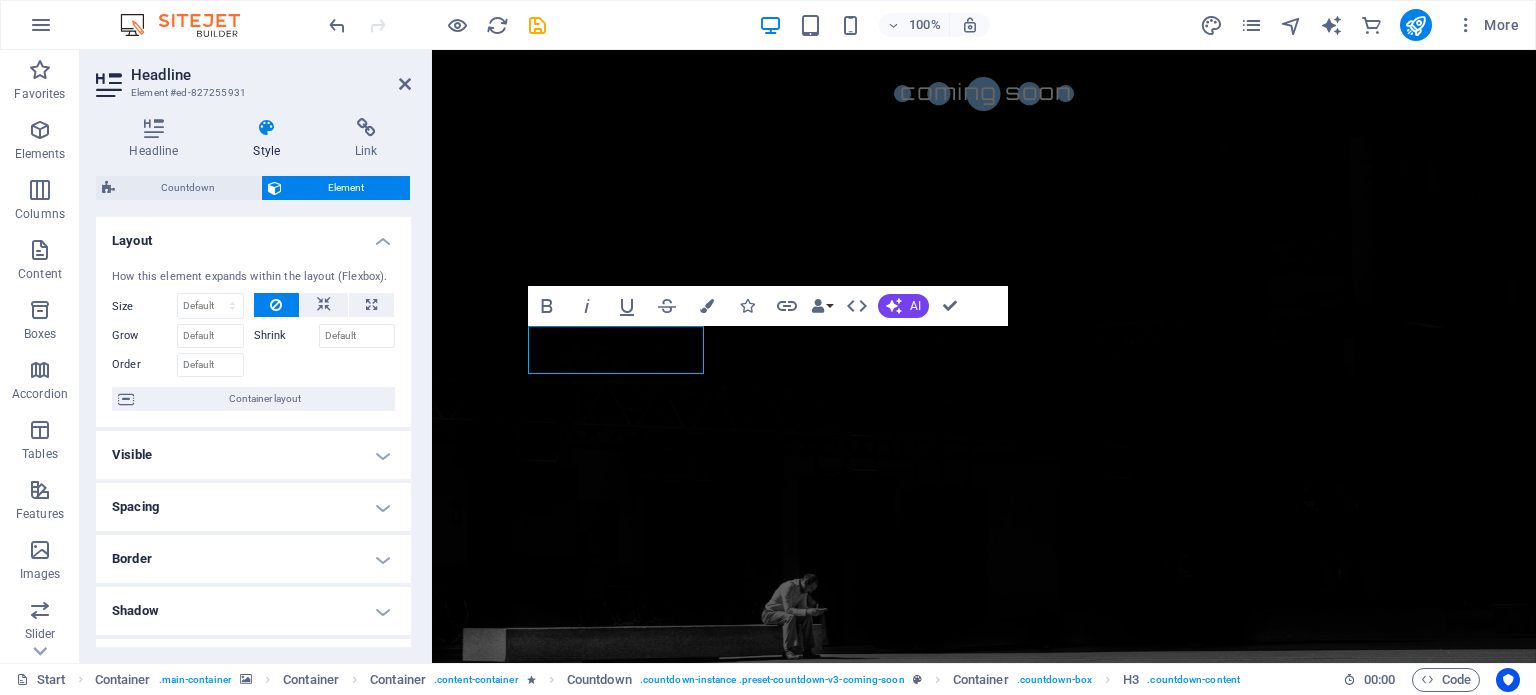 click on "Layout" at bounding box center (253, 235) 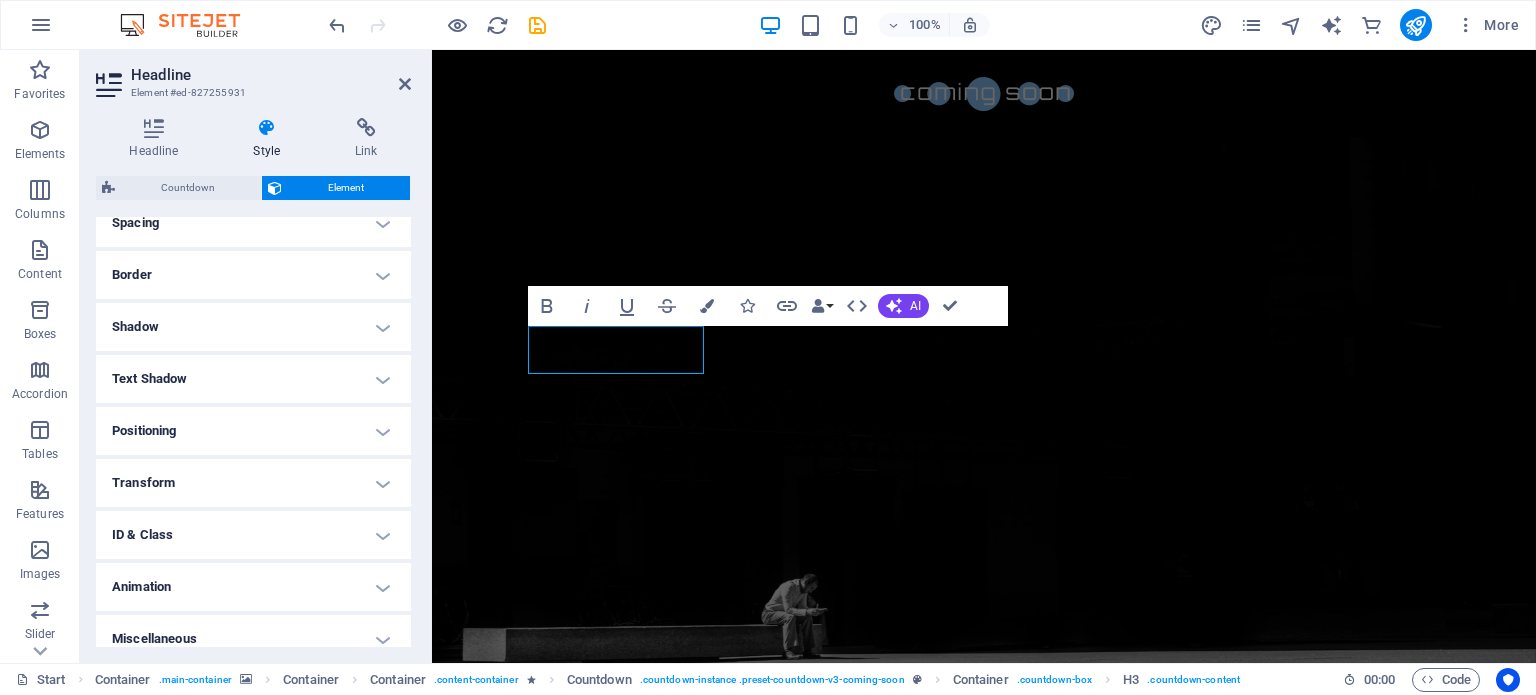 scroll, scrollTop: 137, scrollLeft: 0, axis: vertical 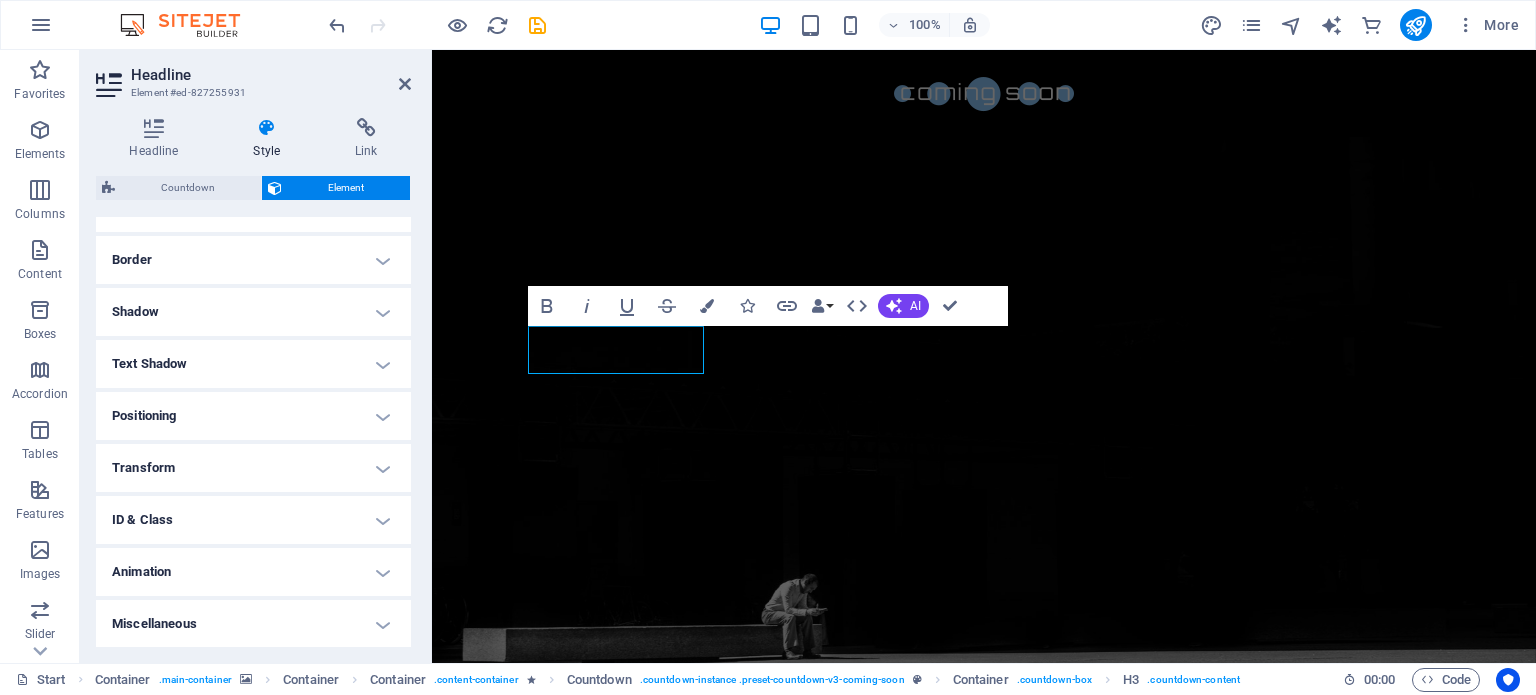 click on "Miscellaneous" at bounding box center [253, 624] 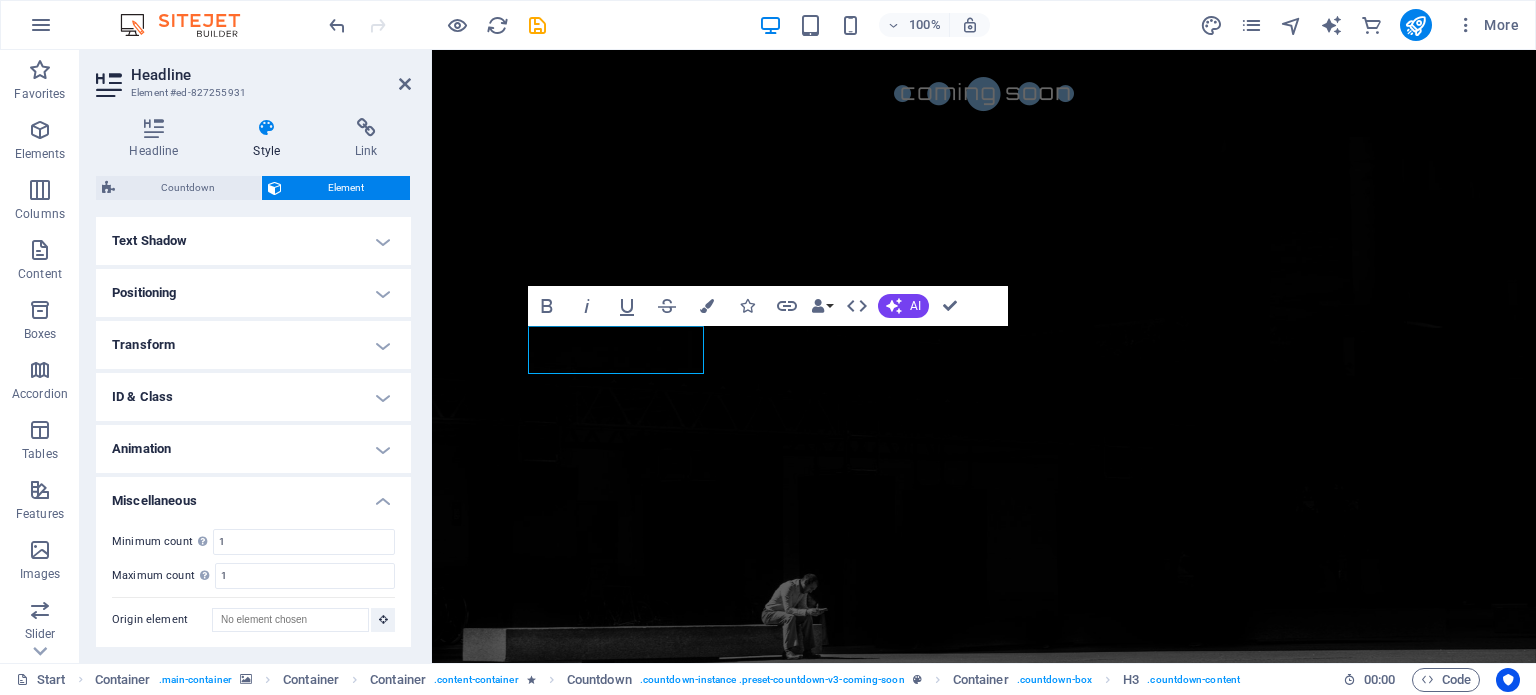 scroll, scrollTop: 0, scrollLeft: 0, axis: both 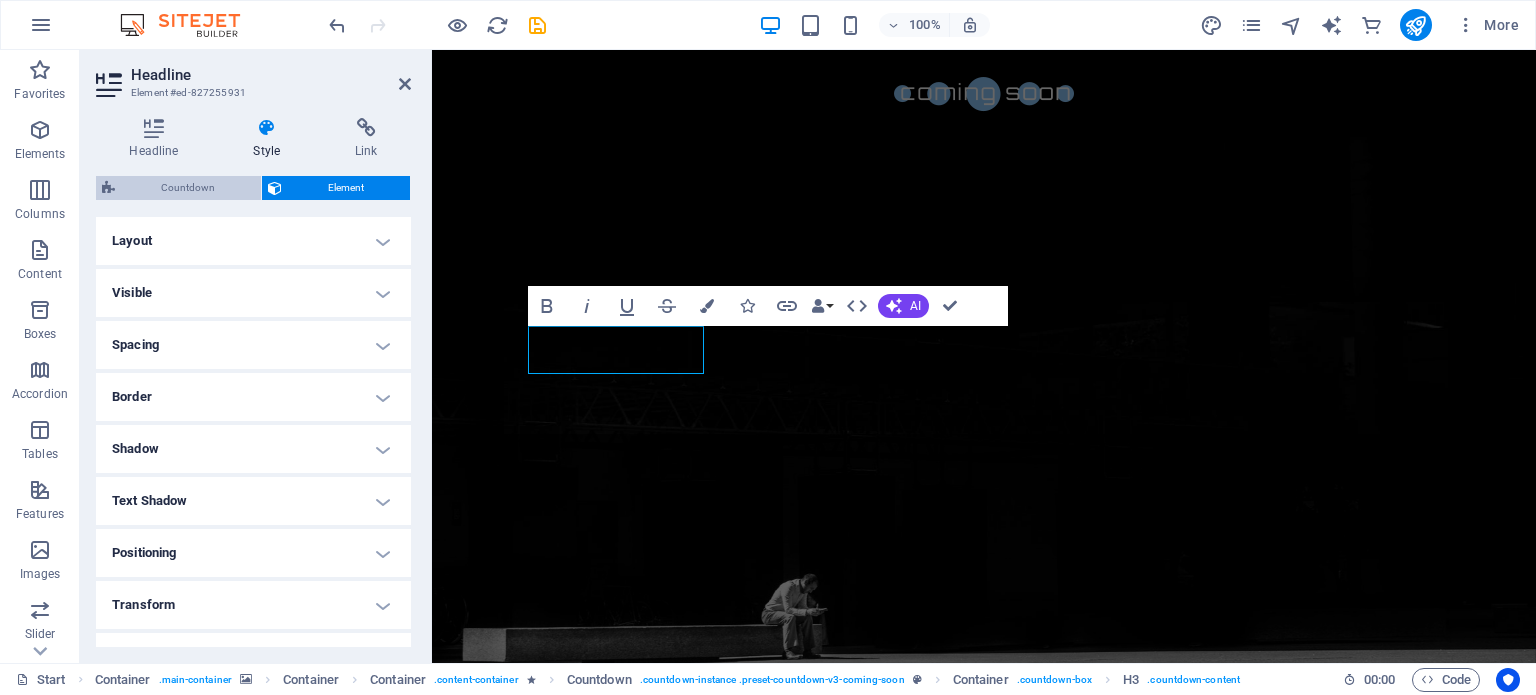 click on "Countdown" at bounding box center (188, 188) 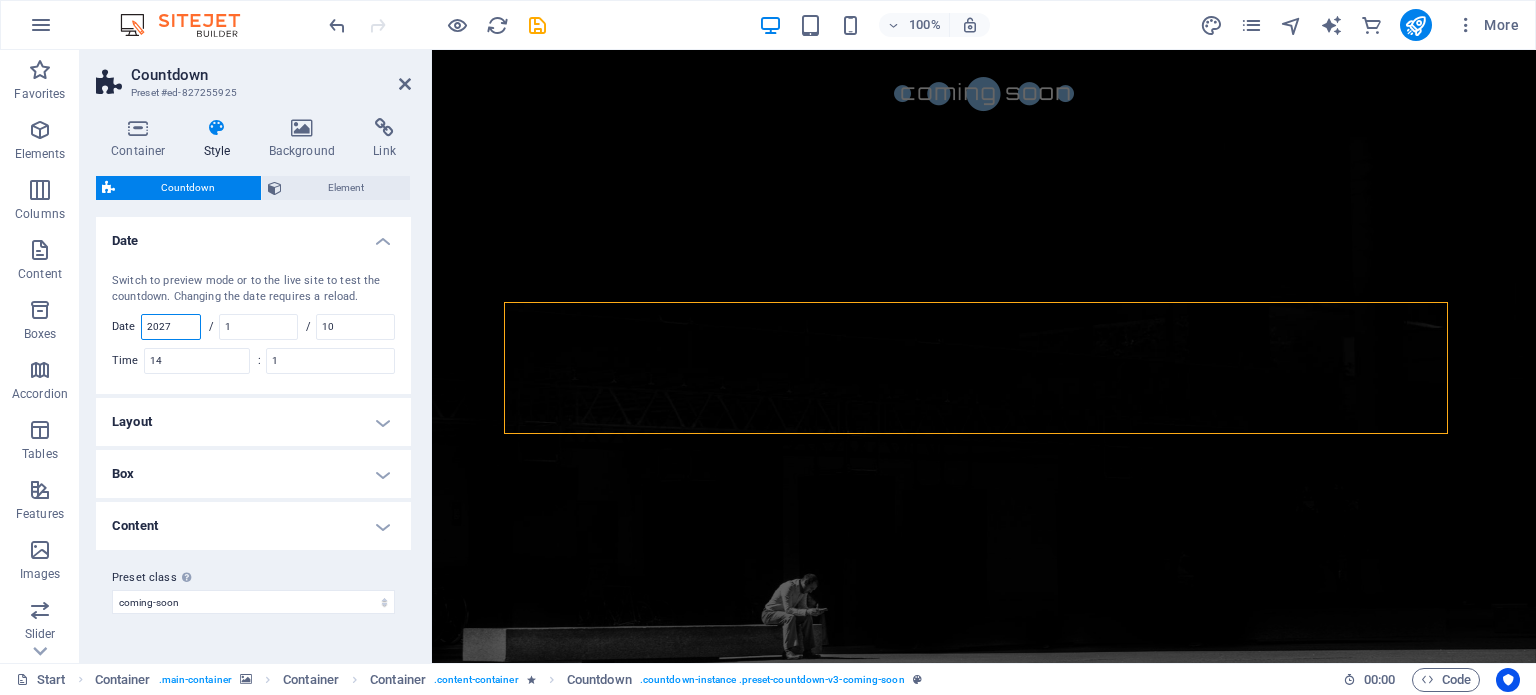 click on "2027" at bounding box center (171, 327) 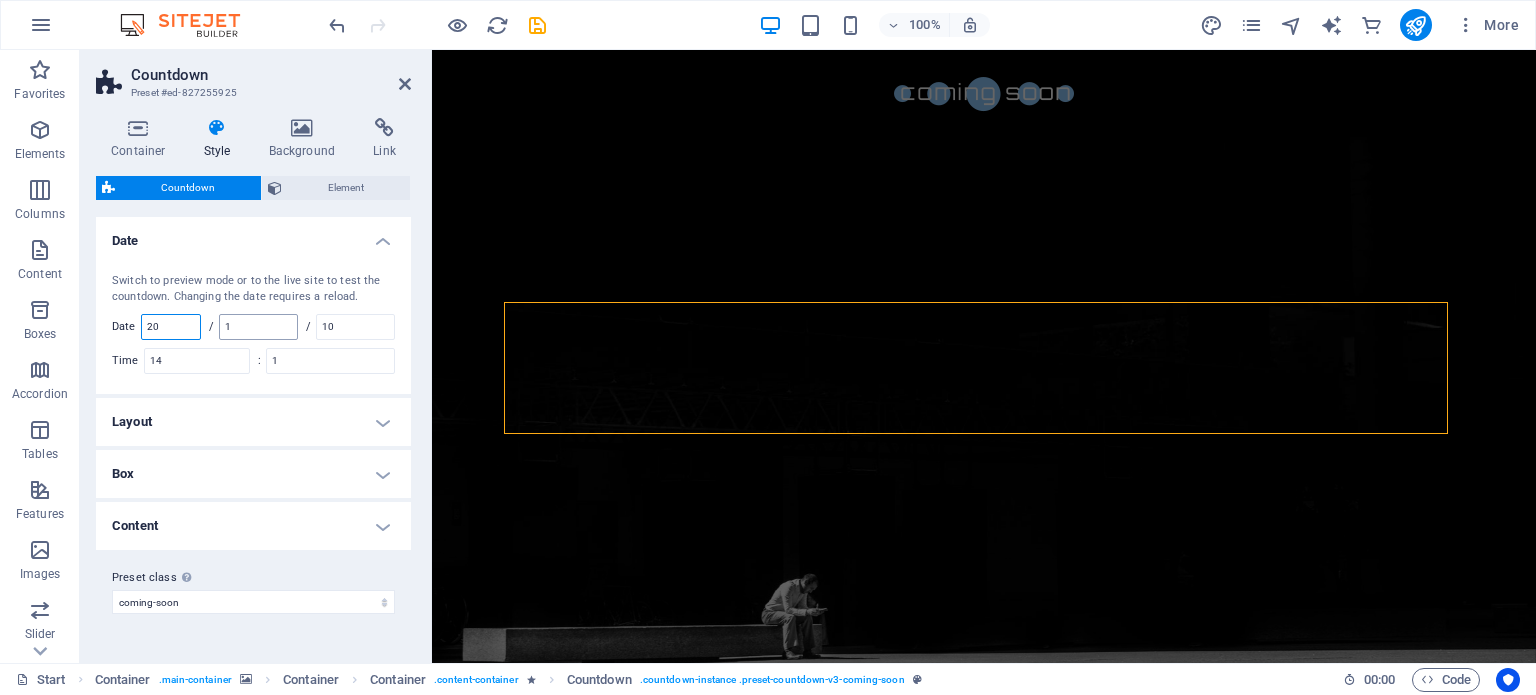 type on "2" 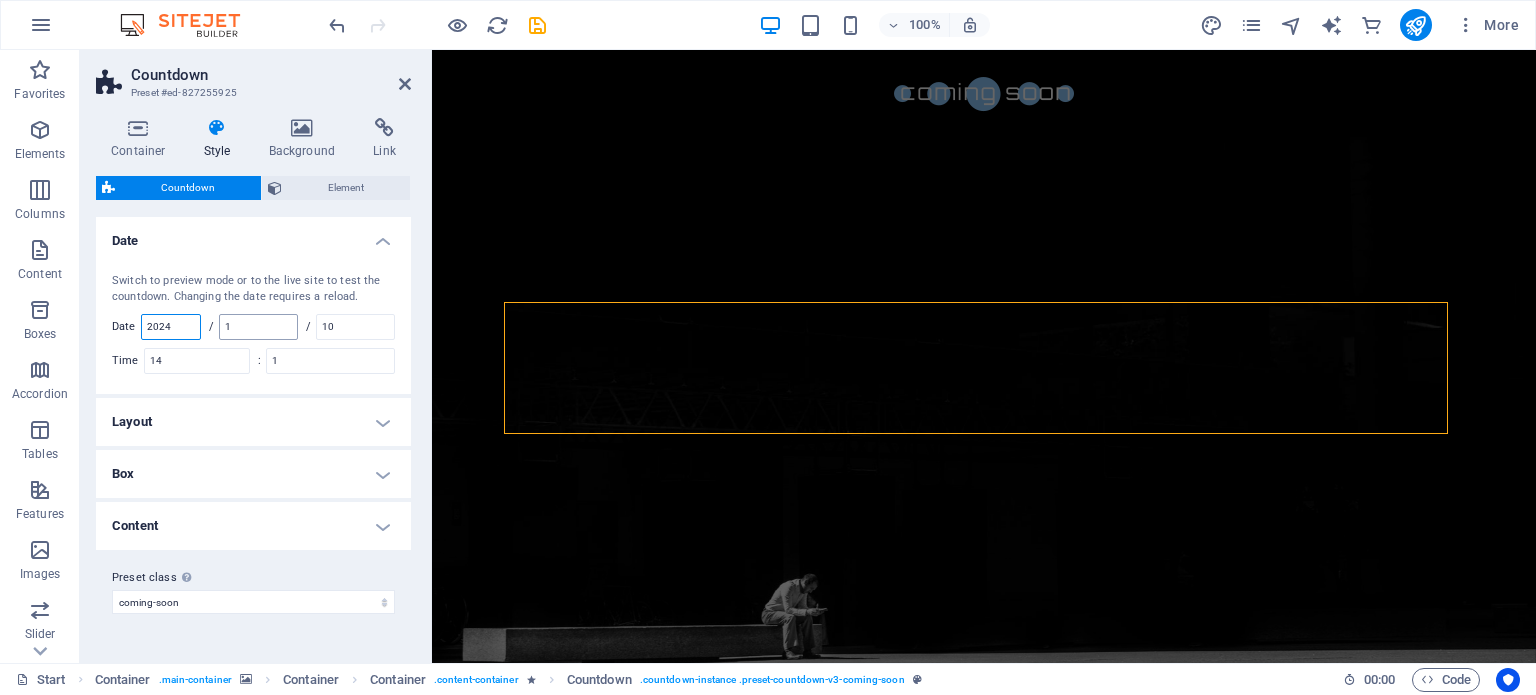 type on "2025" 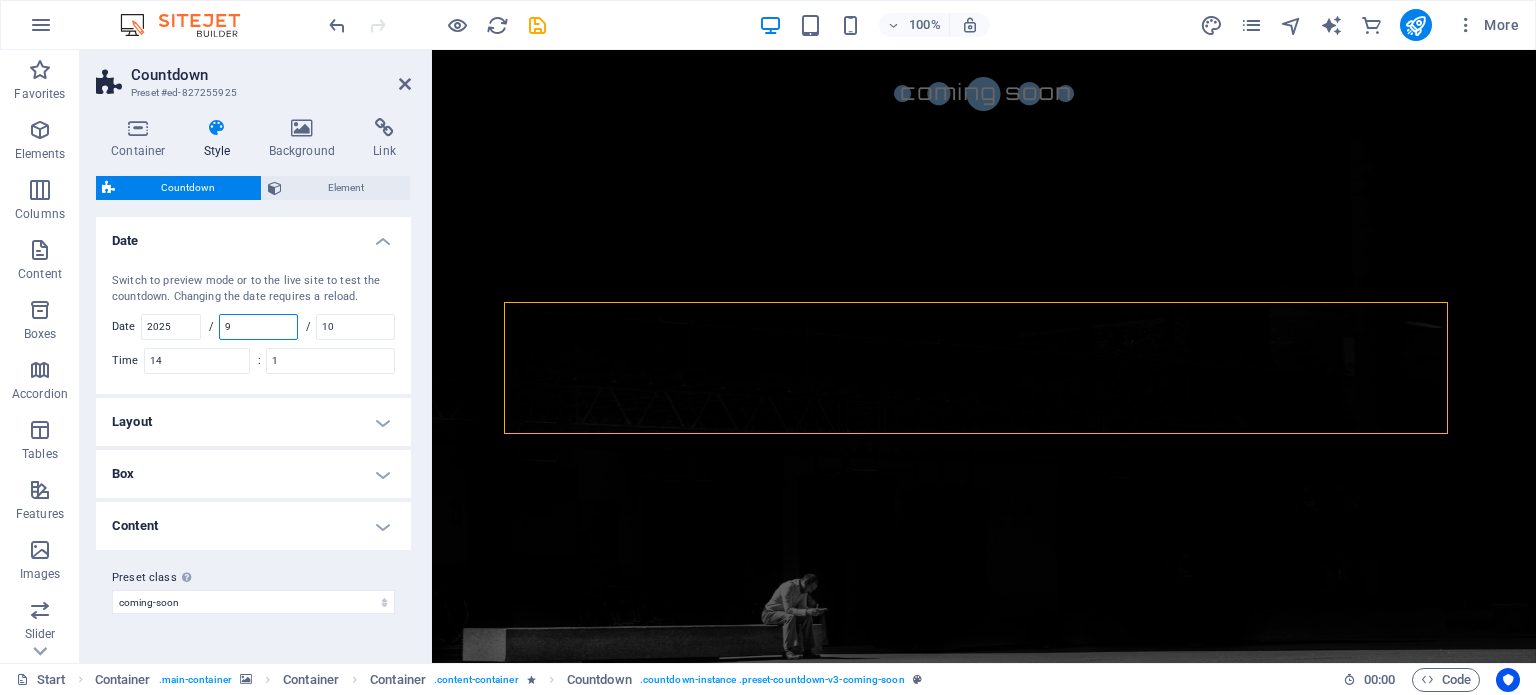 type on "9" 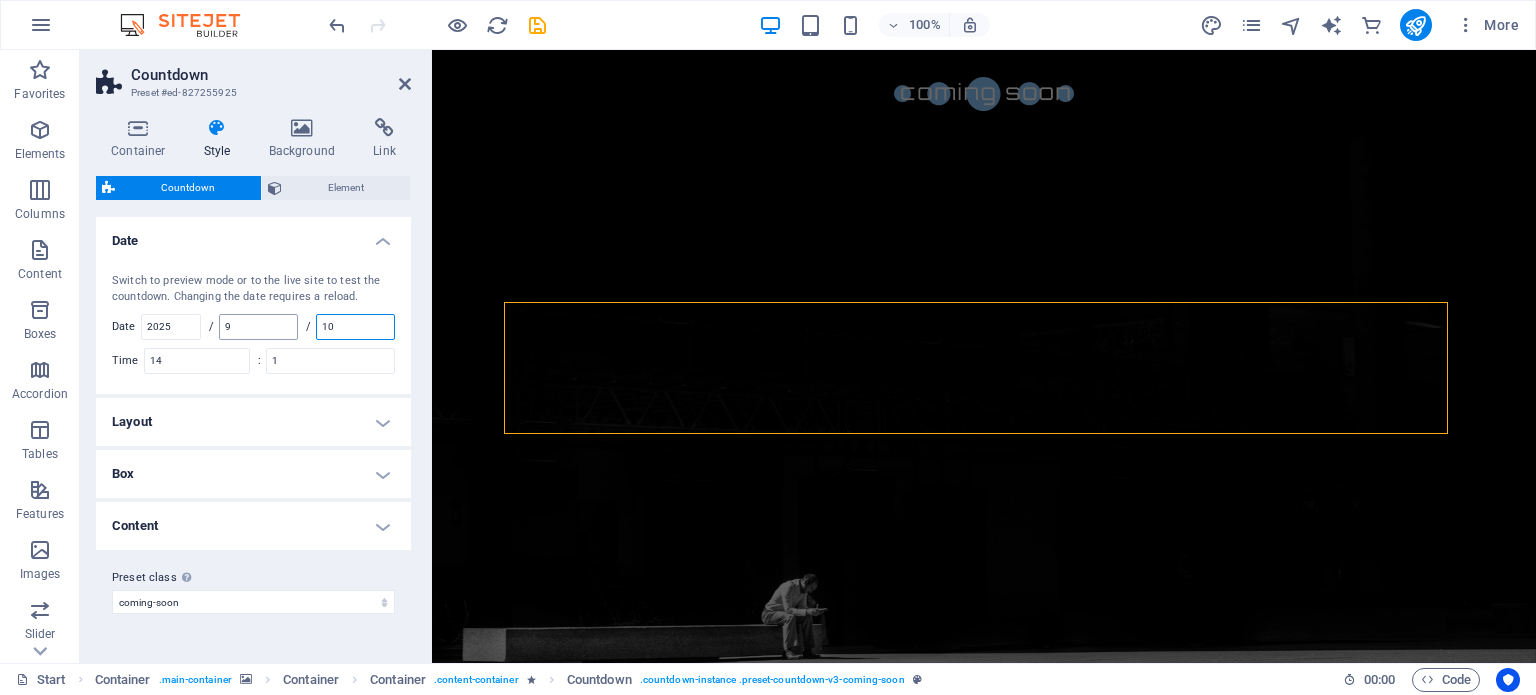 type on "9" 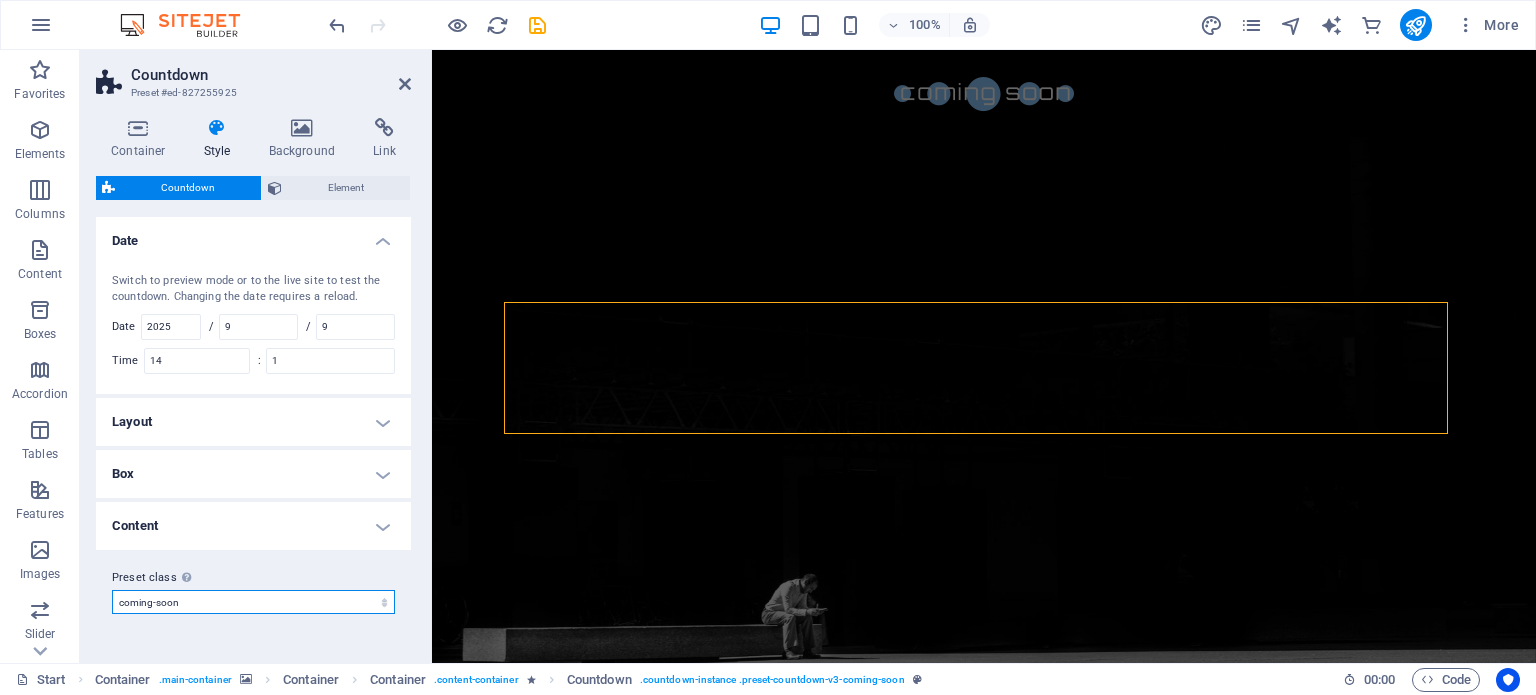 click on "coming-soon Add preset class" at bounding box center (253, 602) 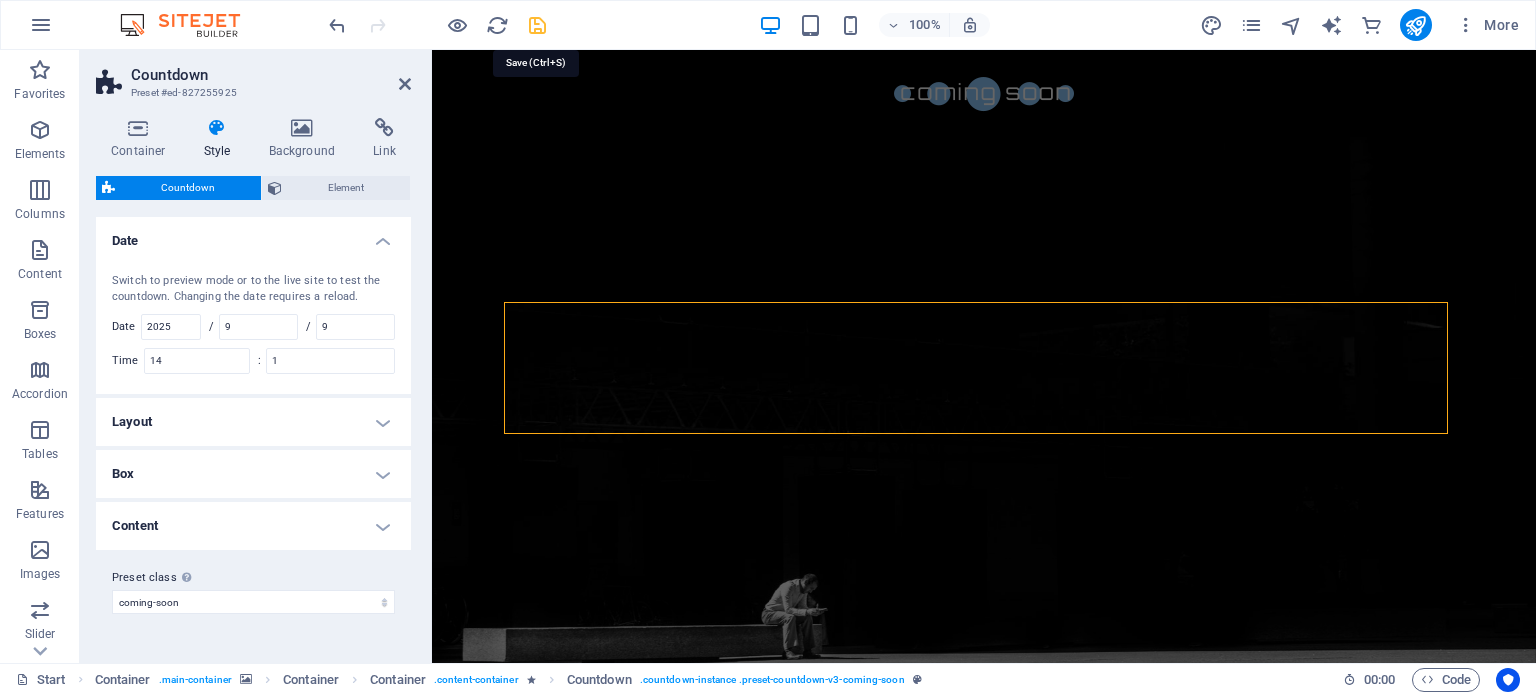 click at bounding box center (537, 25) 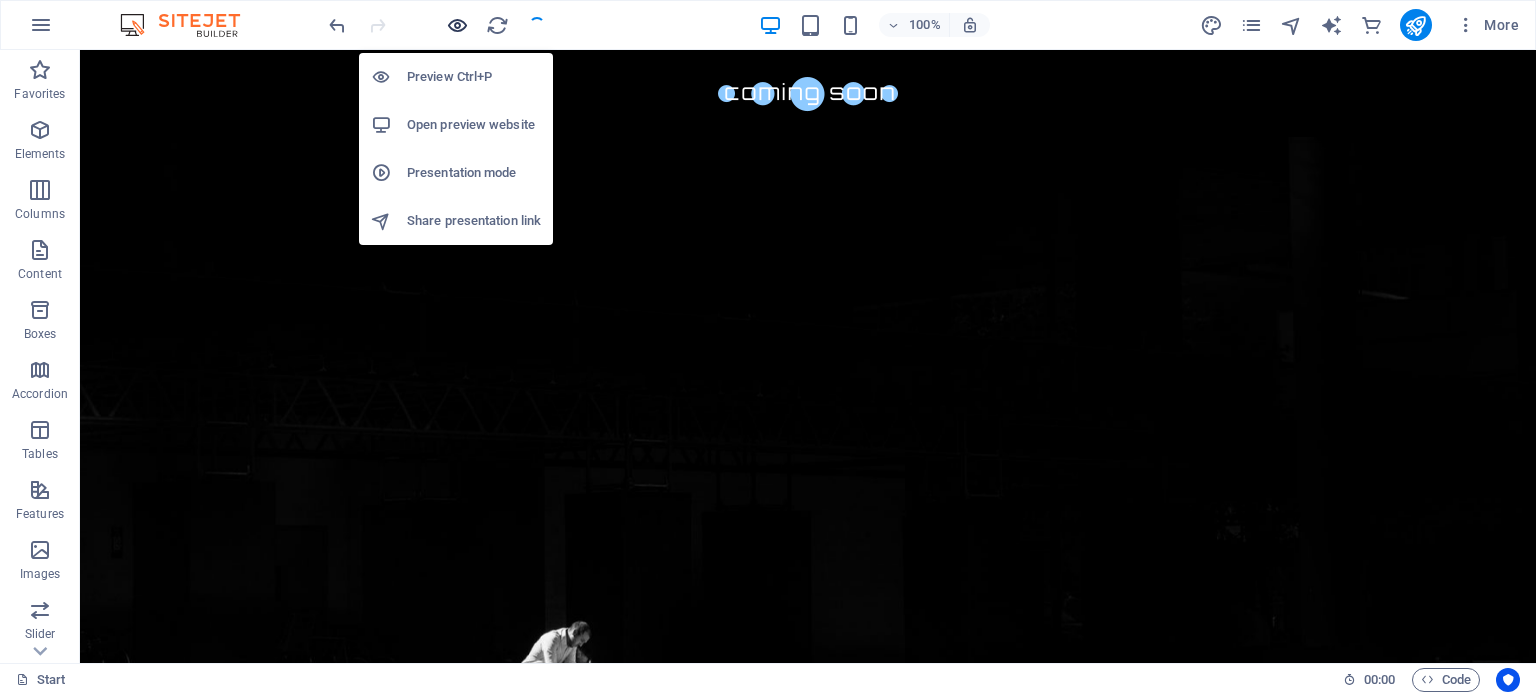 click at bounding box center [457, 25] 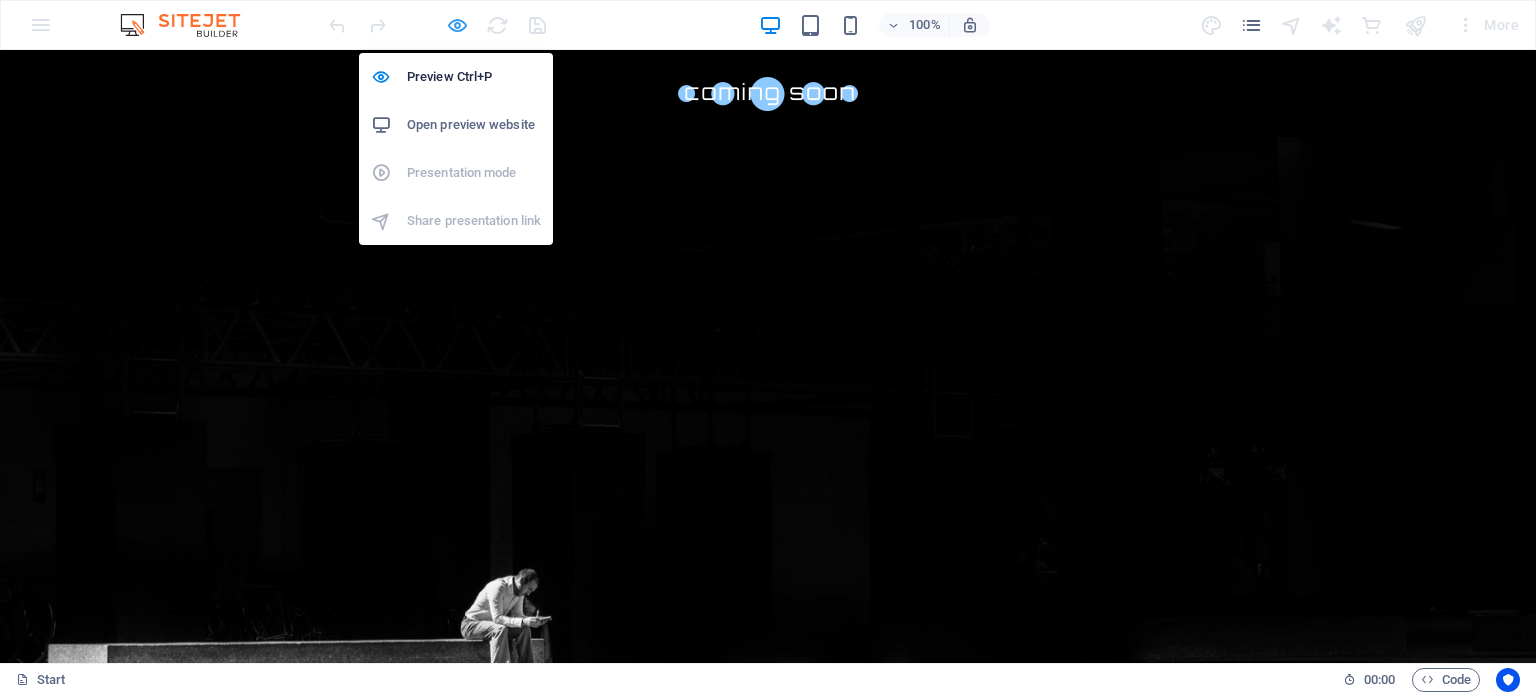 click at bounding box center [457, 25] 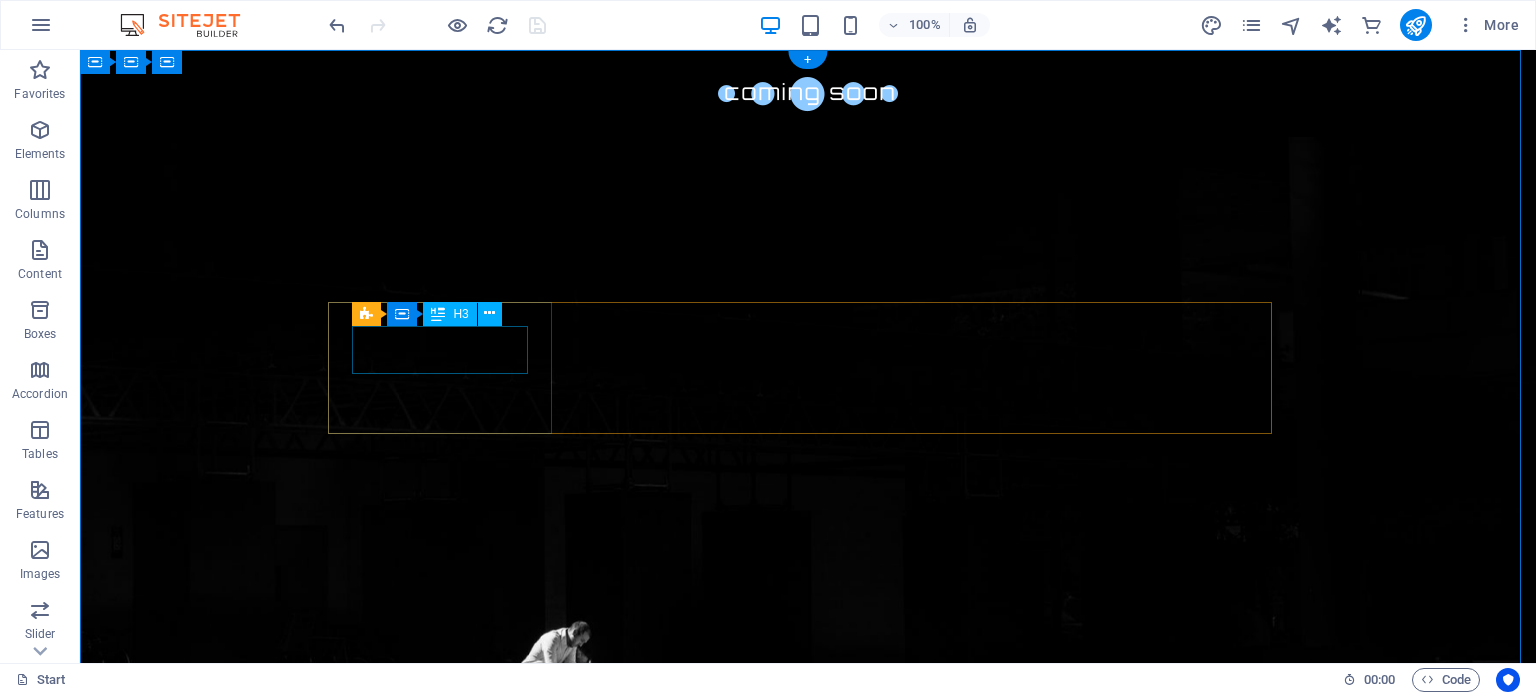 click on "35" at bounding box center (448, 1083) 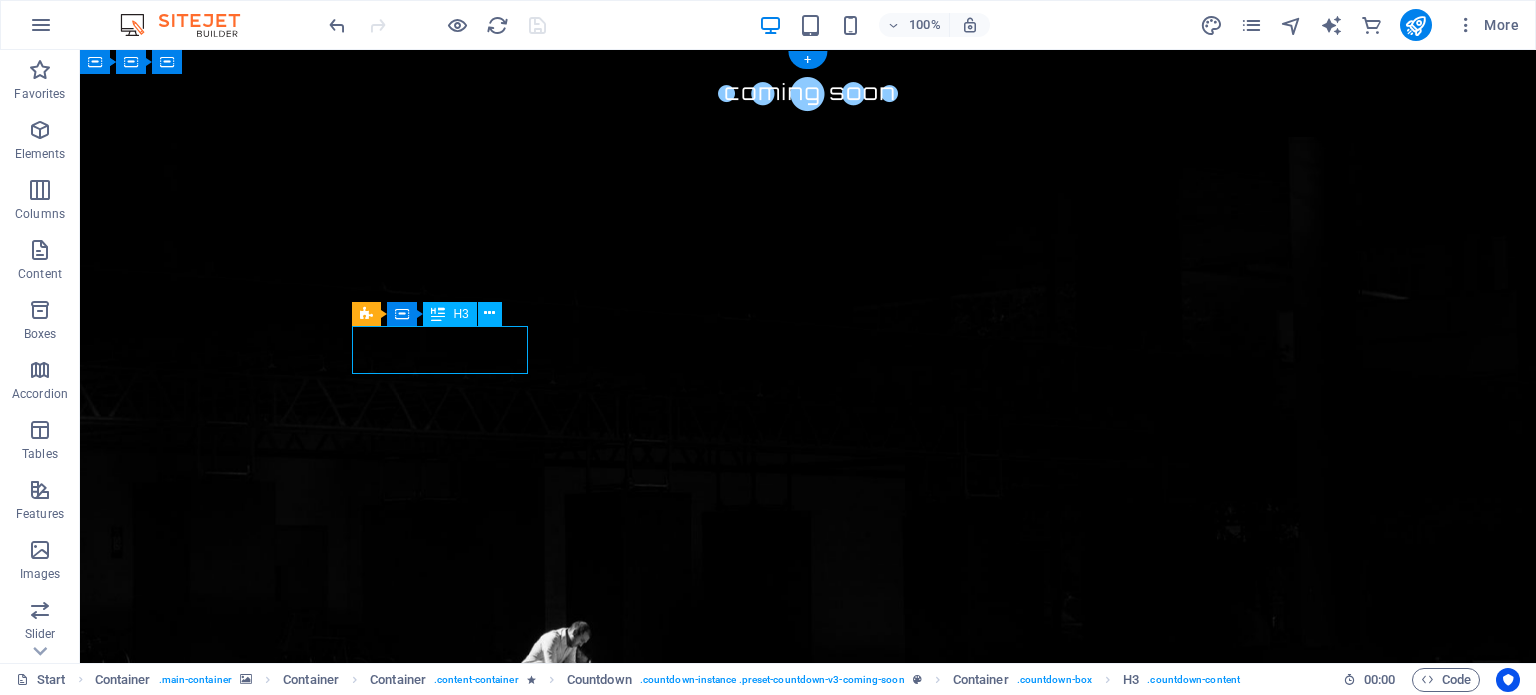 click on "35" at bounding box center [448, 1083] 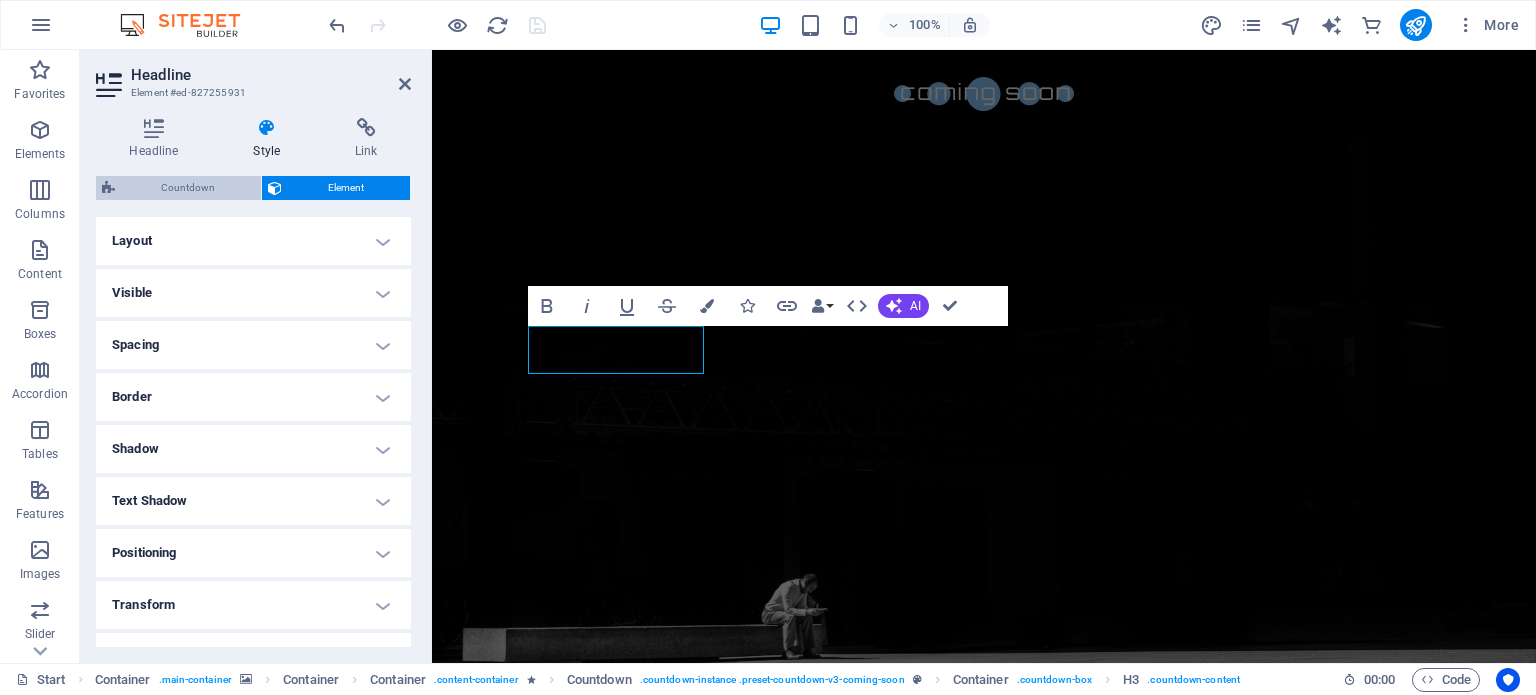 click on "Countdown" at bounding box center (188, 188) 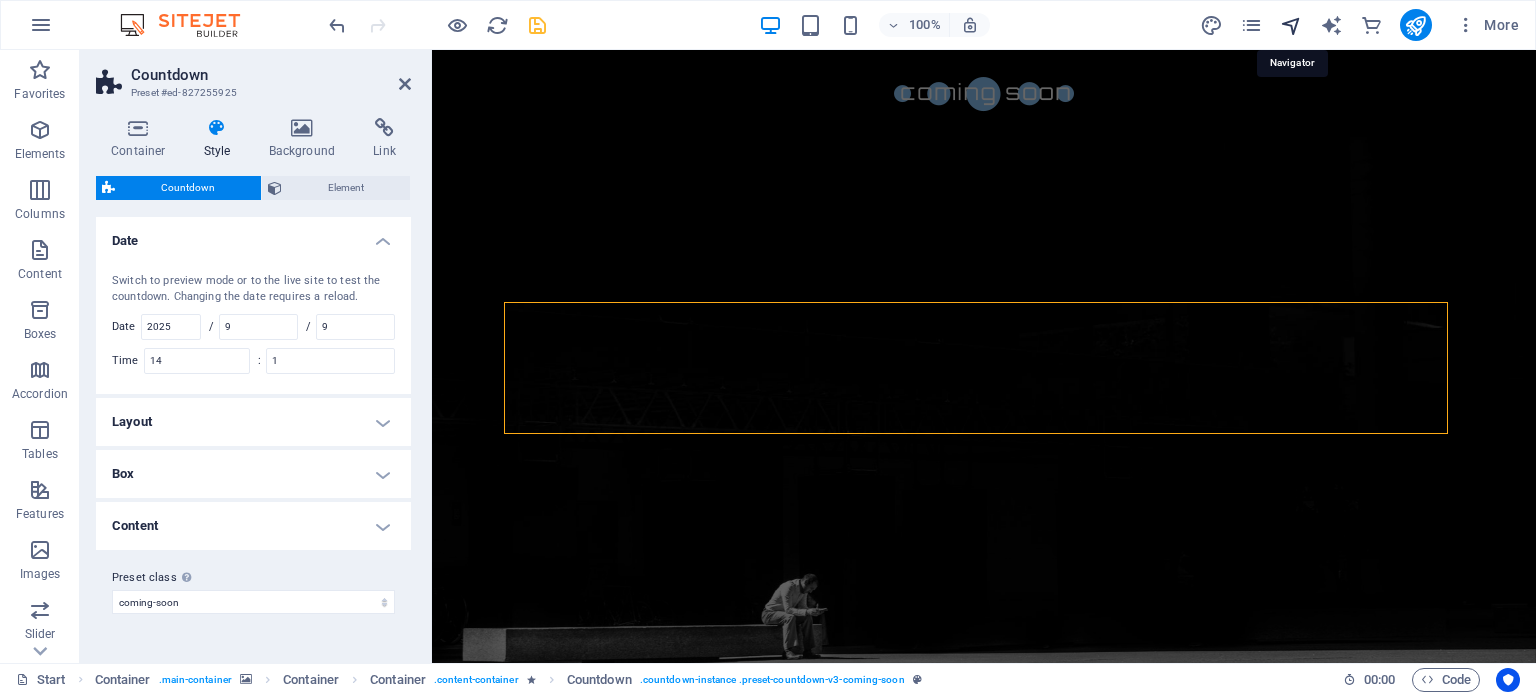 click at bounding box center [1291, 25] 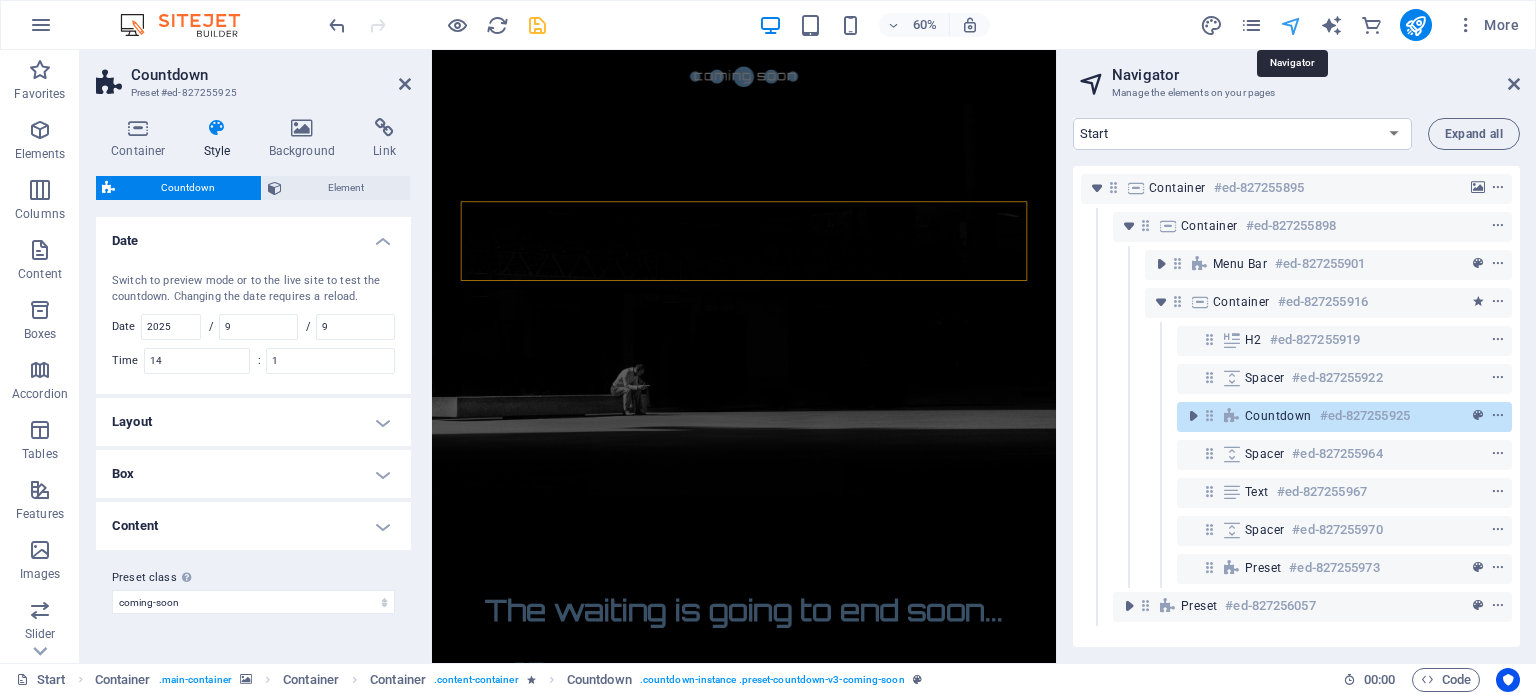 click at bounding box center (1291, 25) 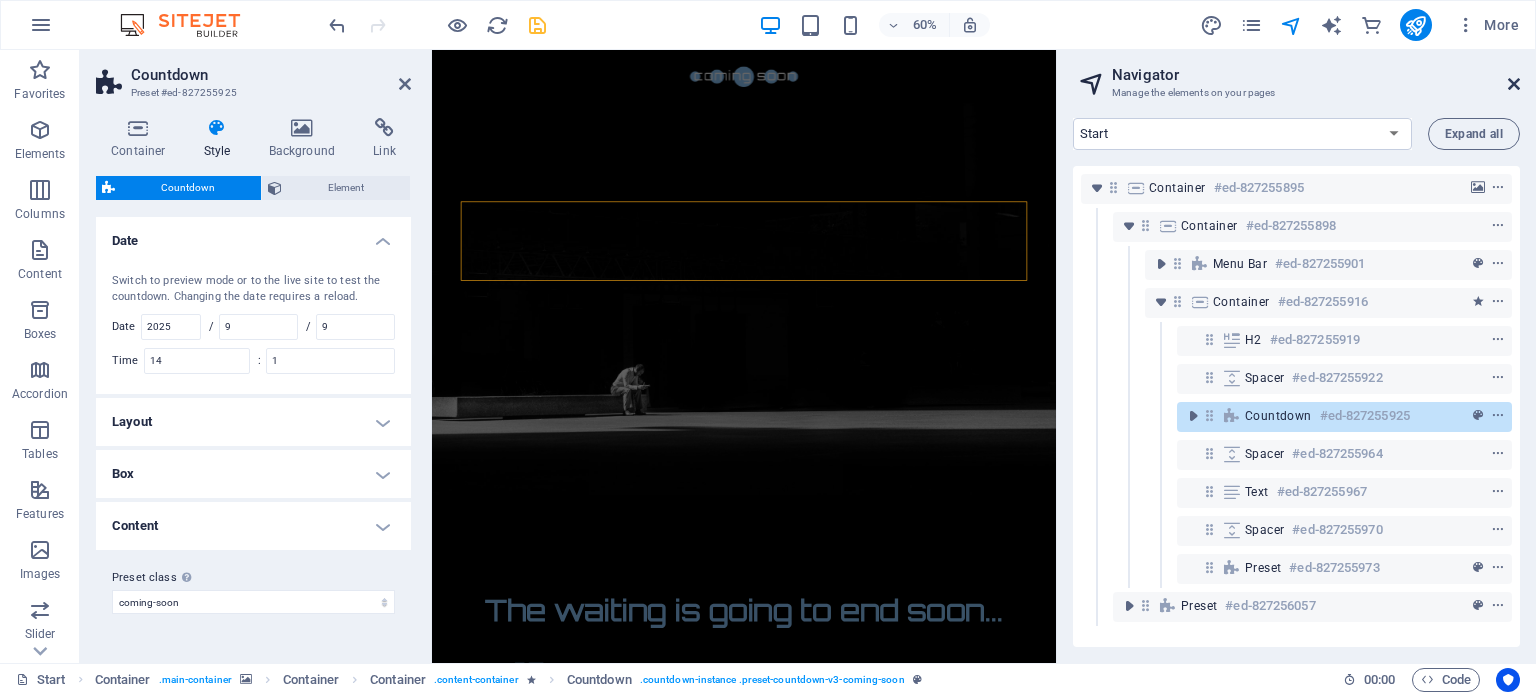 click at bounding box center (1514, 84) 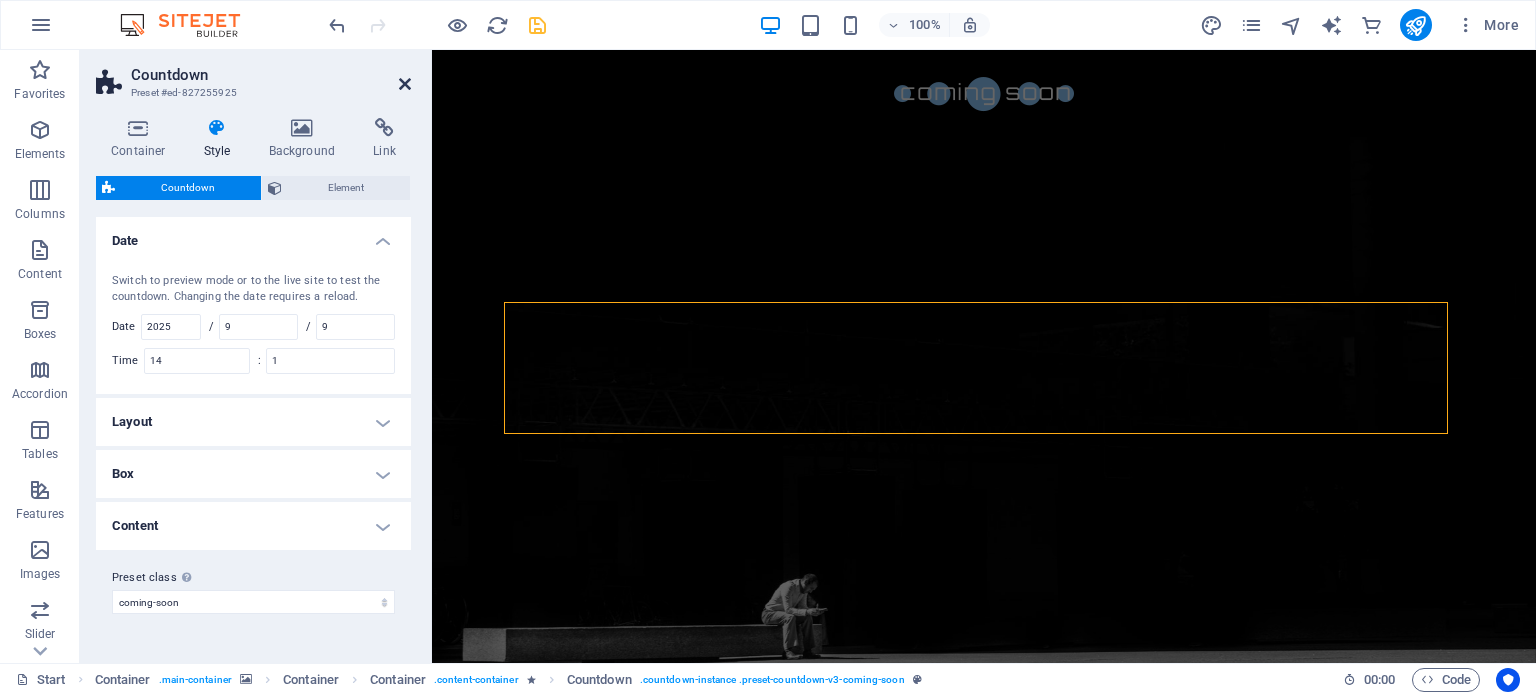 click at bounding box center (405, 84) 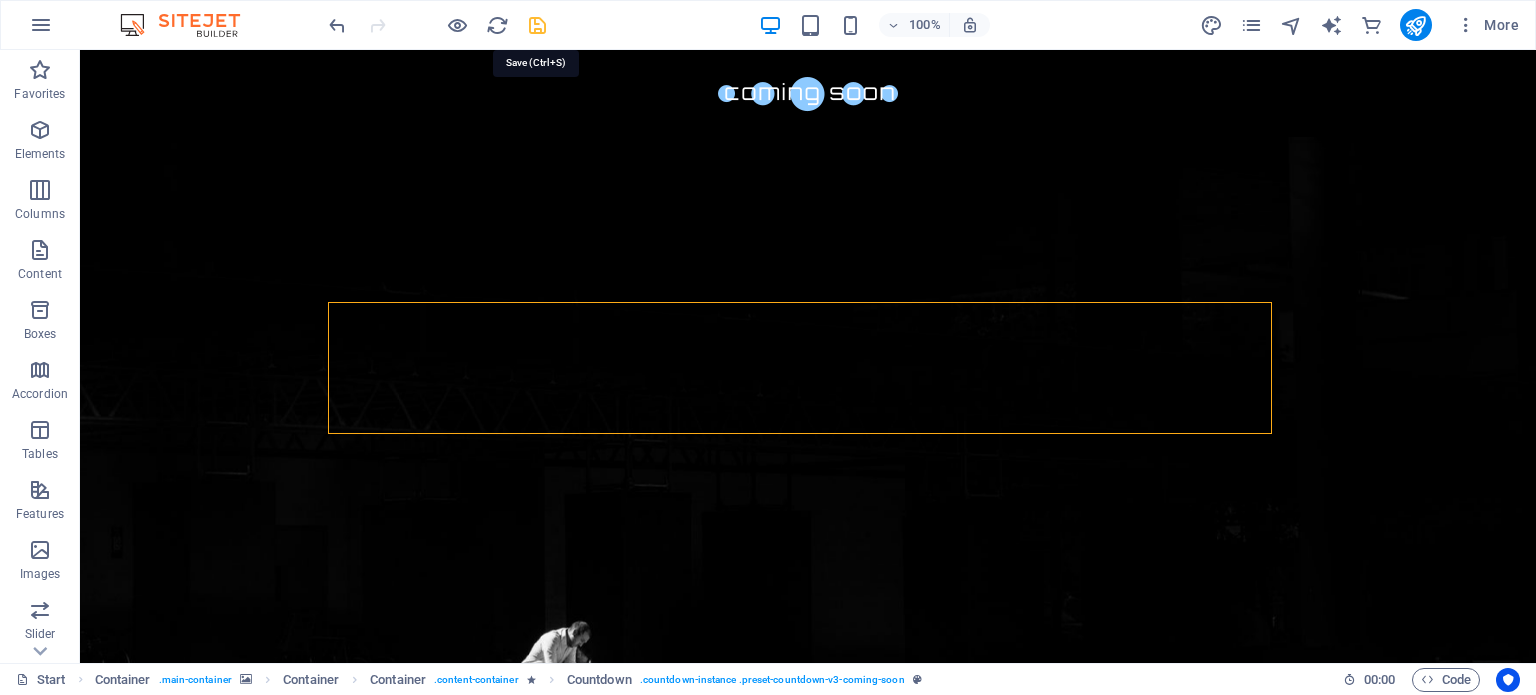click at bounding box center [537, 25] 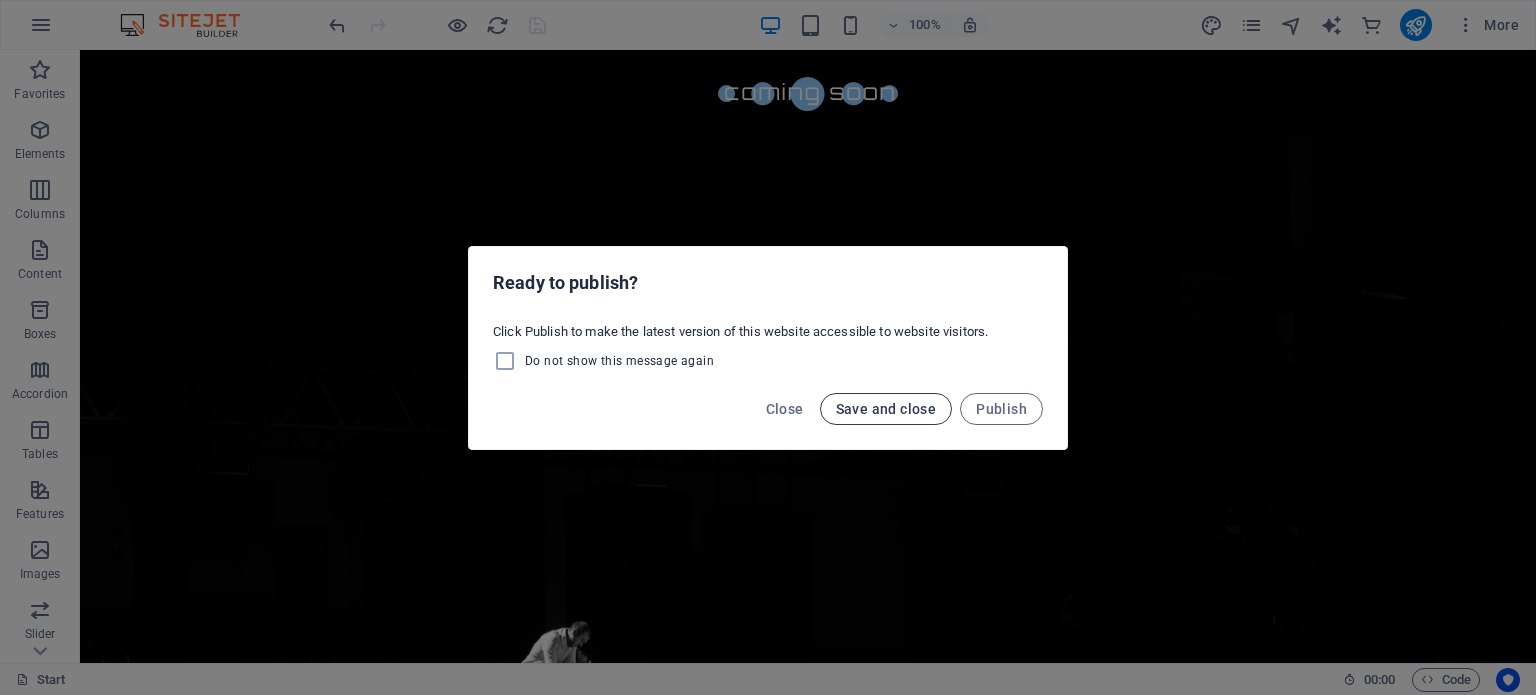 click on "Save and close" at bounding box center [886, 409] 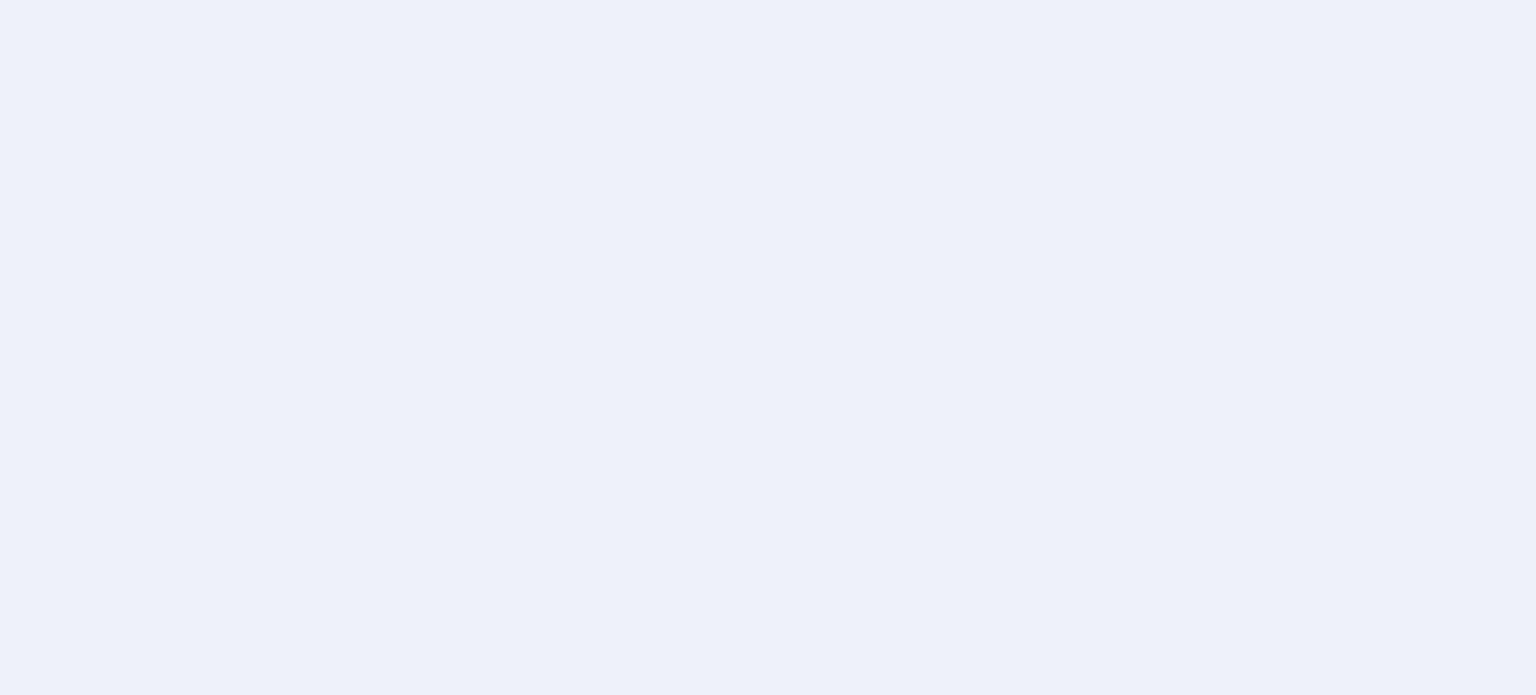 scroll, scrollTop: 0, scrollLeft: 0, axis: both 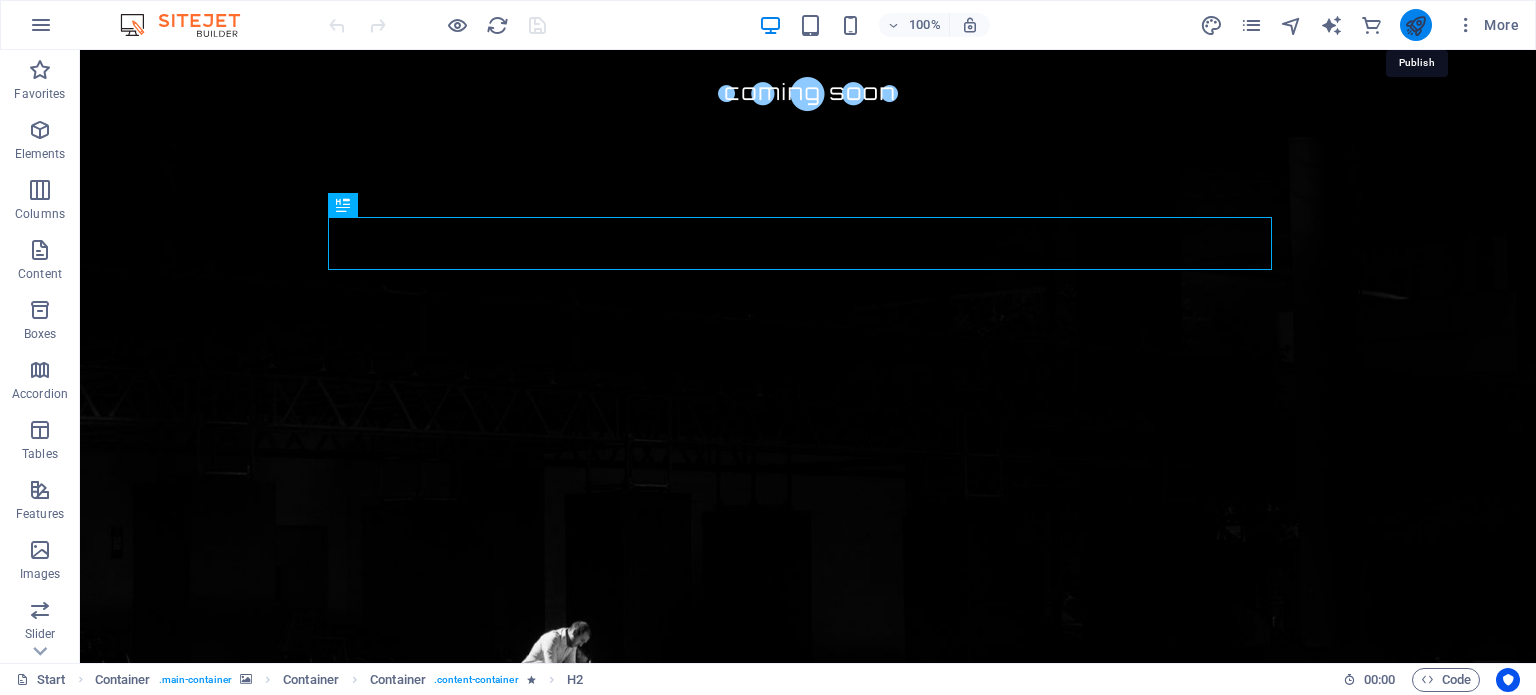 click at bounding box center [1415, 25] 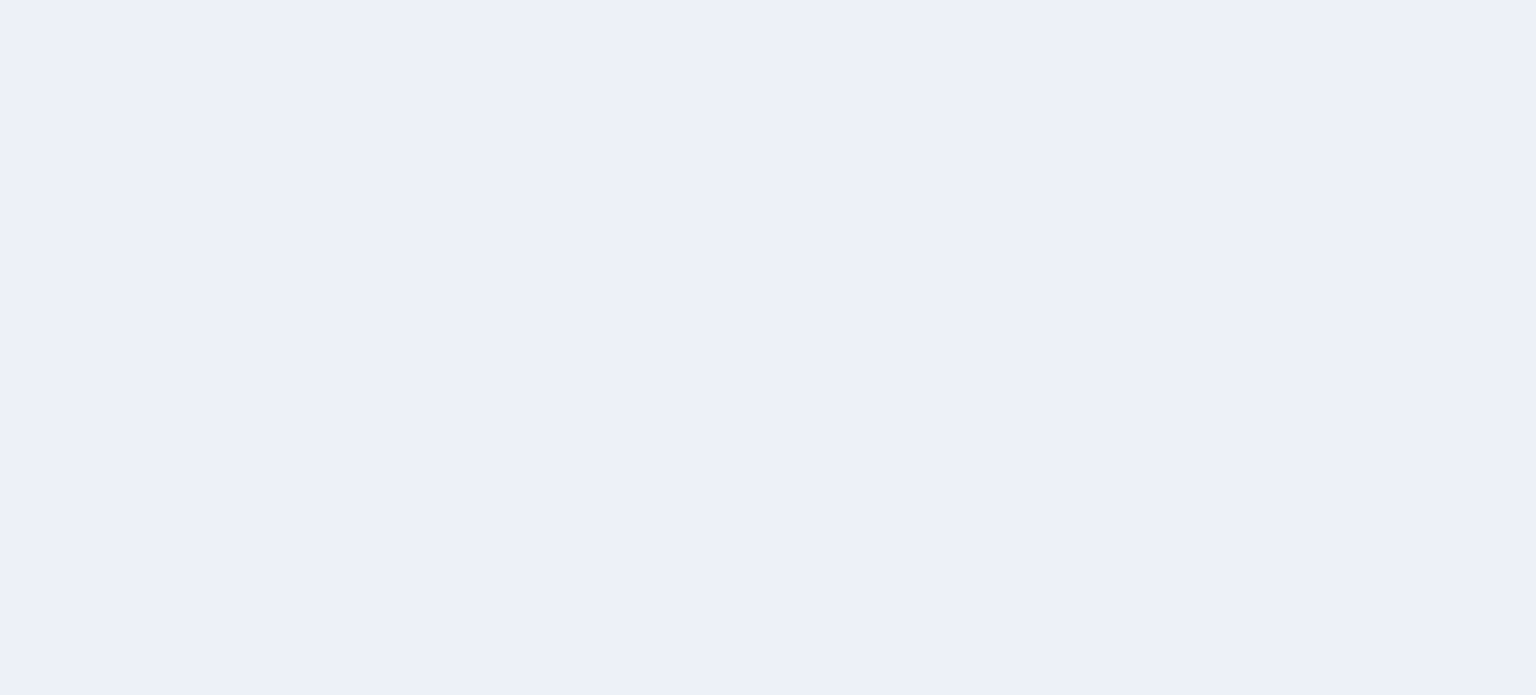 scroll, scrollTop: 0, scrollLeft: 0, axis: both 